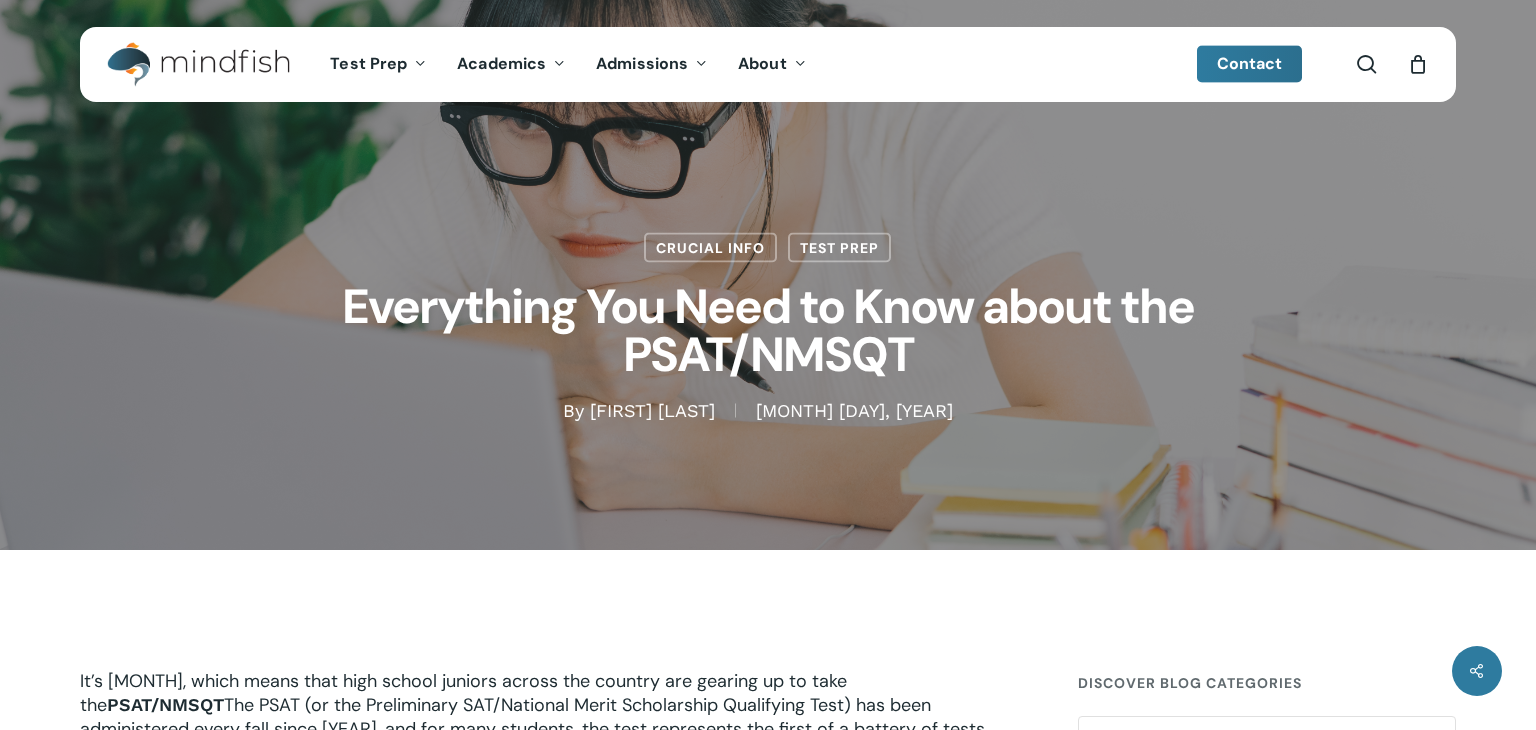 scroll, scrollTop: 368, scrollLeft: 0, axis: vertical 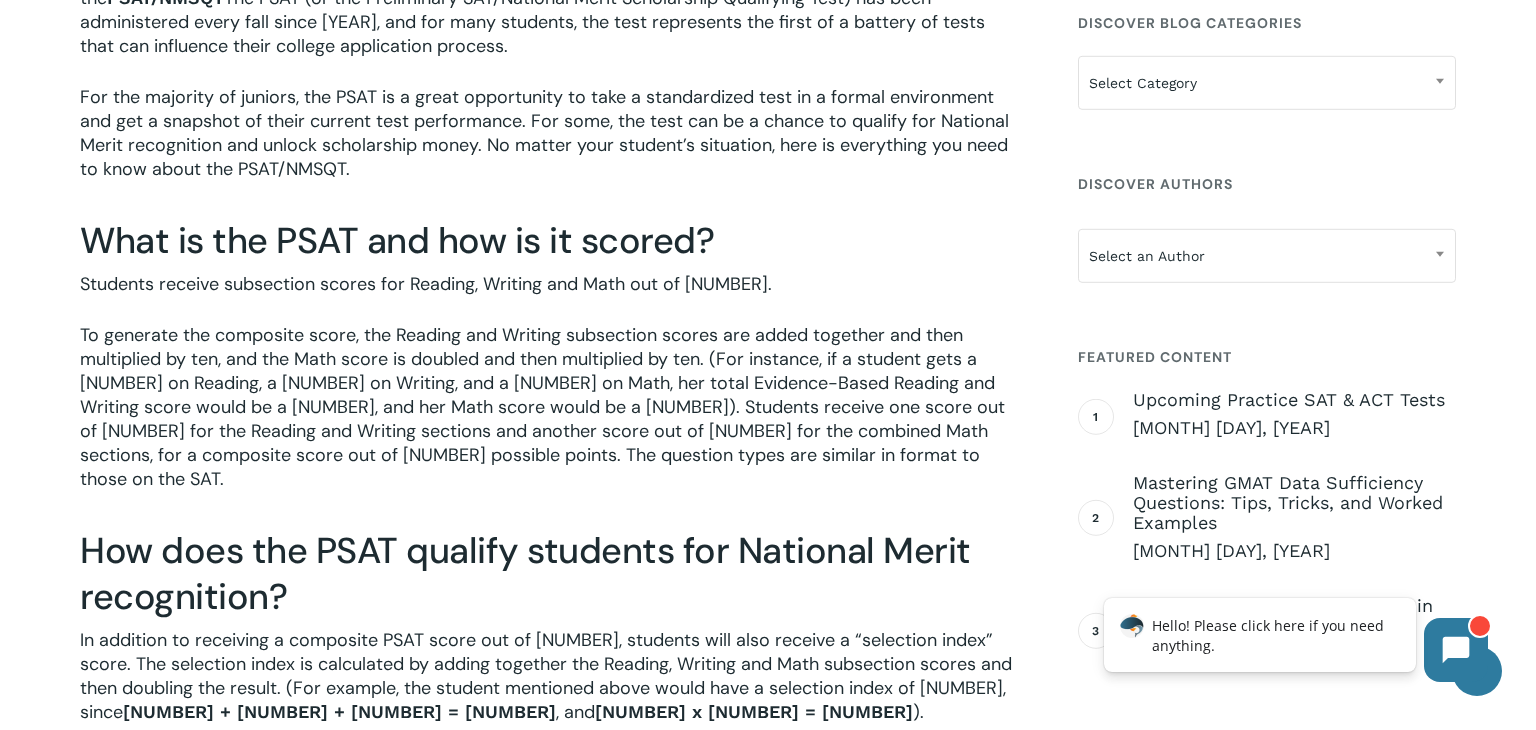 click on "To generate the composite score, the Reading and Writing subsection scores are added together and then multiplied by ten, and the Math score is doubled and then multiplied by ten. (For instance, if a student gets a [NUMBER] on Reading, a [NUMBER] on Writing, and a [NUMBER] on Math, her total Evidence-Based Reading and Writing score would be a [NUMBER], and her Math score would be a [NUMBER]). Students receive one score out of [NUMBER] for the Reading and Writing sections and another score out of [NUMBER] for the combined Math sections, for a composite score out of [NUMBER] possible points. The question types are similar in format to those on the SAT." at bounding box center (551, 420) 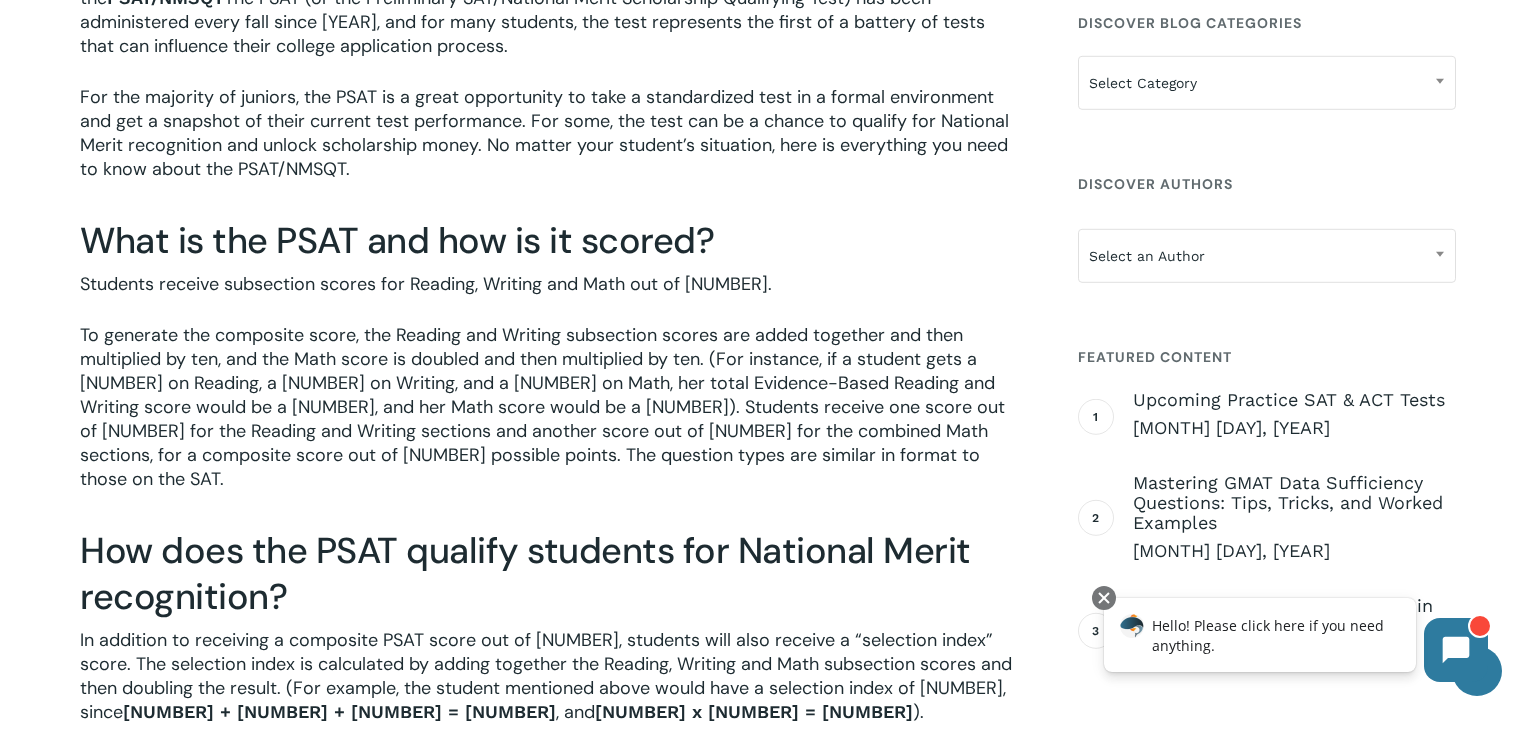 click on "To generate the composite score, the Reading and Writing subsection scores are added together and then multiplied by ten, and the Math score is doubled and then multiplied by ten. (For instance, if a student gets a [NUMBER] on Reading, a [NUMBER] on Writing, and a [NUMBER] on Math, her total Evidence-Based Reading and Writing score would be a [NUMBER], and her Math score would be a [NUMBER]). Students receive one score out of [NUMBER] for the Reading and Writing sections and another score out of [NUMBER] for the combined Math sections, for a composite score out of [NUMBER] possible points. The question types are similar in format to those on the SAT." at bounding box center (551, 420) 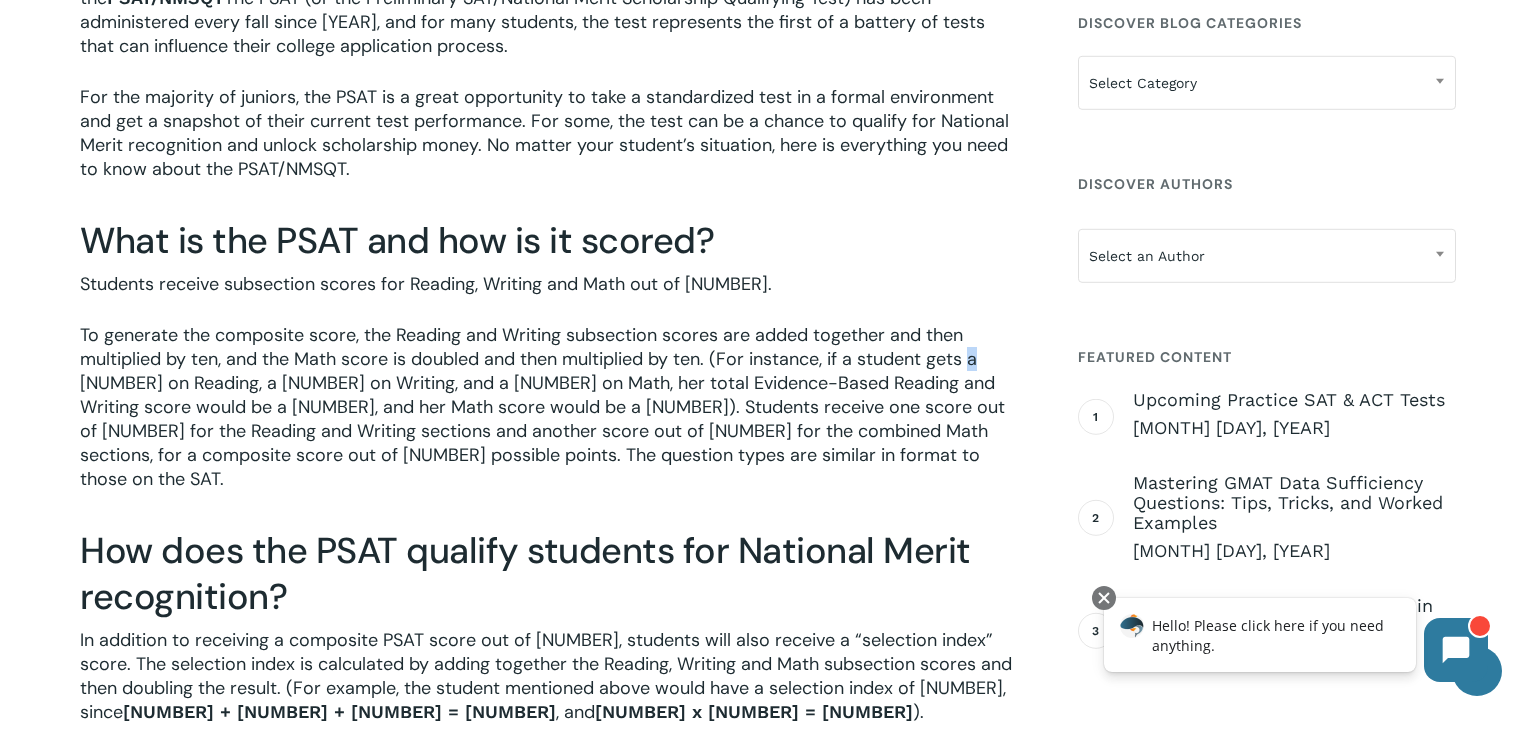 click on "To generate the composite score, the Reading and Writing subsection scores are added together and then multiplied by ten, and the Math score is doubled and then multiplied by ten. (For instance, if a student gets a [NUMBER] on Reading, a [NUMBER] on Writing, and a [NUMBER] on Math, her total Evidence-Based Reading and Writing score would be a [NUMBER], and her Math score would be a [NUMBER]). Students receive one score out of [NUMBER] for the Reading and Writing sections and another score out of [NUMBER] for the combined Math sections, for a composite score out of [NUMBER] possible points. The question types are similar in format to those on the SAT." at bounding box center [551, 420] 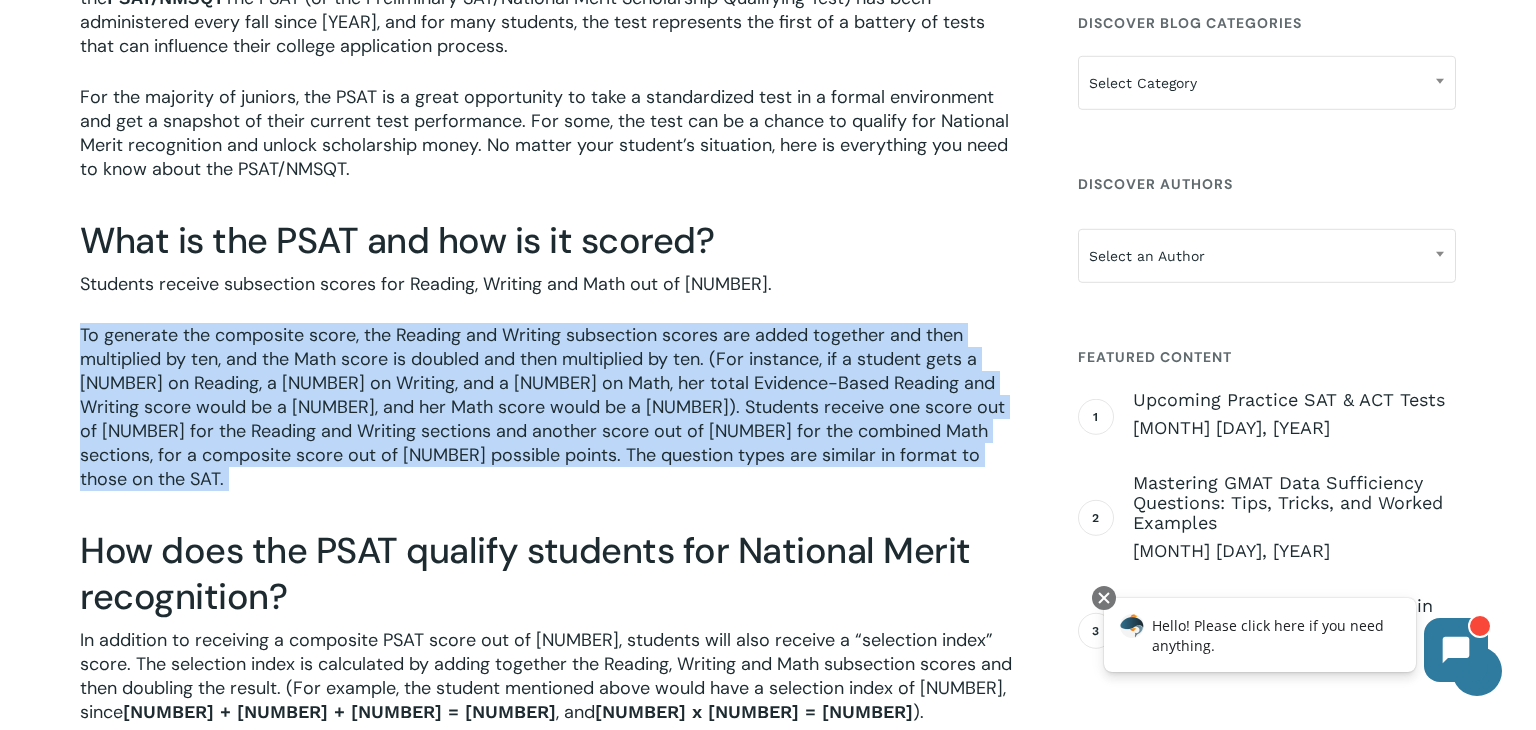 click on "To generate the composite score, the Reading and Writing subsection scores are added together and then multiplied by ten, and the Math score is doubled and then multiplied by ten. (For instance, if a student gets a [NUMBER] on Reading, a [NUMBER] on Writing, and a [NUMBER] on Math, her total Evidence-Based Reading and Writing score would be a [NUMBER], and her Math score would be a [NUMBER]). Students receive one score out of [NUMBER] for the Reading and Writing sections and another score out of [NUMBER] for the combined Math sections, for a composite score out of [NUMBER] possible points. The question types are similar in format to those on the SAT." at bounding box center (551, 420) 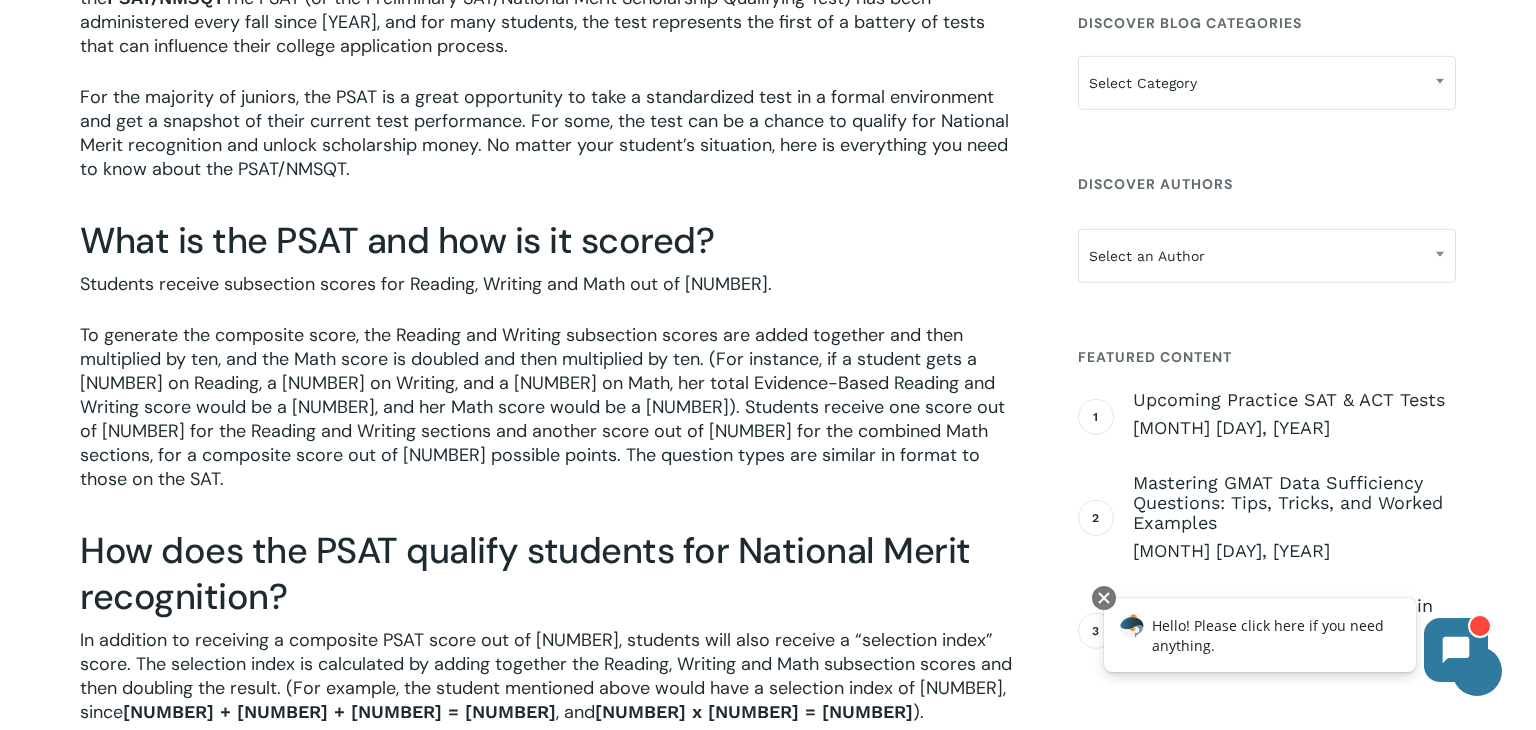 click on "To generate the composite score, the Reading and Writing subsection scores are added together and then multiplied by ten, and the Math score is doubled and then multiplied by ten. (For instance, if a student gets a [NUMBER] on Reading, a [NUMBER] on Writing, and a [NUMBER] on Math, her total Evidence-Based Reading and Writing score would be a [NUMBER], and her Math score would be a [NUMBER]). Students receive one score out of [NUMBER] for the Reading and Writing sections and another score out of [NUMBER] for the combined Math sections, for a composite score out of [NUMBER] possible points. The question types are similar in format to those on the SAT." at bounding box center (551, 420) 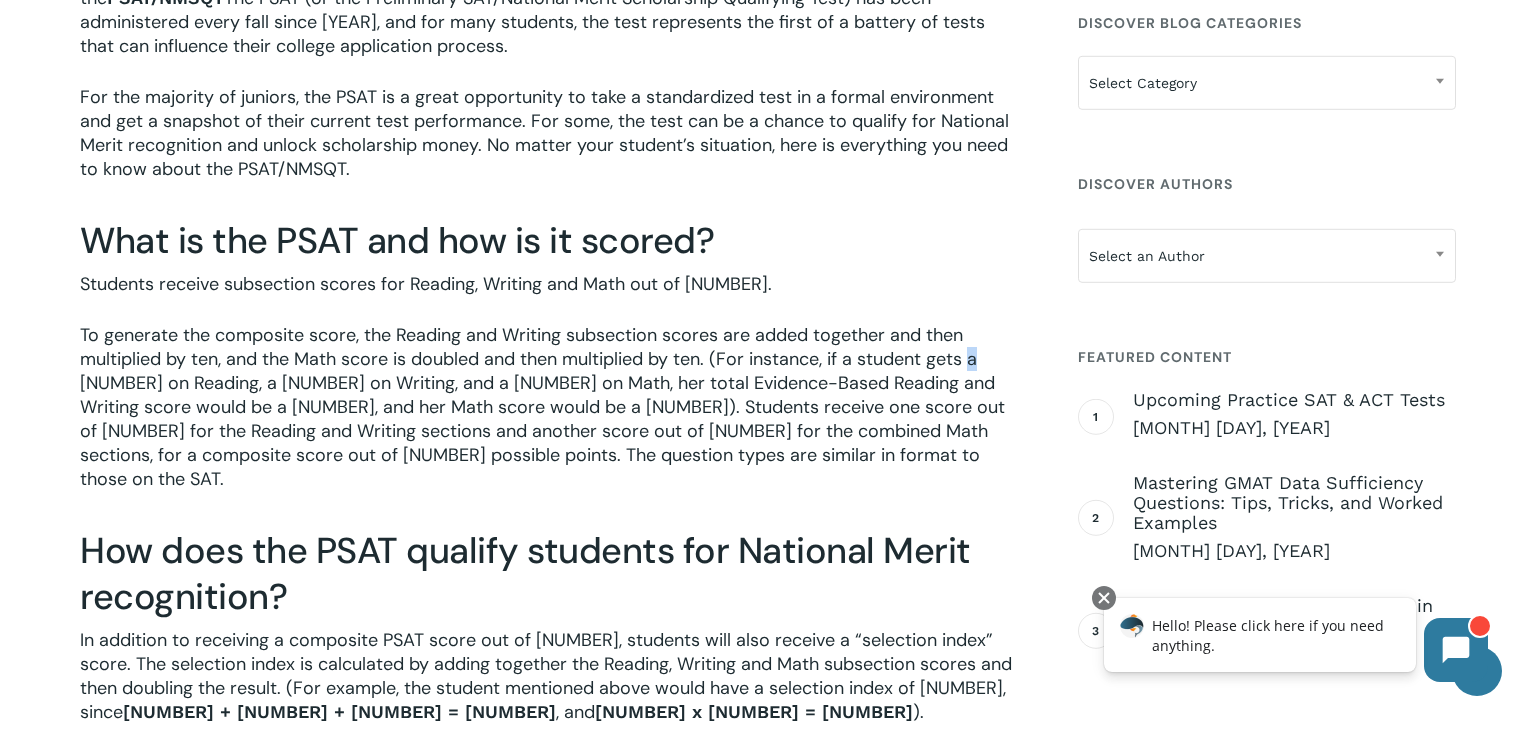 click on "To generate the composite score, the Reading and Writing subsection scores are added together and then multiplied by ten, and the Math score is doubled and then multiplied by ten. (For instance, if a student gets a [NUMBER] on Reading, a [NUMBER] on Writing, and a [NUMBER] on Math, her total Evidence-Based Reading and Writing score would be a [NUMBER], and her Math score would be a [NUMBER]). Students receive one score out of [NUMBER] for the Reading and Writing sections and another score out of [NUMBER] for the combined Math sections, for a composite score out of [NUMBER] possible points. The question types are similar in format to those on the SAT." at bounding box center (551, 420) 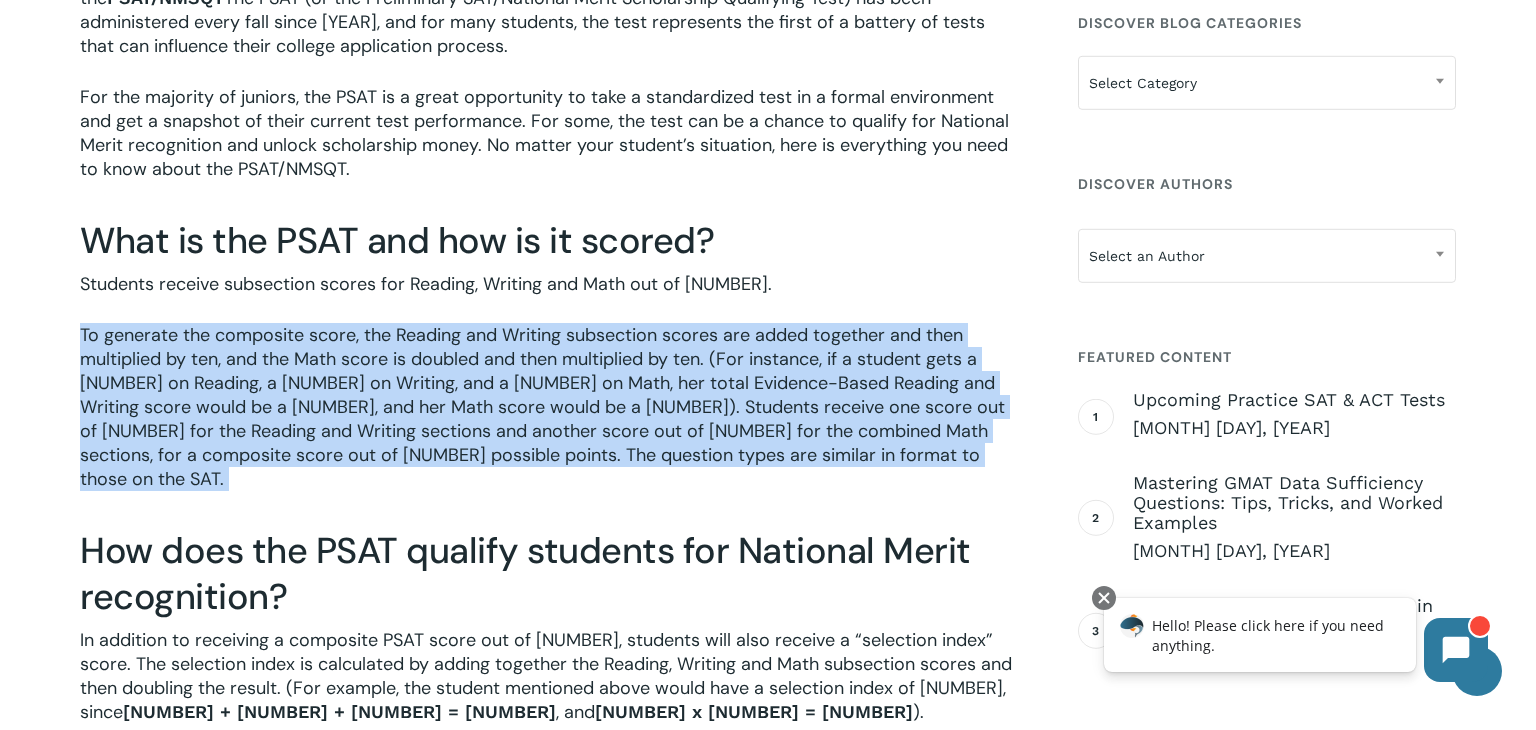 click on "To generate the composite score, the Reading and Writing subsection scores are added together and then multiplied by ten, and the Math score is doubled and then multiplied by ten. (For instance, if a student gets a [NUMBER] on Reading, a [NUMBER] on Writing, and a [NUMBER] on Math, her total Evidence-Based Reading and Writing score would be a [NUMBER], and her Math score would be a [NUMBER]). Students receive one score out of [NUMBER] for the Reading and Writing sections and another score out of [NUMBER] for the combined Math sections, for a composite score out of [NUMBER] possible points. The question types are similar in format to those on the SAT." at bounding box center (551, 420) 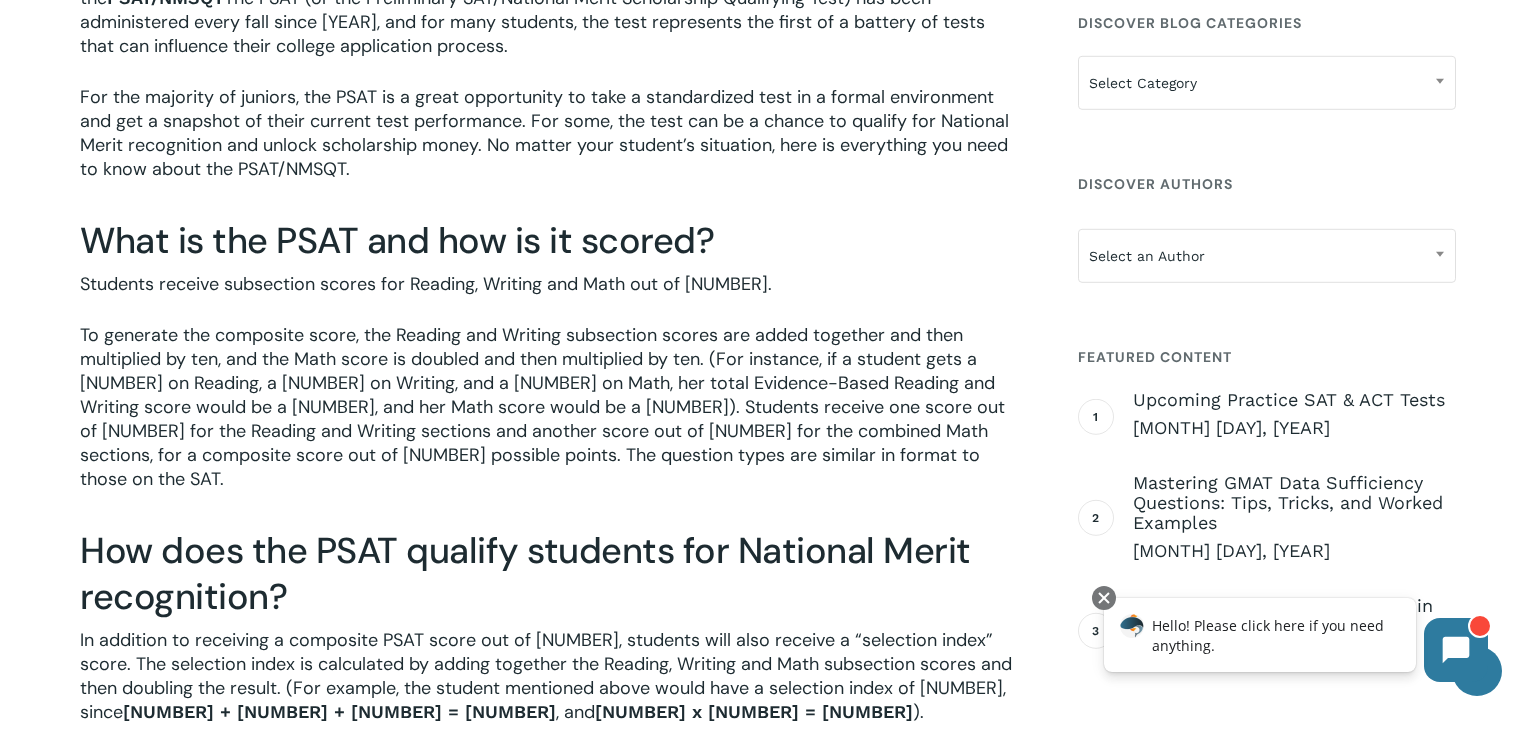 click on "To generate the composite score, the Reading and Writing subsection scores are added together and then multiplied by ten, and the Math score is doubled and then multiplied by ten. (For instance, if a student gets a [NUMBER] on Reading, a [NUMBER] on Writing, and a [NUMBER] on Math, her total Evidence-Based Reading and Writing score would be a [NUMBER], and her Math score would be a [NUMBER]). Students receive one score out of [NUMBER] for the Reading and Writing sections and another score out of [NUMBER] for the combined Math sections, for a composite score out of [NUMBER] possible points. The question types are similar in format to those on the SAT." at bounding box center (551, 420) 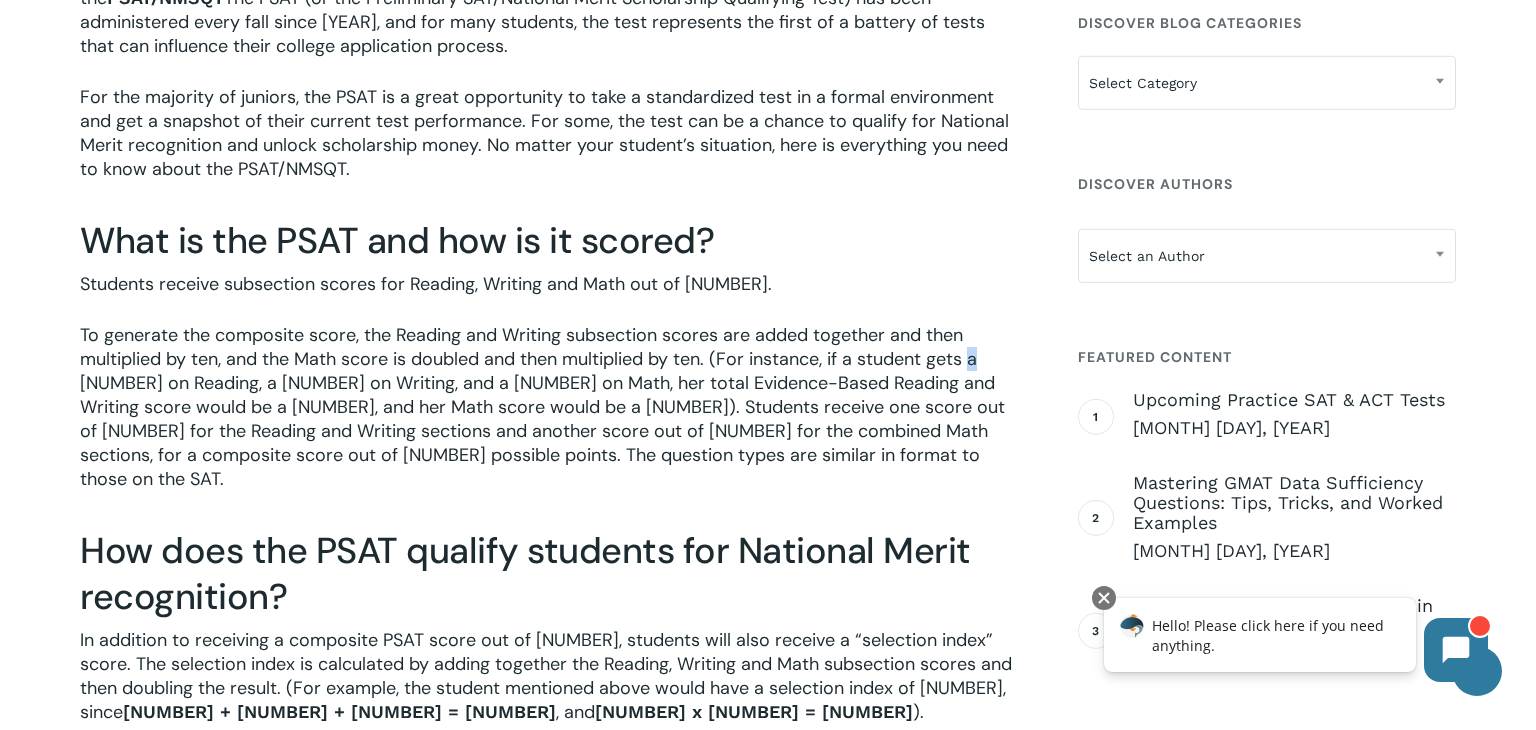 click on "To generate the composite score, the Reading and Writing subsection scores are added together and then multiplied by ten, and the Math score is doubled and then multiplied by ten. (For instance, if a student gets a [NUMBER] on Reading, a [NUMBER] on Writing, and a [NUMBER] on Math, her total Evidence-Based Reading and Writing score would be a [NUMBER], and her Math score would be a [NUMBER]). Students receive one score out of [NUMBER] for the Reading and Writing sections and another score out of [NUMBER] for the combined Math sections, for a composite score out of [NUMBER] possible points. The question types are similar in format to those on the SAT." at bounding box center [551, 420] 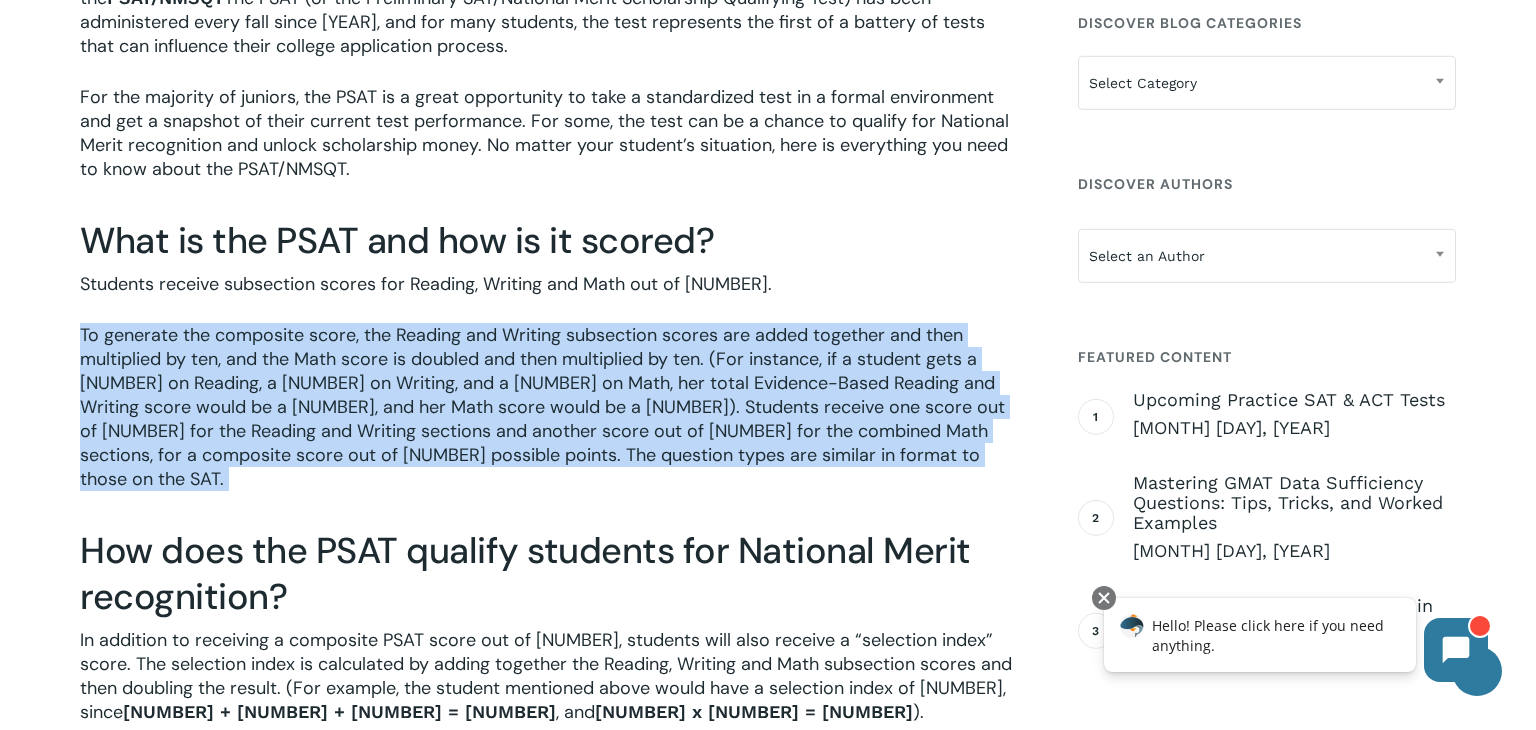 click on "To generate the composite score, the Reading and Writing subsection scores are added together and then multiplied by ten, and the Math score is doubled and then multiplied by ten. (For instance, if a student gets a [NUMBER] on Reading, a [NUMBER] on Writing, and a [NUMBER] on Math, her total Evidence-Based Reading and Writing score would be a [NUMBER], and her Math score would be a [NUMBER]). Students receive one score out of [NUMBER] for the Reading and Writing sections and another score out of [NUMBER] for the combined Math sections, for a composite score out of [NUMBER] possible points. The question types are similar in format to those on the SAT." at bounding box center [551, 420] 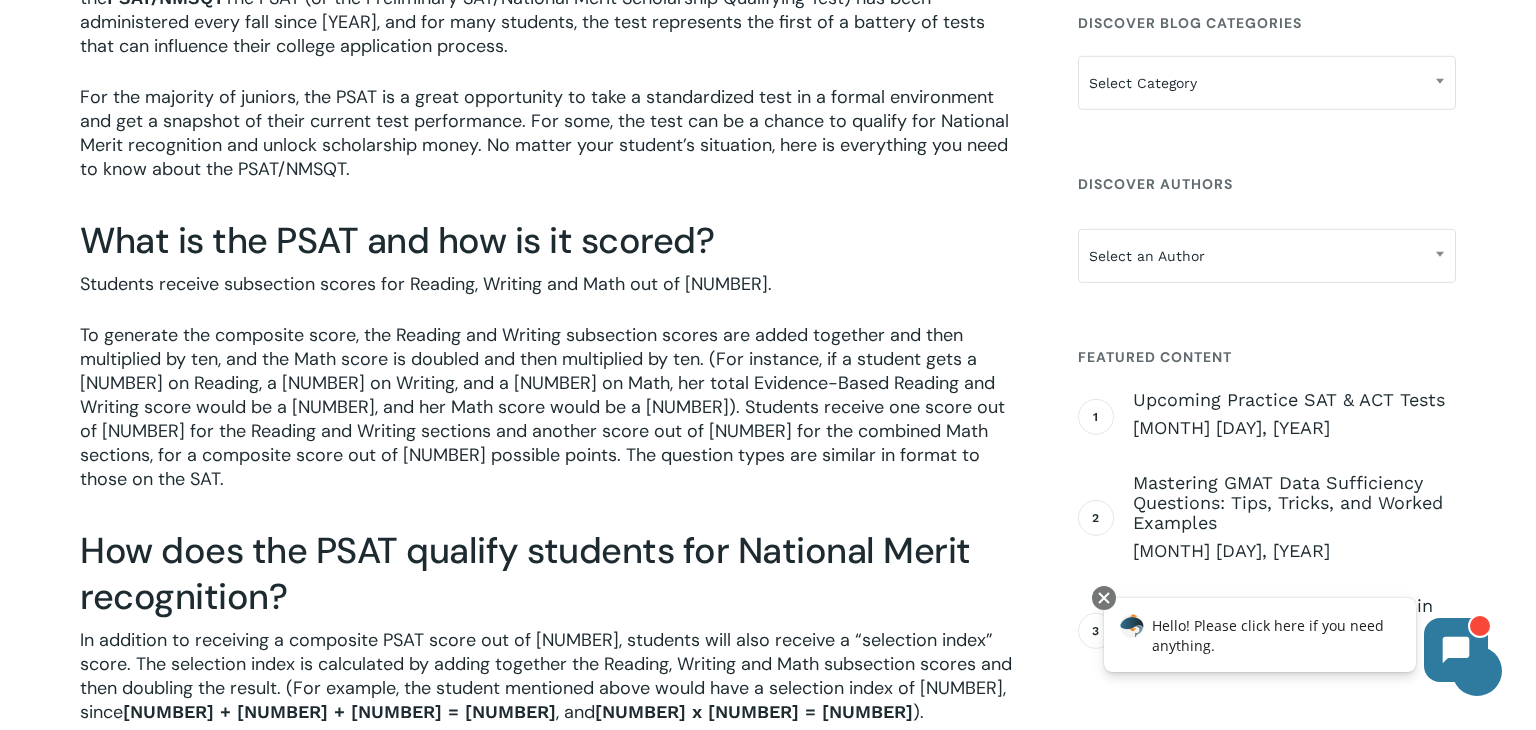 click on "To generate the composite score, the Reading and Writing subsection scores are added together and then multiplied by ten, and the Math score is doubled and then multiplied by ten. (For instance, if a student gets a [NUMBER] on Reading, a [NUMBER] on Writing, and a [NUMBER] on Math, her total Evidence-Based Reading and Writing score would be a [NUMBER], and her Math score would be a [NUMBER]). Students receive one score out of [NUMBER] for the Reading and Writing sections and another score out of [NUMBER] for the combined Math sections, for a composite score out of [NUMBER] possible points. The question types are similar in format to those on the SAT." at bounding box center [551, 420] 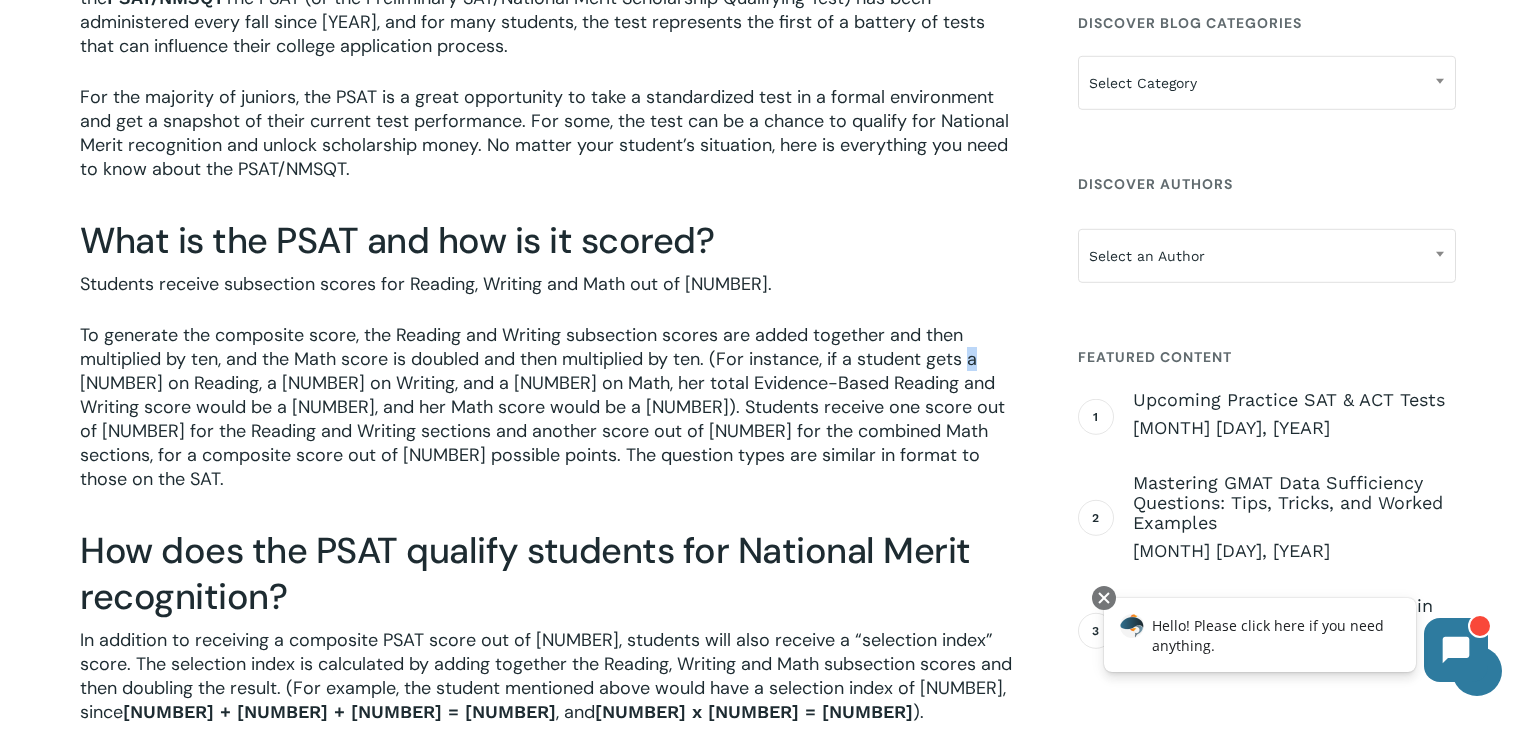 click on "To generate the composite score, the Reading and Writing subsection scores are added together and then multiplied by ten, and the Math score is doubled and then multiplied by ten. (For instance, if a student gets a [NUMBER] on Reading, a [NUMBER] on Writing, and a [NUMBER] on Math, her total Evidence-Based Reading and Writing score would be a [NUMBER], and her Math score would be a [NUMBER]). Students receive one score out of [NUMBER] for the Reading and Writing sections and another score out of [NUMBER] for the combined Math sections, for a composite score out of [NUMBER] possible points. The question types are similar in format to those on the SAT." at bounding box center (551, 420) 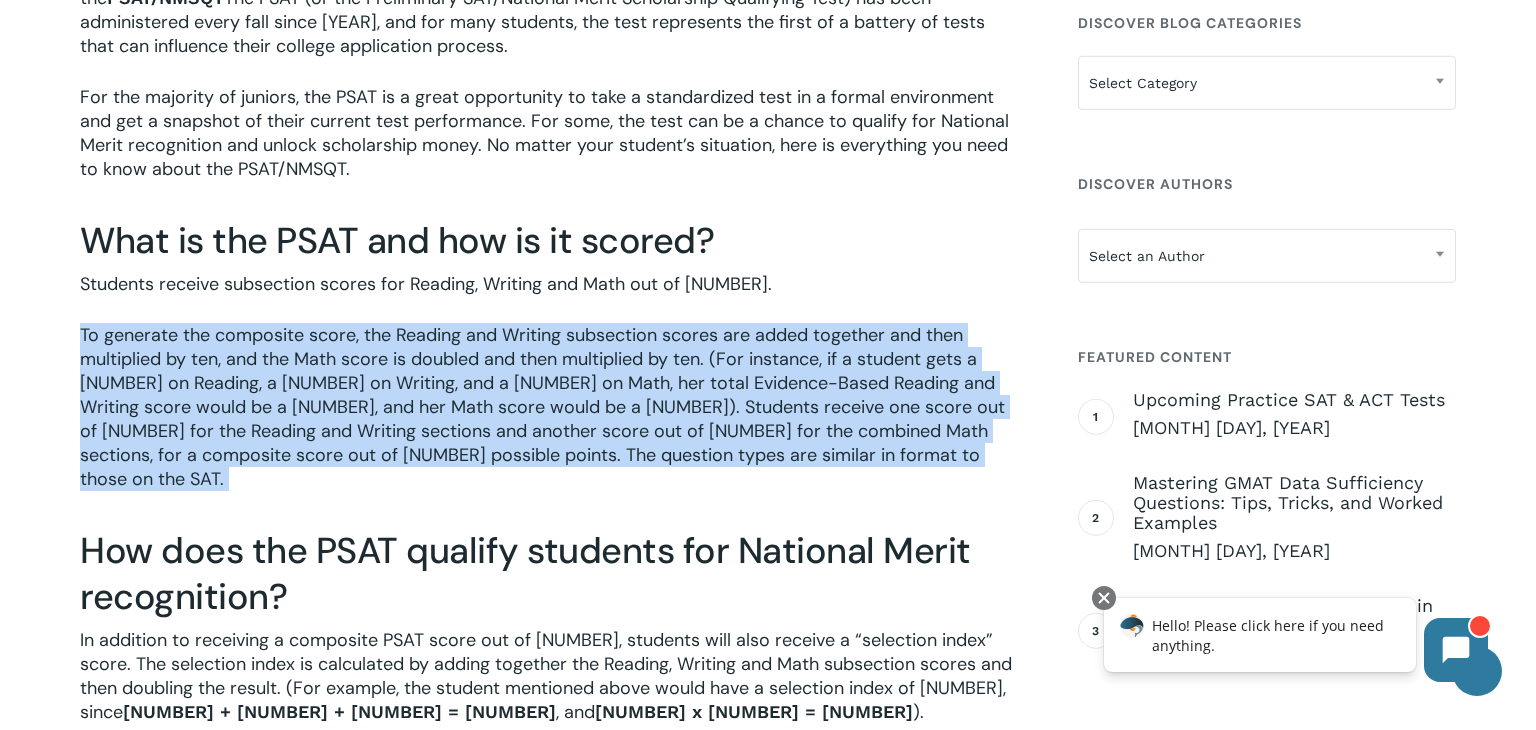 click on "To generate the composite score, the Reading and Writing subsection scores are added together and then multiplied by ten, and the Math score is doubled and then multiplied by ten. (For instance, if a student gets a [NUMBER] on Reading, a [NUMBER] on Writing, and a [NUMBER] on Math, her total Evidence-Based Reading and Writing score would be a [NUMBER], and her Math score would be a [NUMBER]). Students receive one score out of [NUMBER] for the Reading and Writing sections and another score out of [NUMBER] for the combined Math sections, for a composite score out of [NUMBER] possible points. The question types are similar in format to those on the SAT." at bounding box center [551, 420] 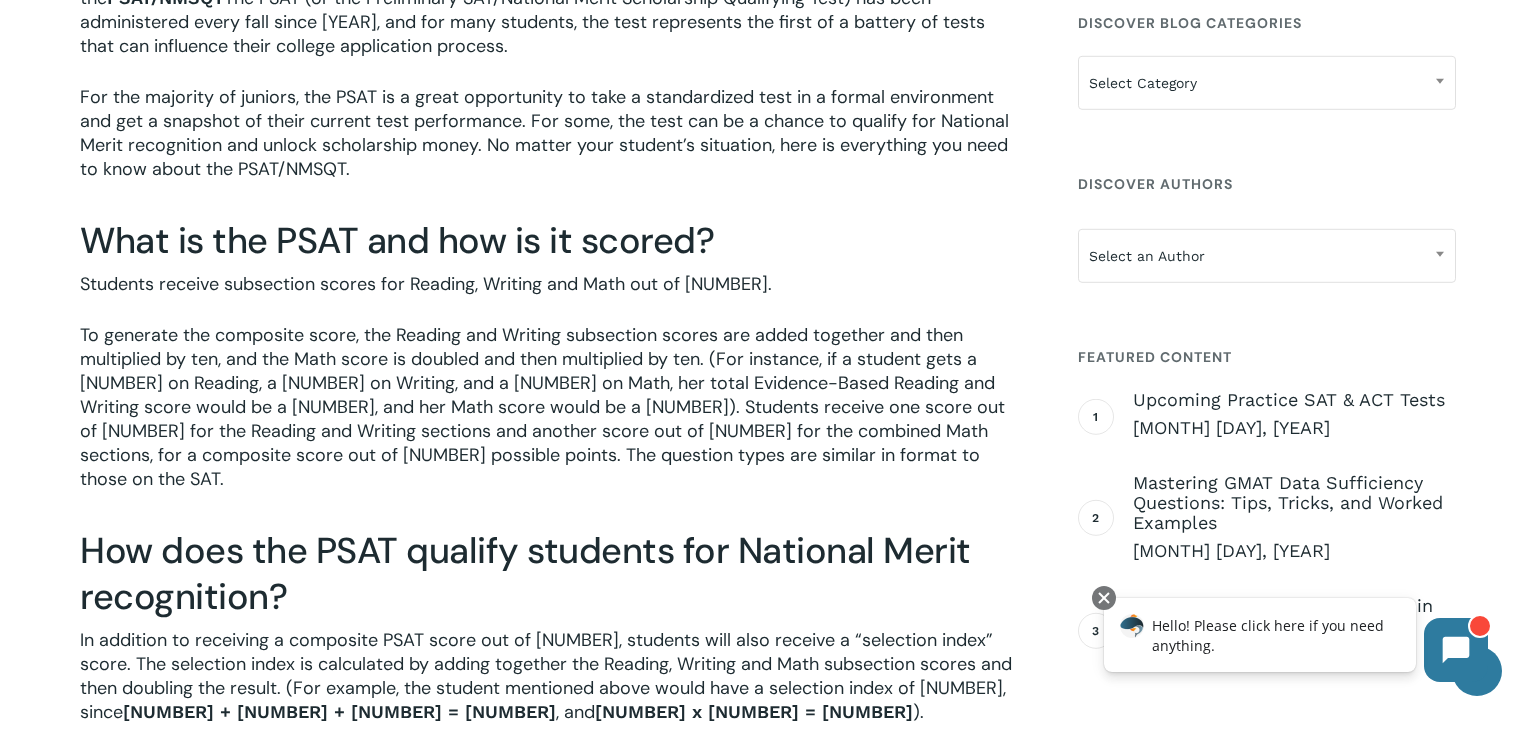 click on "To generate the composite score, the Reading and Writing subsection scores are added together and then multiplied by ten, and the Math score is doubled and then multiplied by ten. (For instance, if a student gets a [NUMBER] on Reading, a [NUMBER] on Writing, and a [NUMBER] on Math, her total Evidence-Based Reading and Writing score would be a [NUMBER], and her Math score would be a [NUMBER]). Students receive one score out of [NUMBER] for the Reading and Writing sections and another score out of [NUMBER] for the combined Math sections, for a composite score out of [NUMBER] possible points. The question types are similar in format to those on the SAT." at bounding box center [551, 420] 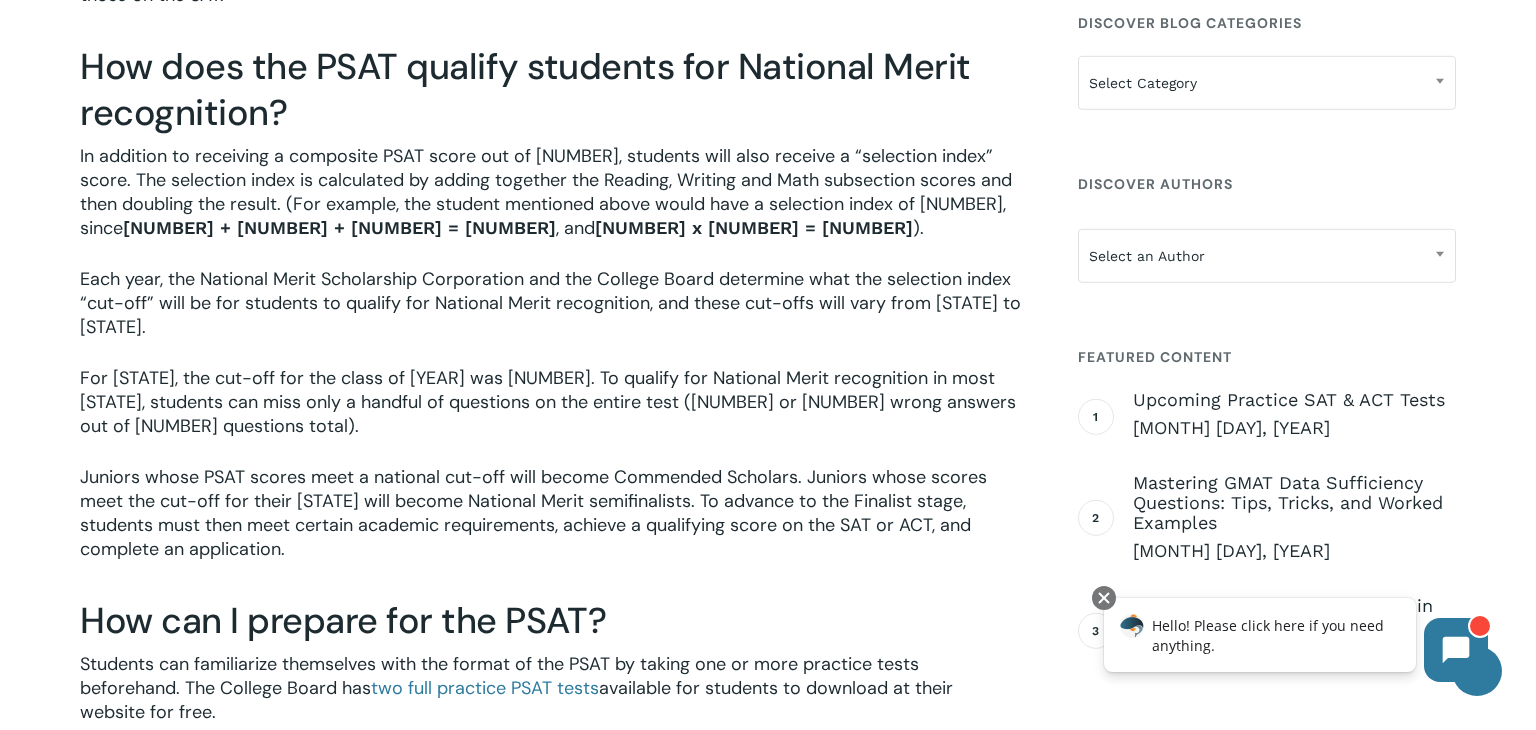 scroll, scrollTop: 1365, scrollLeft: 0, axis: vertical 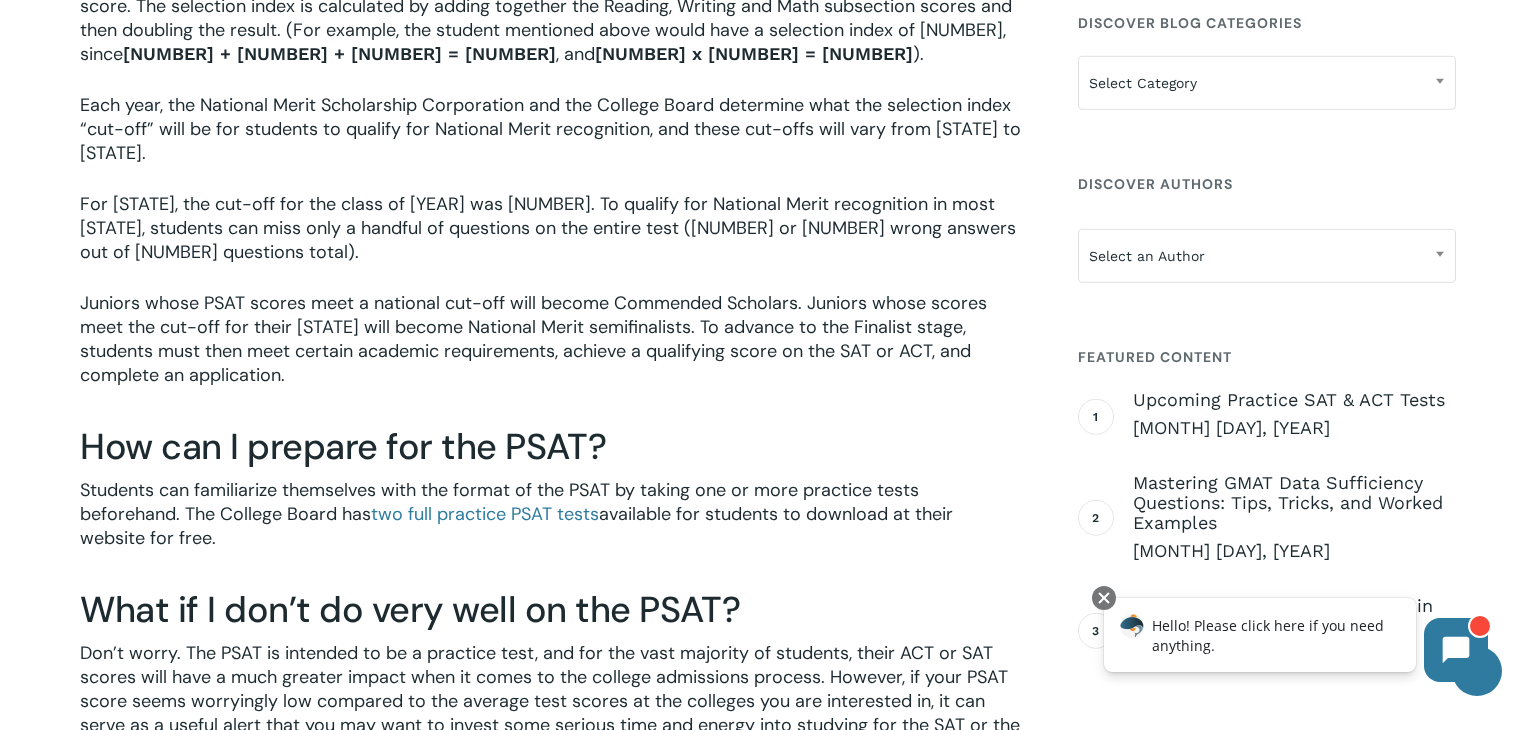 click on "Juniors whose PSAT scores meet a national cut-off will become Commended Scholars. Juniors whose scores meet the cut-off for their [STATE] will become National Merit semifinalists. To advance to the Finalist stage, students must then meet certain academic requirements, achieve a qualifying score on the SAT or ACT, and complete an application." at bounding box center [551, 352] 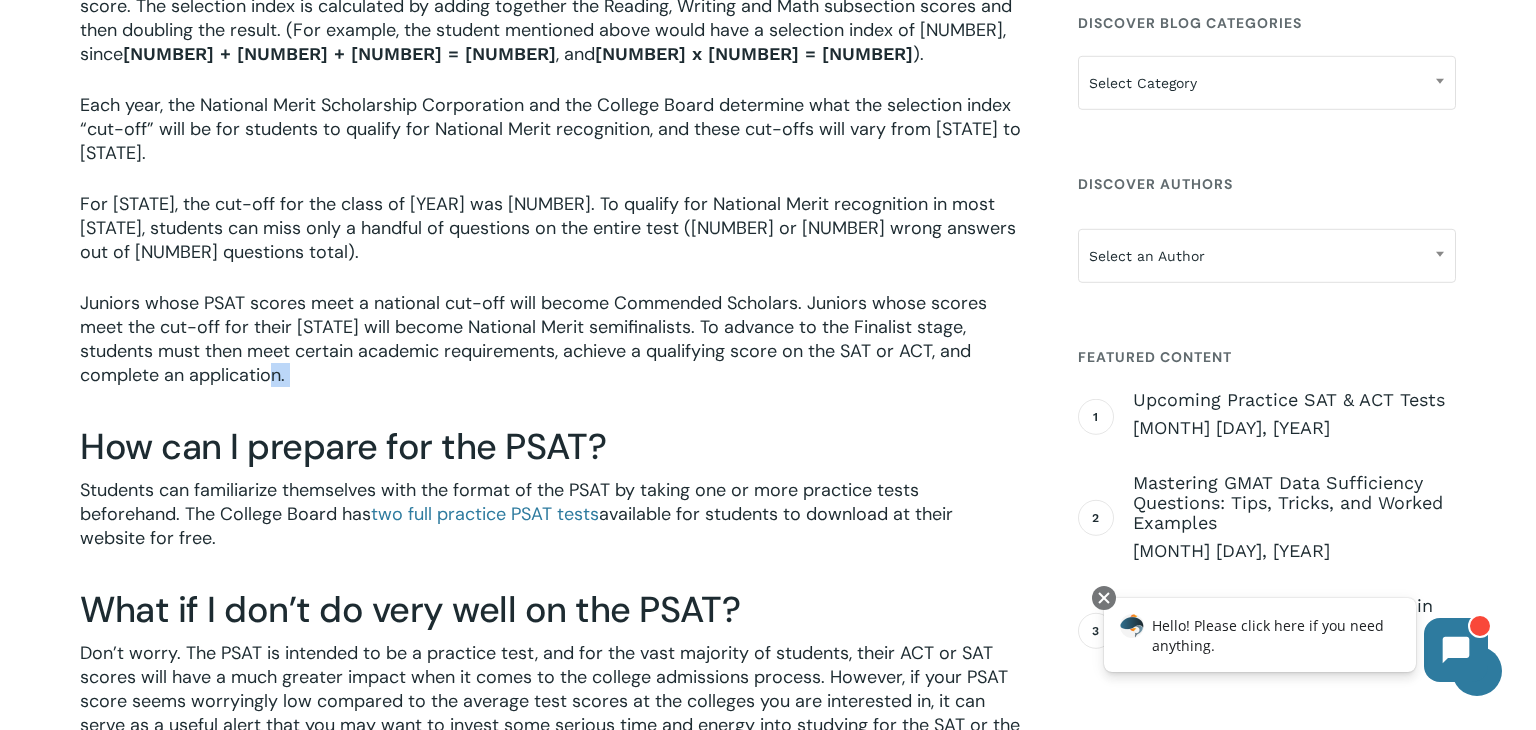 click on "Juniors whose PSAT scores meet a national cut-off will become Commended Scholars. Juniors whose scores meet the cut-off for their [STATE] will become National Merit semifinalists. To advance to the Finalist stage, students must then meet certain academic requirements, achieve a qualifying score on the SAT or ACT, and complete an application." at bounding box center (551, 352) 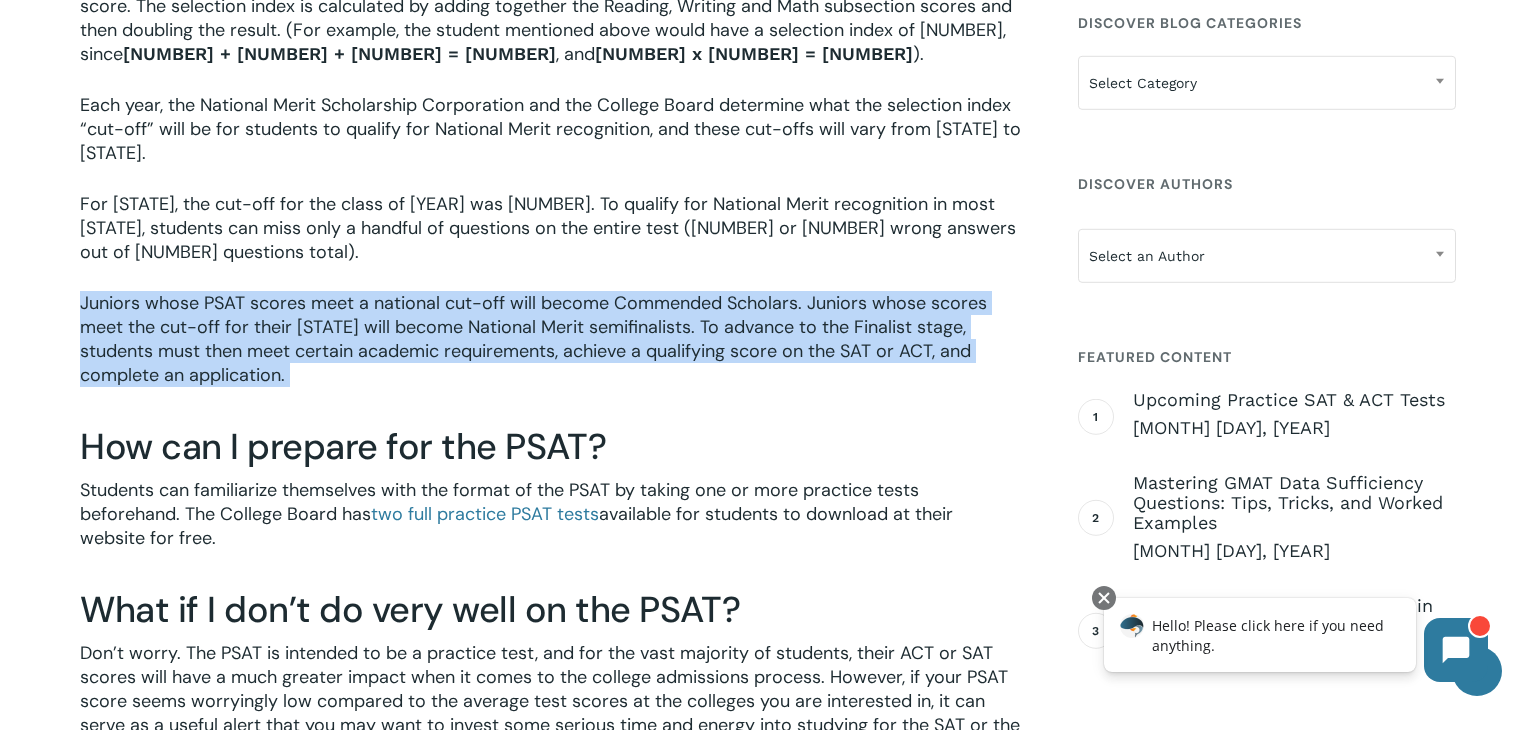 click on "Juniors whose PSAT scores meet a national cut-off will become Commended Scholars. Juniors whose scores meet the cut-off for their [STATE] will become National Merit semifinalists. To advance to the Finalist stage, students must then meet certain academic requirements, achieve a qualifying score on the SAT or ACT, and complete an application." at bounding box center (551, 352) 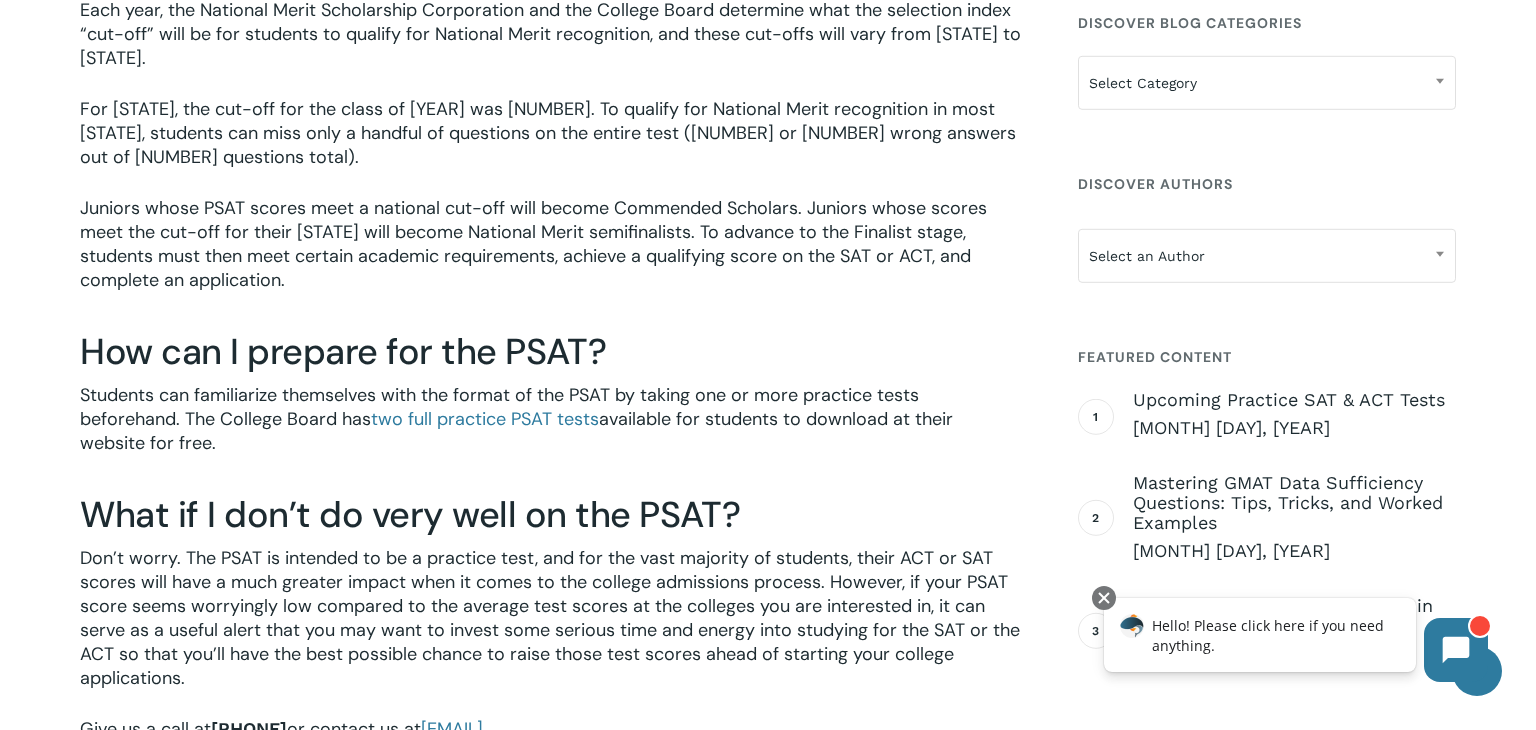 scroll, scrollTop: 1462, scrollLeft: 0, axis: vertical 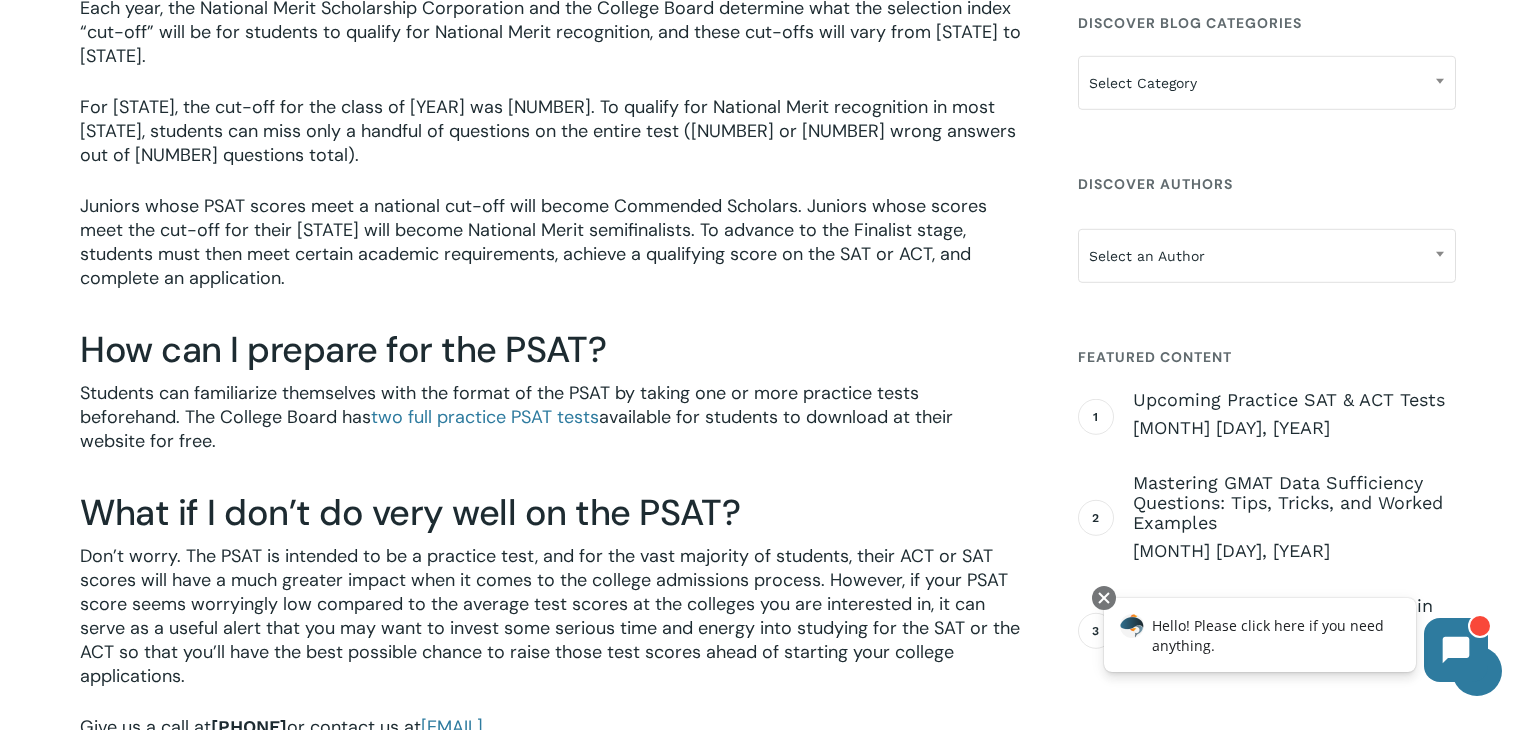 click on "How can I prepare for the PSAT?" at bounding box center [551, 350] 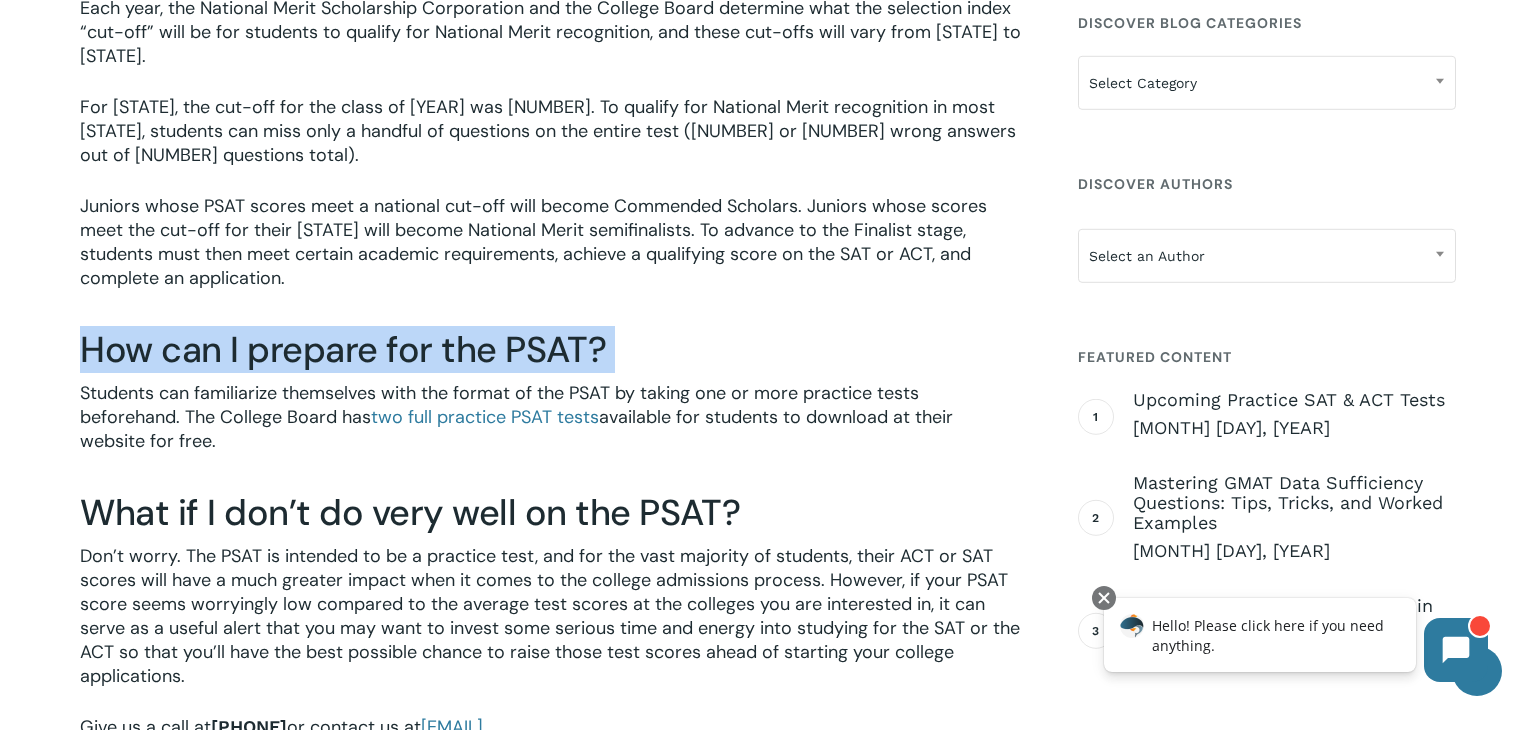 click on "How can I prepare for the PSAT?" at bounding box center [551, 350] 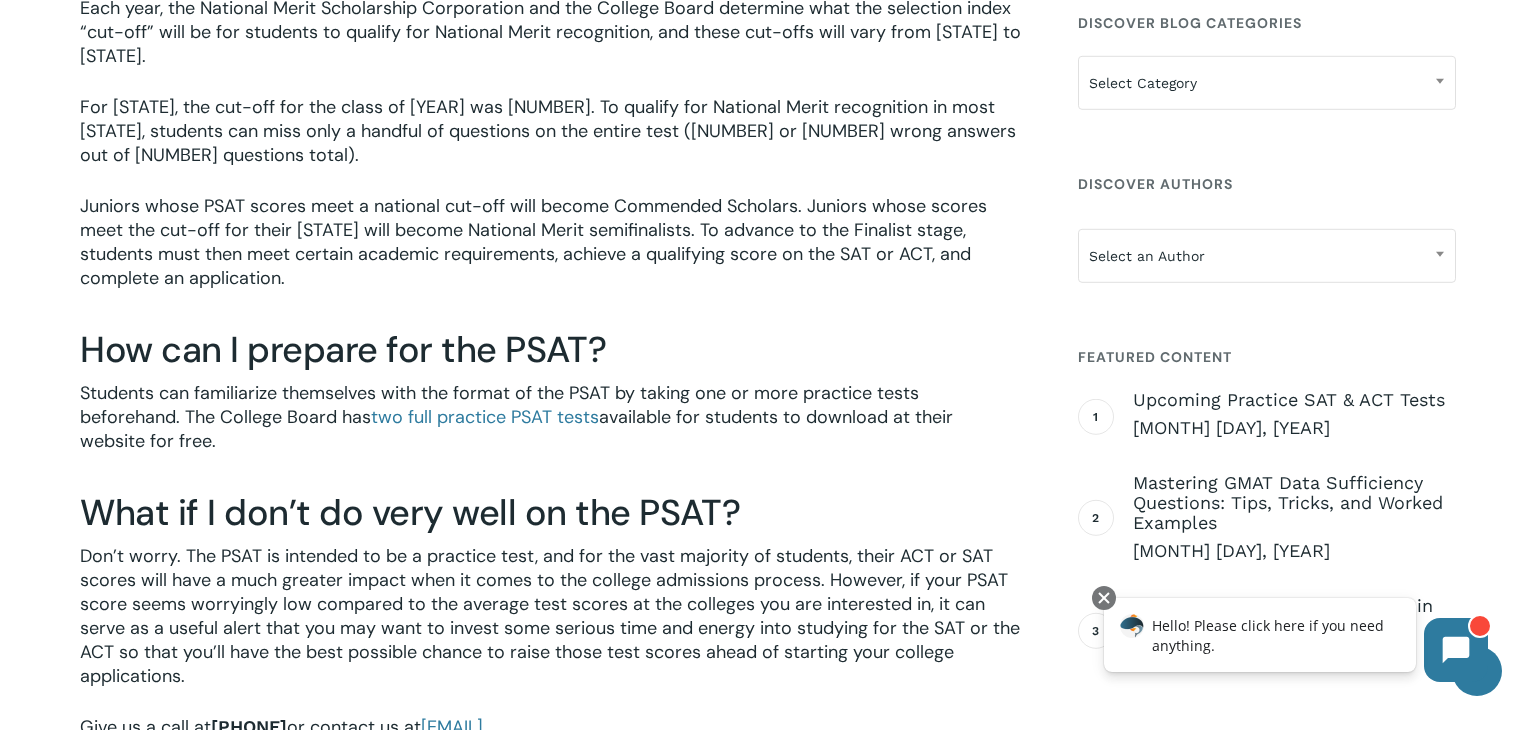 click on "Students can familiarize themselves with the format of the PSAT by taking one or more practice tests beforehand. The College Board has  two full practice PSAT tests  available for students to download at their website for free." at bounding box center (551, 430) 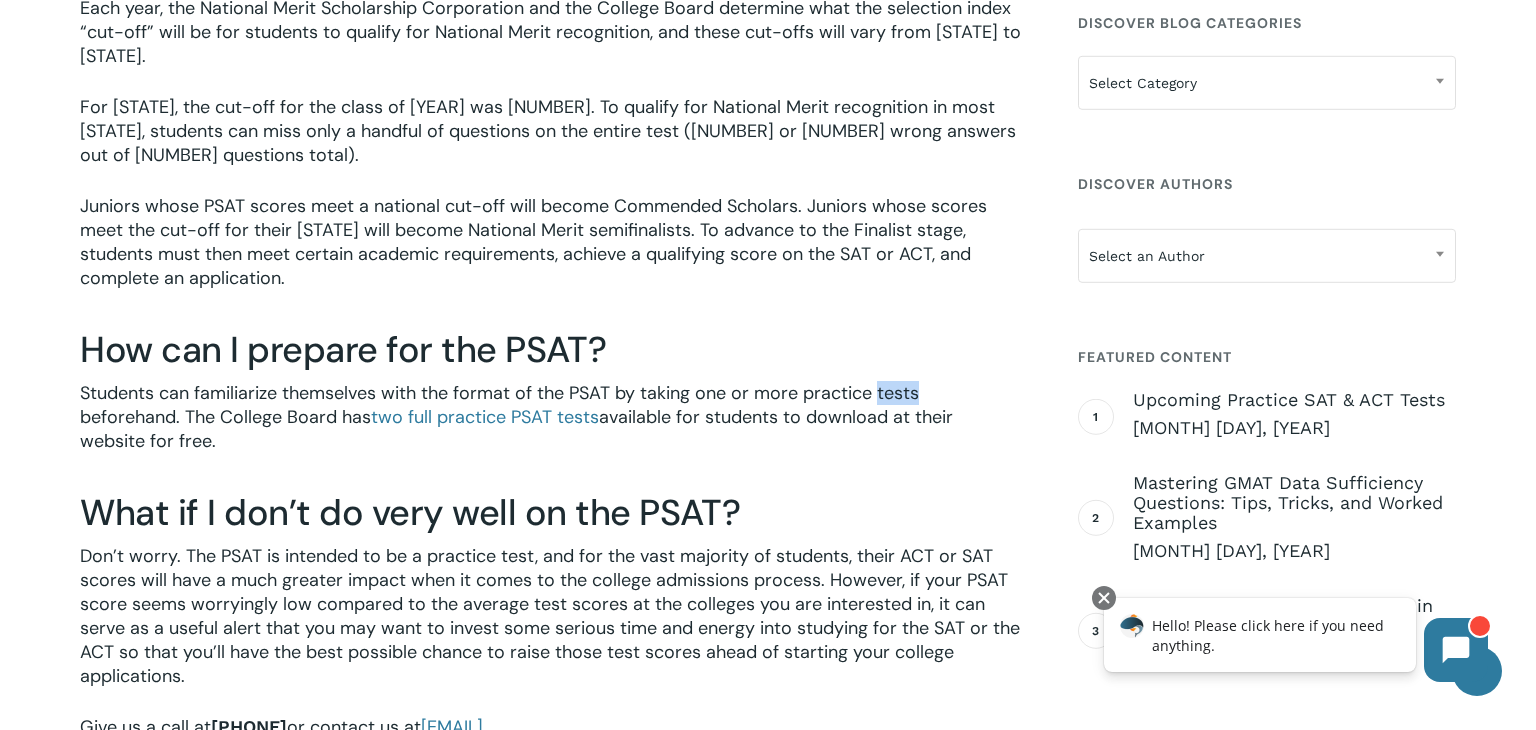 click on "Students can familiarize themselves with the format of the PSAT by taking one or more practice tests beforehand. The College Board has  two full practice PSAT tests  available for students to download at their website for free." at bounding box center [551, 430] 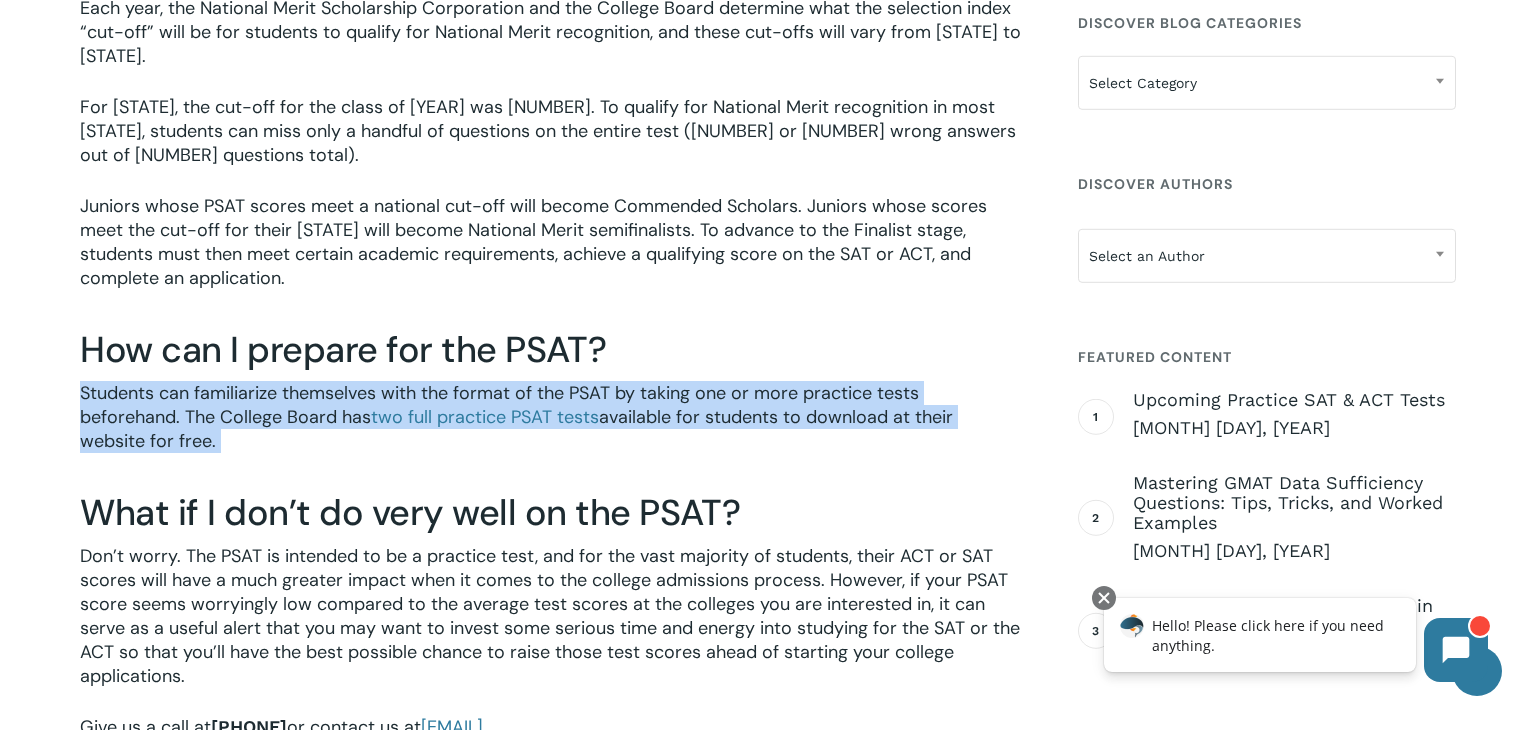 click on "Students can familiarize themselves with the format of the PSAT by taking one or more practice tests beforehand. The College Board has  two full practice PSAT tests  available for students to download at their website for free." at bounding box center (551, 430) 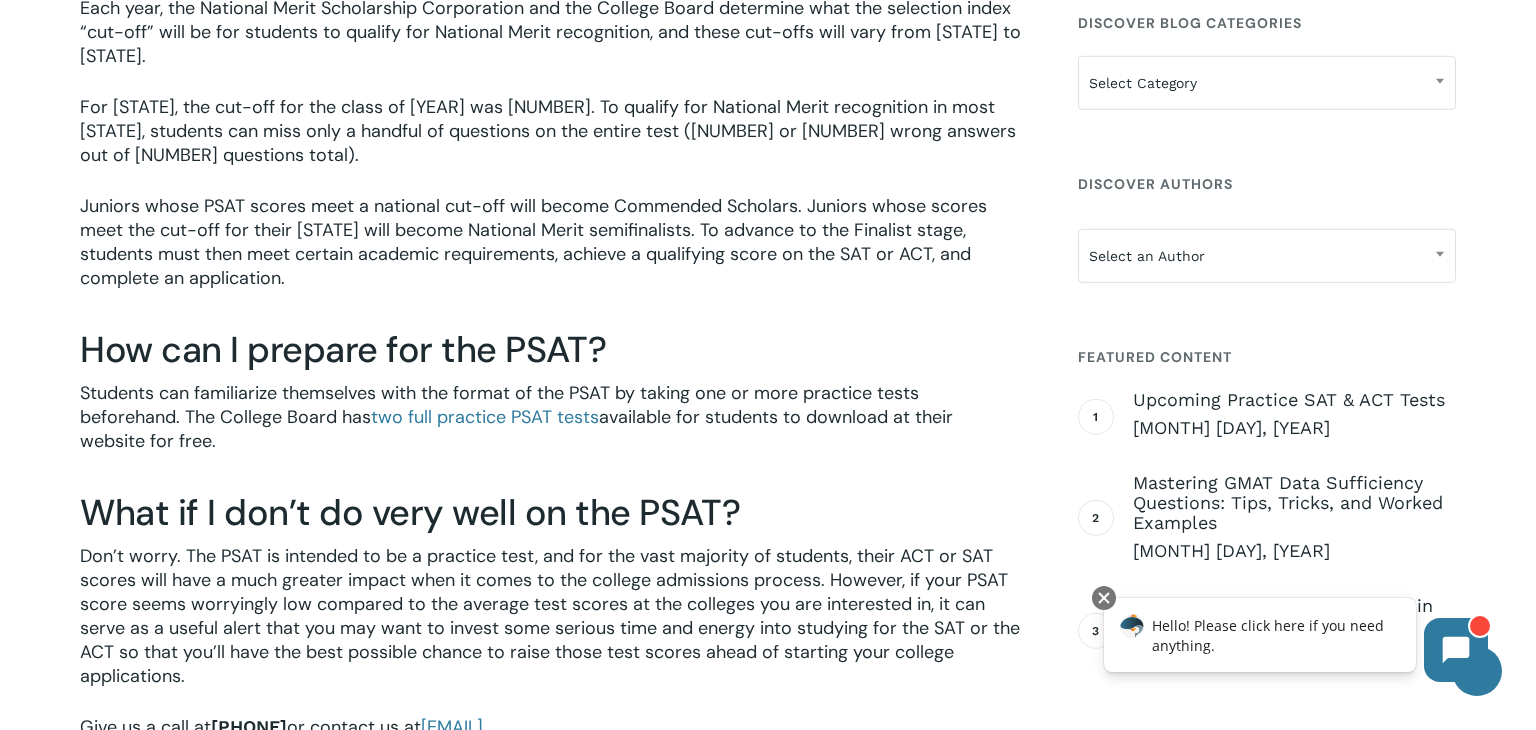 click on "Students can familiarize themselves with the format of the PSAT by taking one or more practice tests beforehand. The College Board has  two full practice PSAT tests  available for students to download at their website for free." at bounding box center (551, 430) 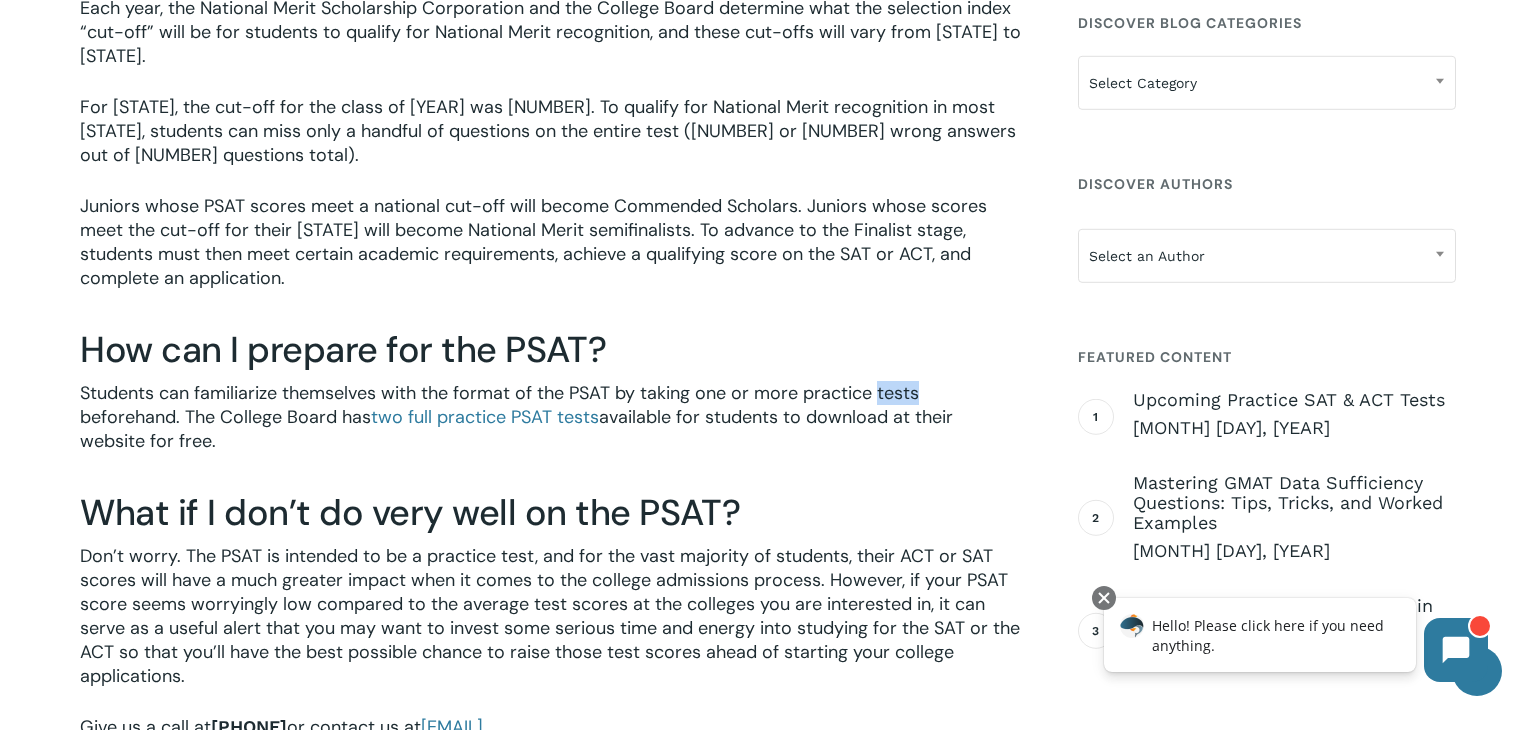 click on "Students can familiarize themselves with the format of the PSAT by taking one or more practice tests beforehand. The College Board has  two full practice PSAT tests  available for students to download at their website for free." at bounding box center (551, 430) 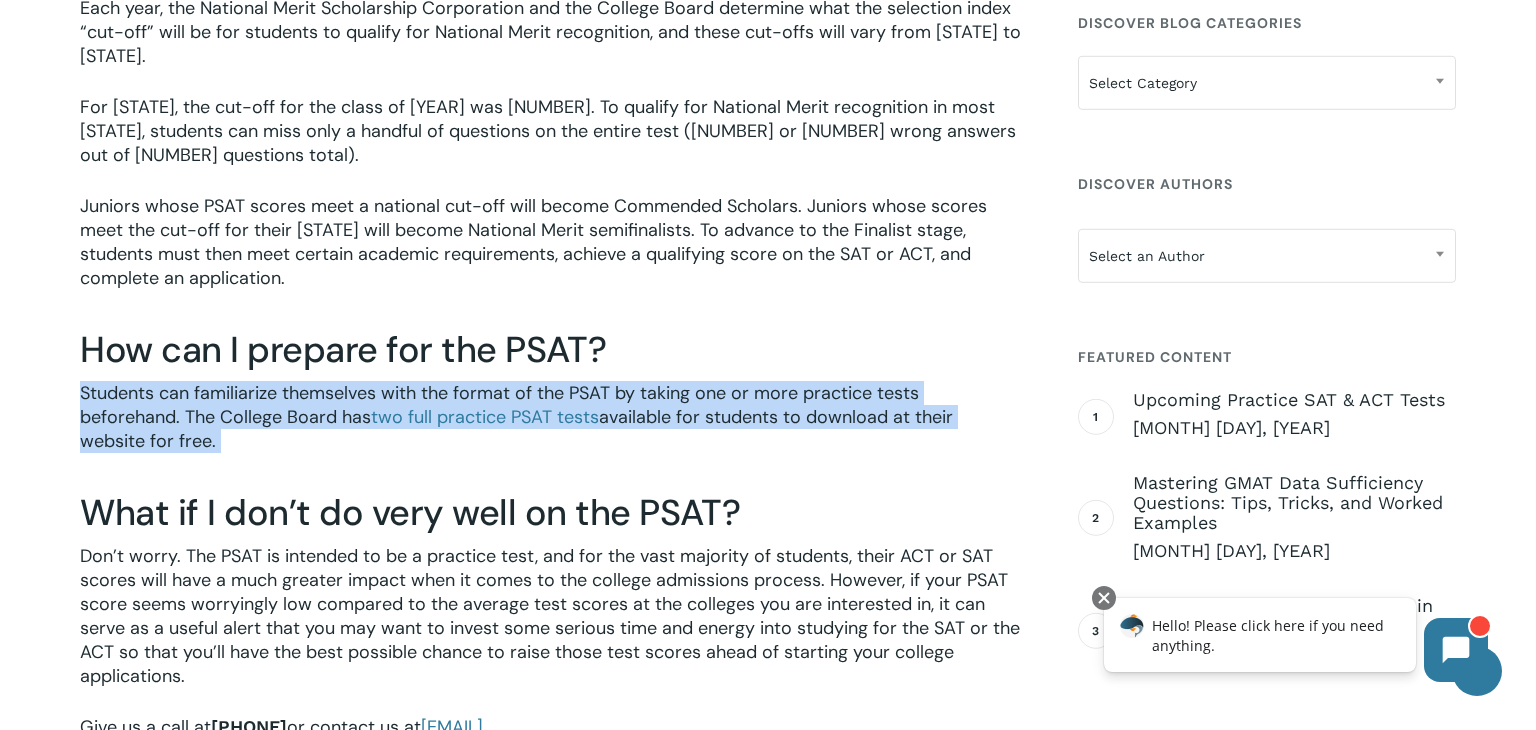 click on "Students can familiarize themselves with the format of the PSAT by taking one or more practice tests beforehand. The College Board has  two full practice PSAT tests  available for students to download at their website for free." at bounding box center [551, 430] 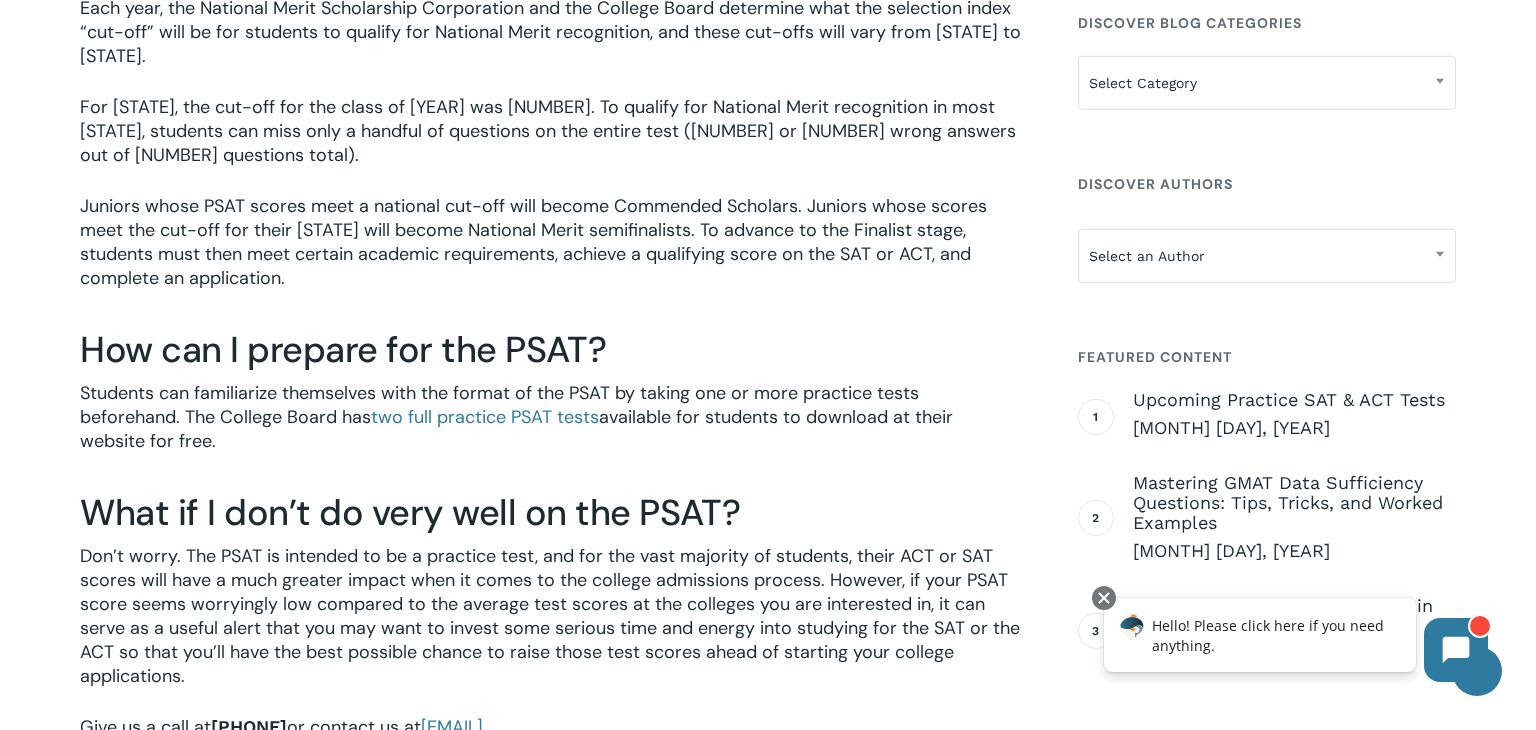 click on "Students can familiarize themselves with the format of the PSAT by taking one or more practice tests beforehand. The College Board has  two full practice PSAT tests  available for students to download at their website for free." at bounding box center [551, 430] 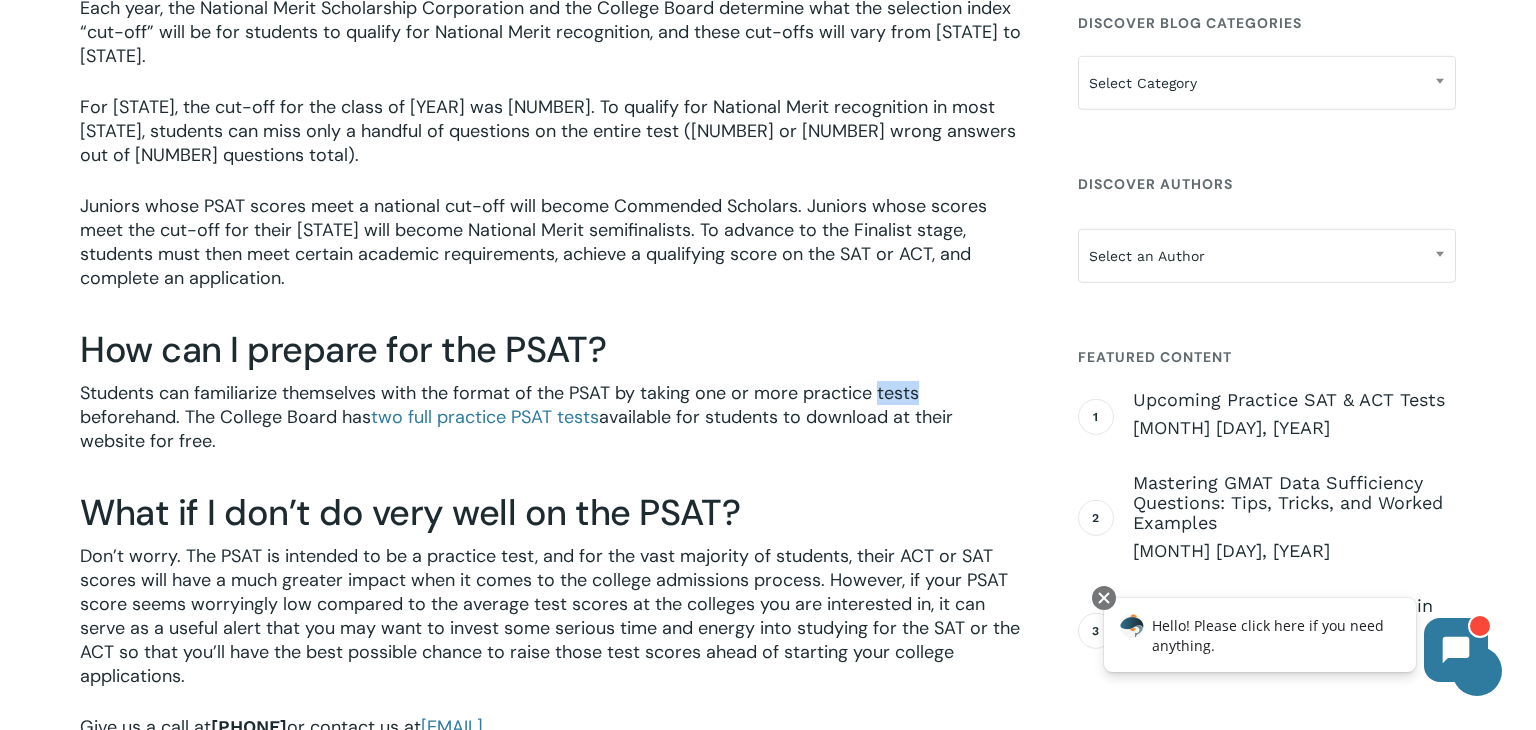 click on "Students can familiarize themselves with the format of the PSAT by taking one or more practice tests beforehand. The College Board has  two full practice PSAT tests  available for students to download at their website for free." at bounding box center (551, 430) 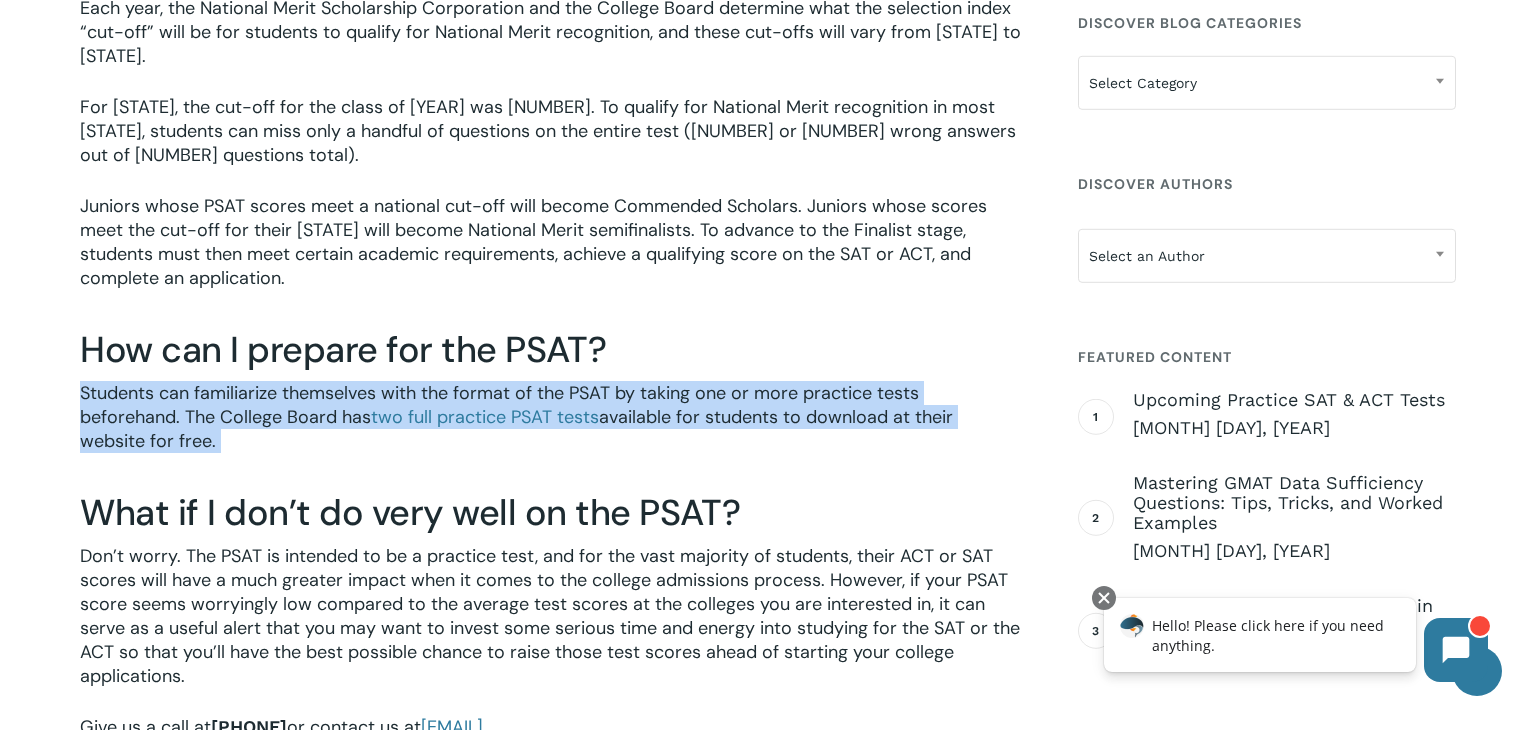 click on "Students can familiarize themselves with the format of the PSAT by taking one or more practice tests beforehand. The College Board has  two full practice PSAT tests  available for students to download at their website for free." at bounding box center [551, 430] 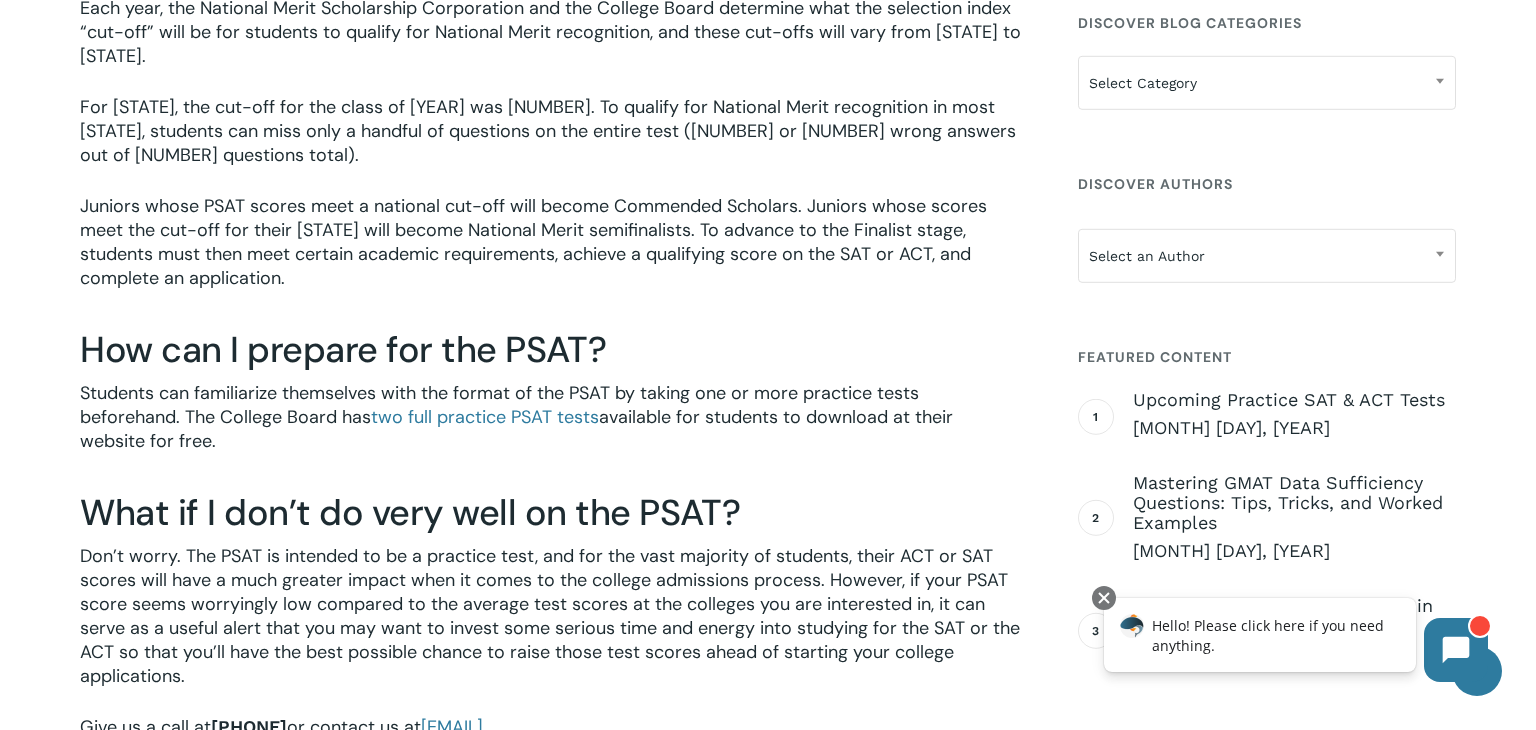 click on "Students can familiarize themselves with the format of the PSAT by taking one or more practice tests beforehand. The College Board has  two full practice PSAT tests  available for students to download at their website for free." at bounding box center (551, 430) 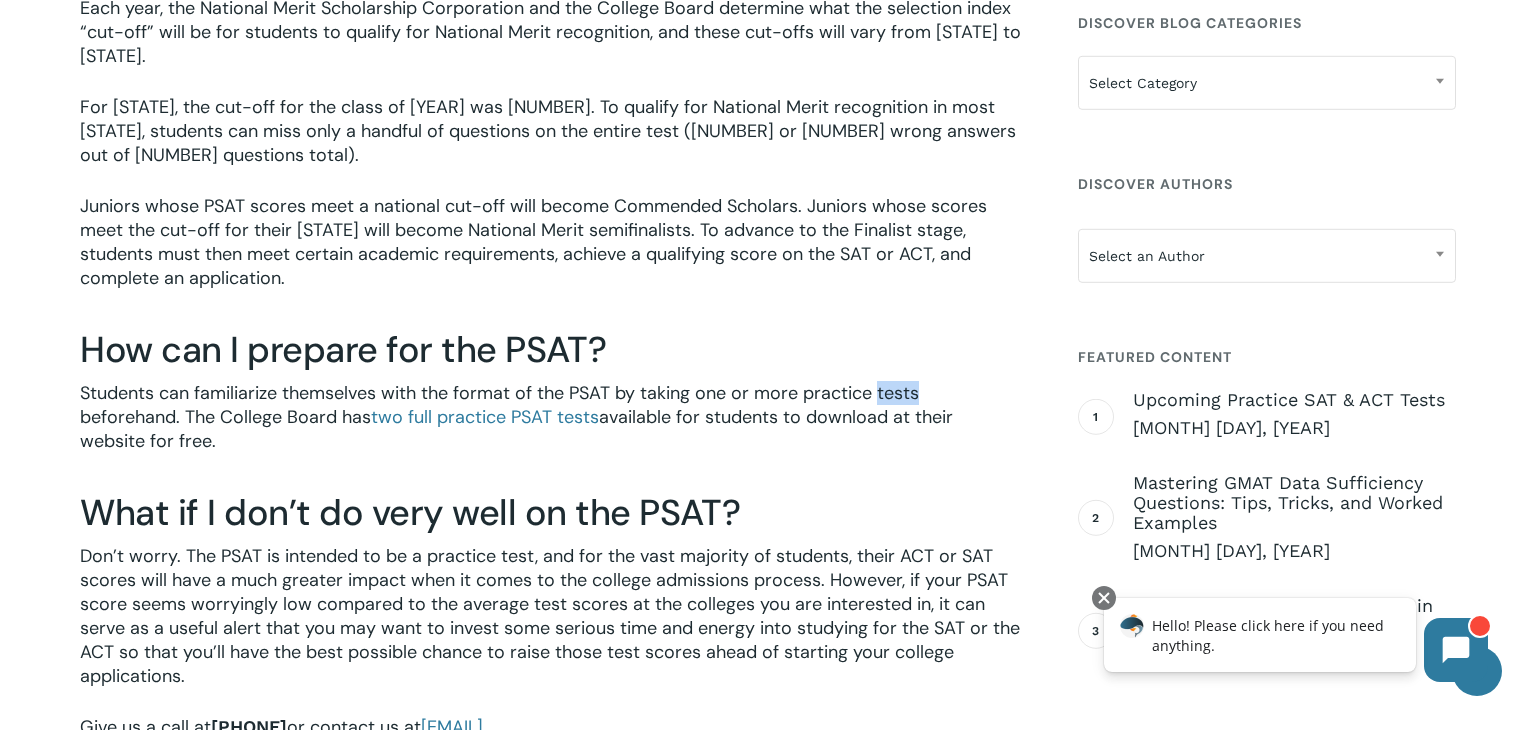 click on "Students can familiarize themselves with the format of the PSAT by taking one or more practice tests beforehand. The College Board has  two full practice PSAT tests  available for students to download at their website for free." at bounding box center (551, 430) 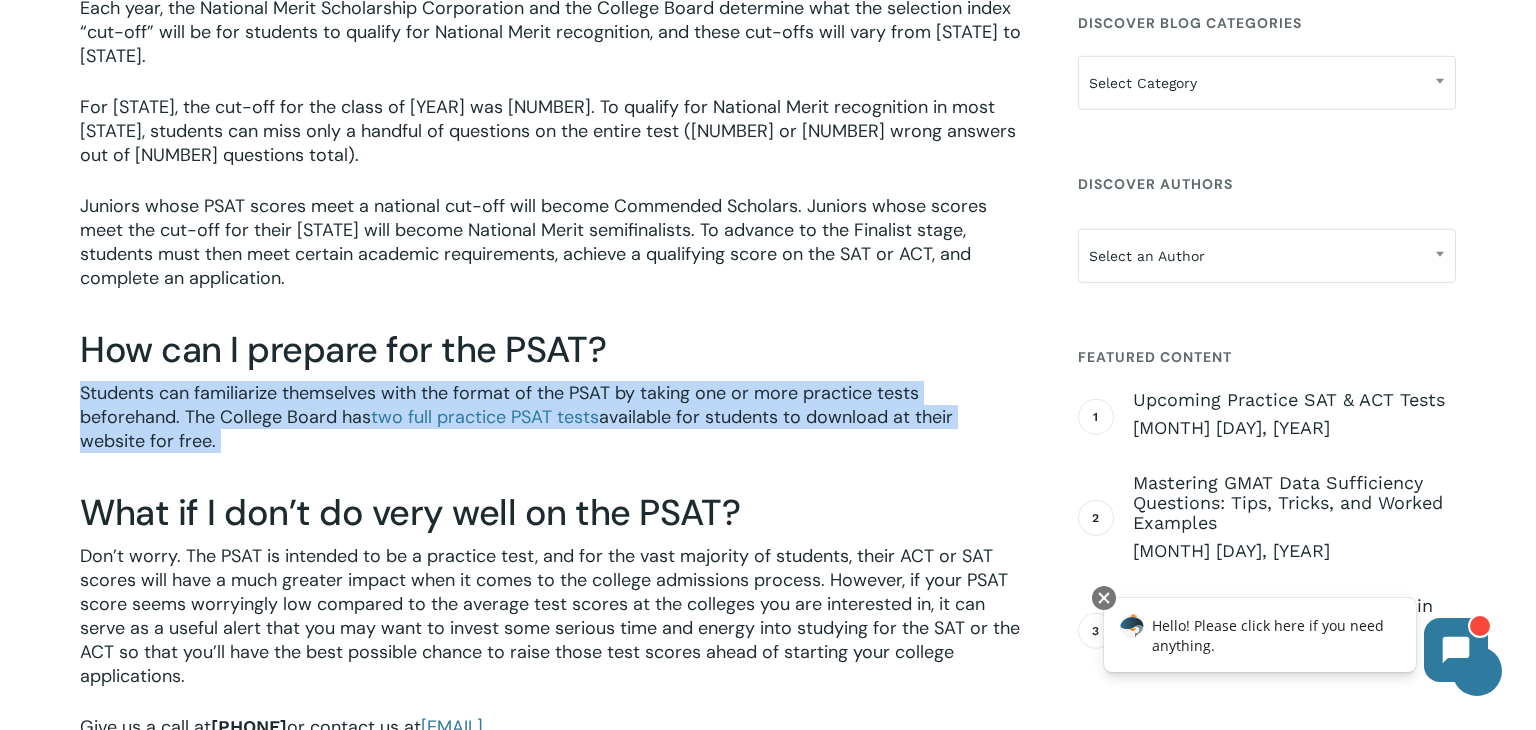 click on "Students can familiarize themselves with the format of the PSAT by taking one or more practice tests beforehand. The College Board has  two full practice PSAT tests  available for students to download at their website for free." at bounding box center [551, 430] 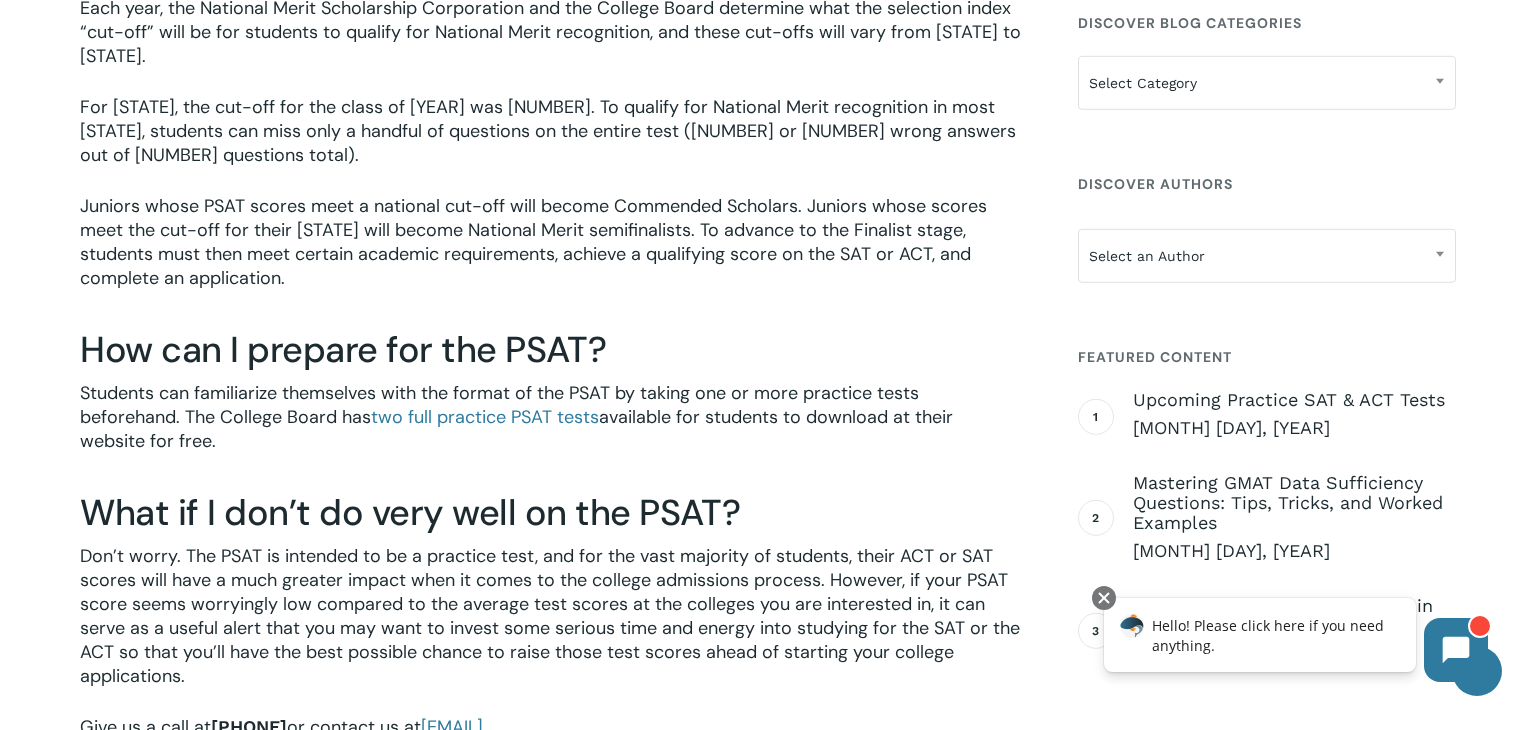 click on "Students can familiarize themselves with the format of the PSAT by taking one or more practice tests beforehand. The College Board has  two full practice PSAT tests  available for students to download at their website for free." at bounding box center [551, 430] 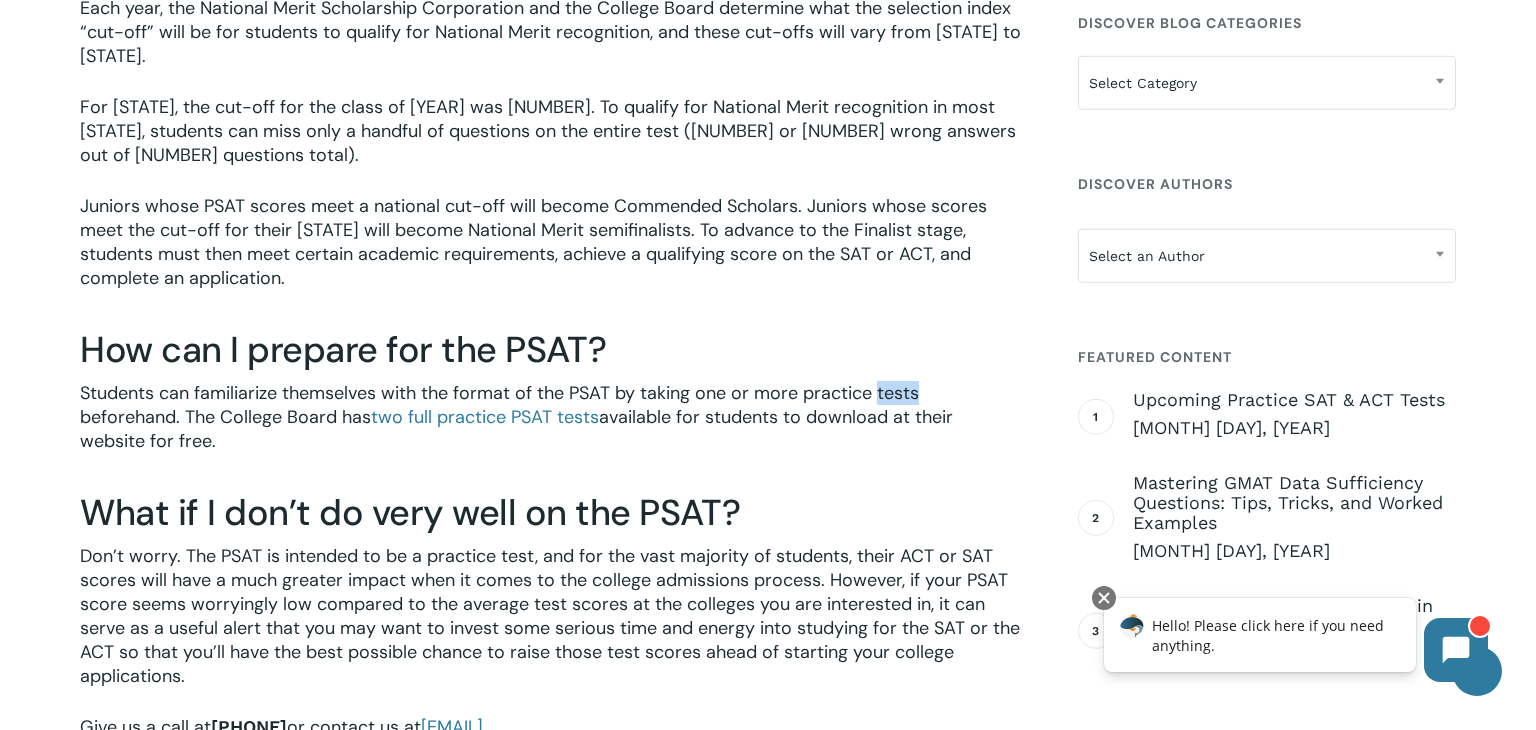 click on "Students can familiarize themselves with the format of the PSAT by taking one or more practice tests beforehand. The College Board has  two full practice PSAT tests  available for students to download at their website for free." at bounding box center [551, 430] 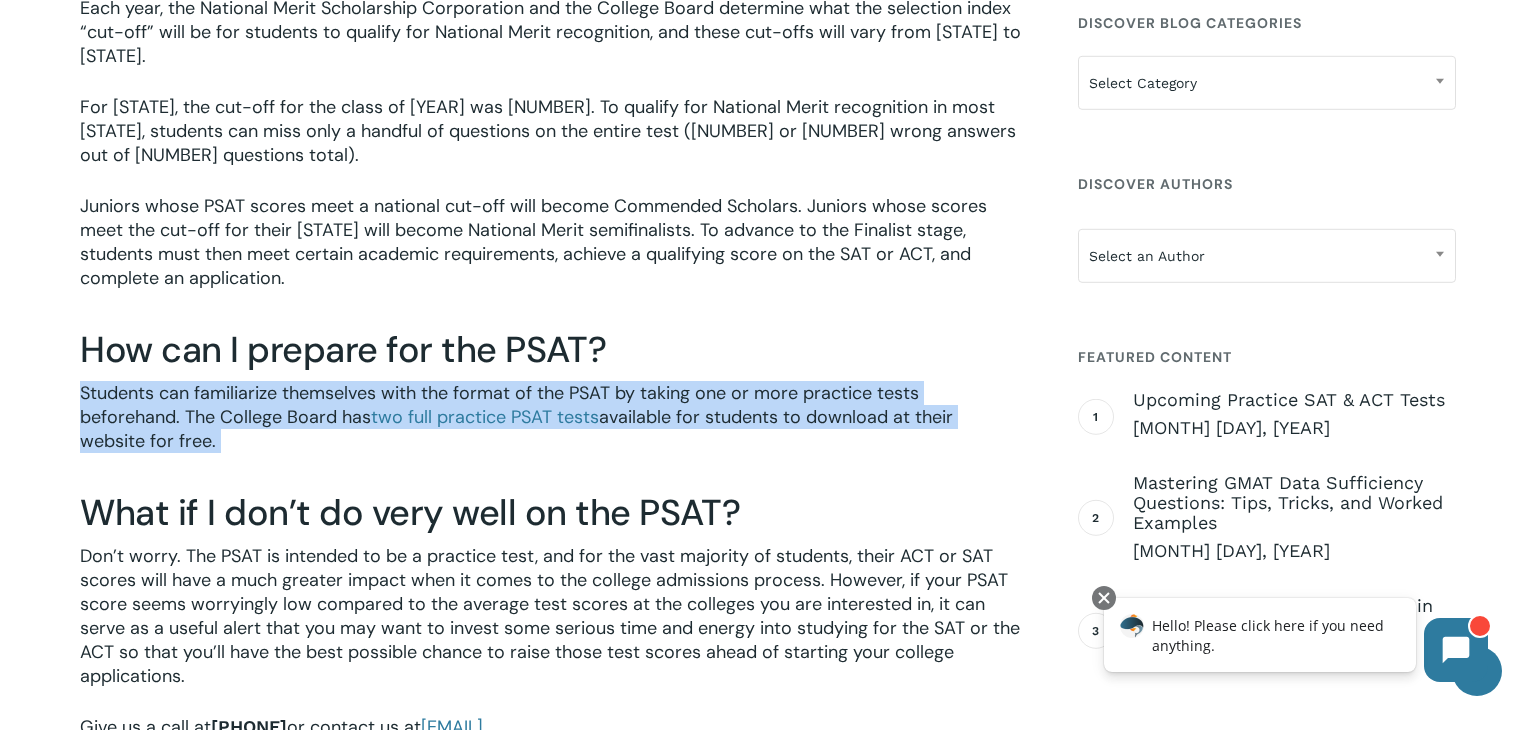 click on "Students can familiarize themselves with the format of the PSAT by taking one or more practice tests beforehand. The College Board has  two full practice PSAT tests  available for students to download at their website for free." at bounding box center [551, 430] 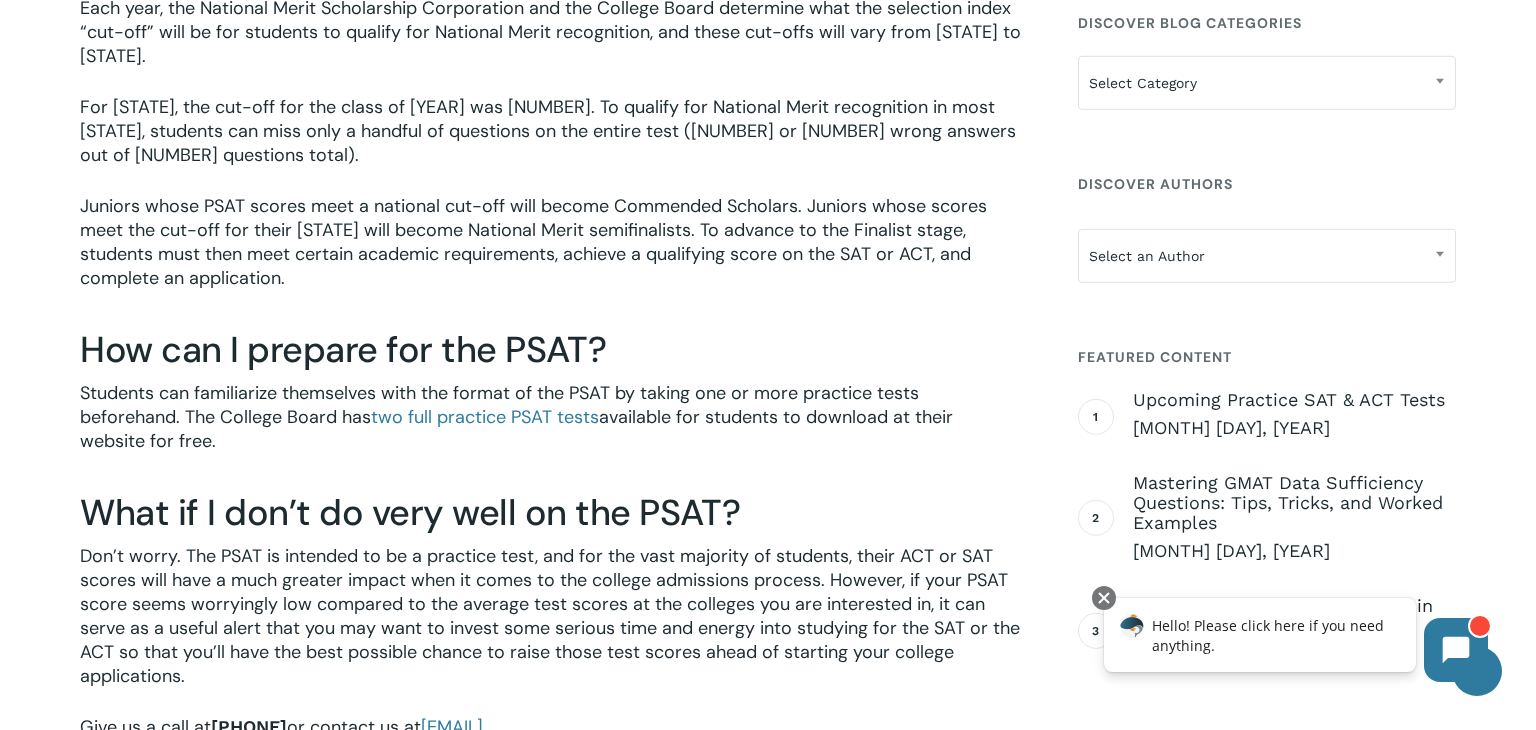 click on "Students can familiarize themselves with the format of the PSAT by taking one or more practice tests beforehand. The College Board has  two full practice PSAT tests  available for students to download at their website for free." at bounding box center (551, 430) 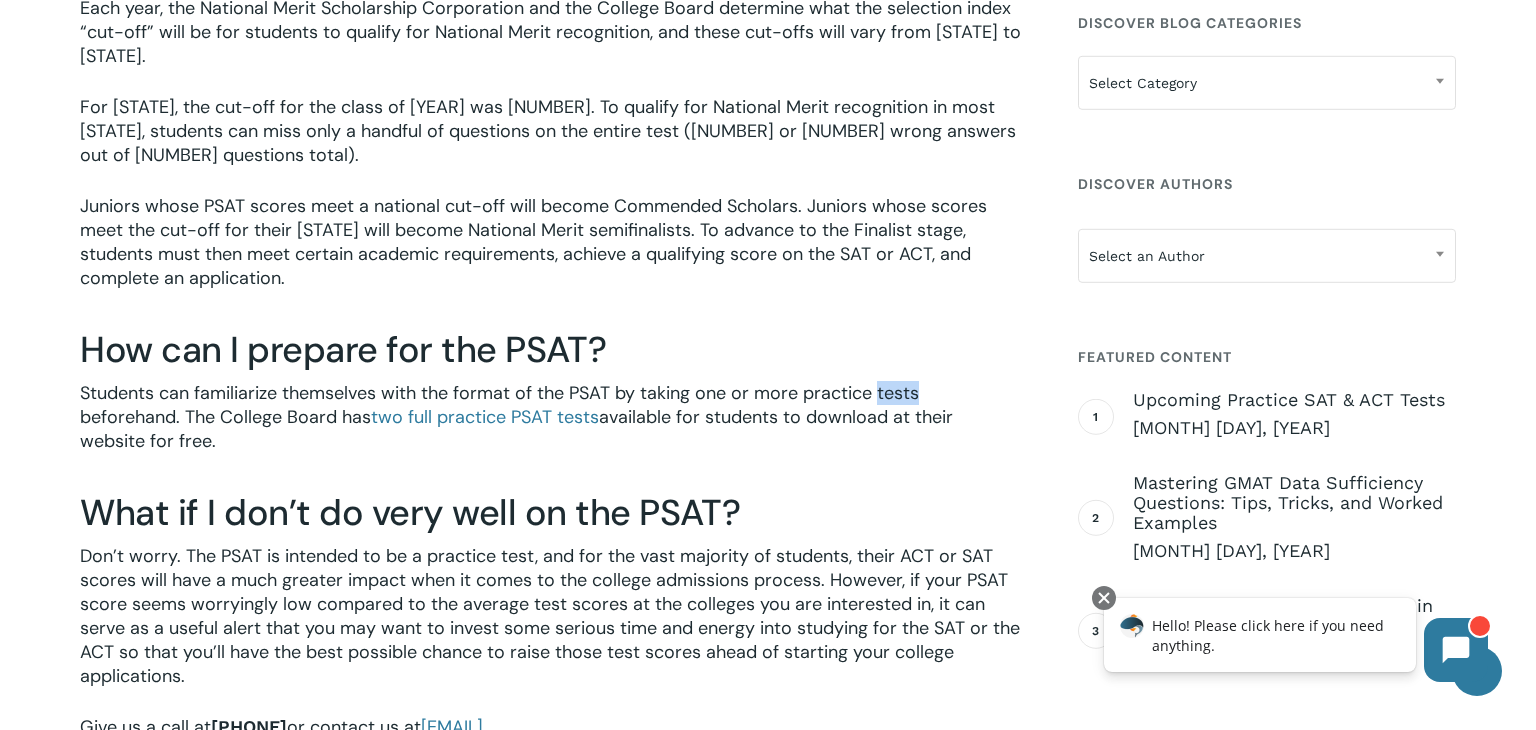 click on "Students can familiarize themselves with the format of the PSAT by taking one or more practice tests beforehand. The College Board has  two full practice PSAT tests  available for students to download at their website for free." at bounding box center [551, 430] 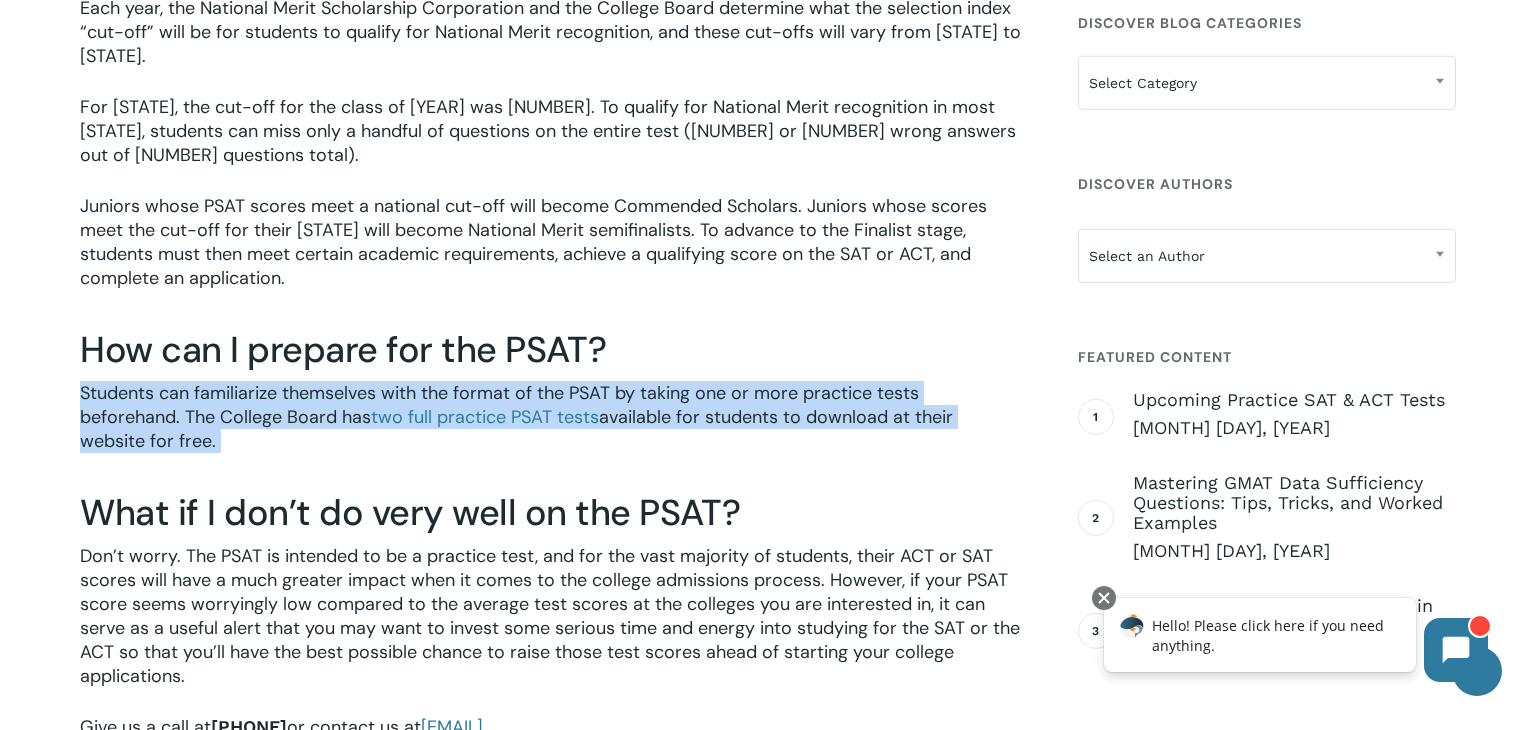 click on "Students can familiarize themselves with the format of the PSAT by taking one or more practice tests beforehand. The College Board has  two full practice PSAT tests  available for students to download at their website for free." at bounding box center (551, 430) 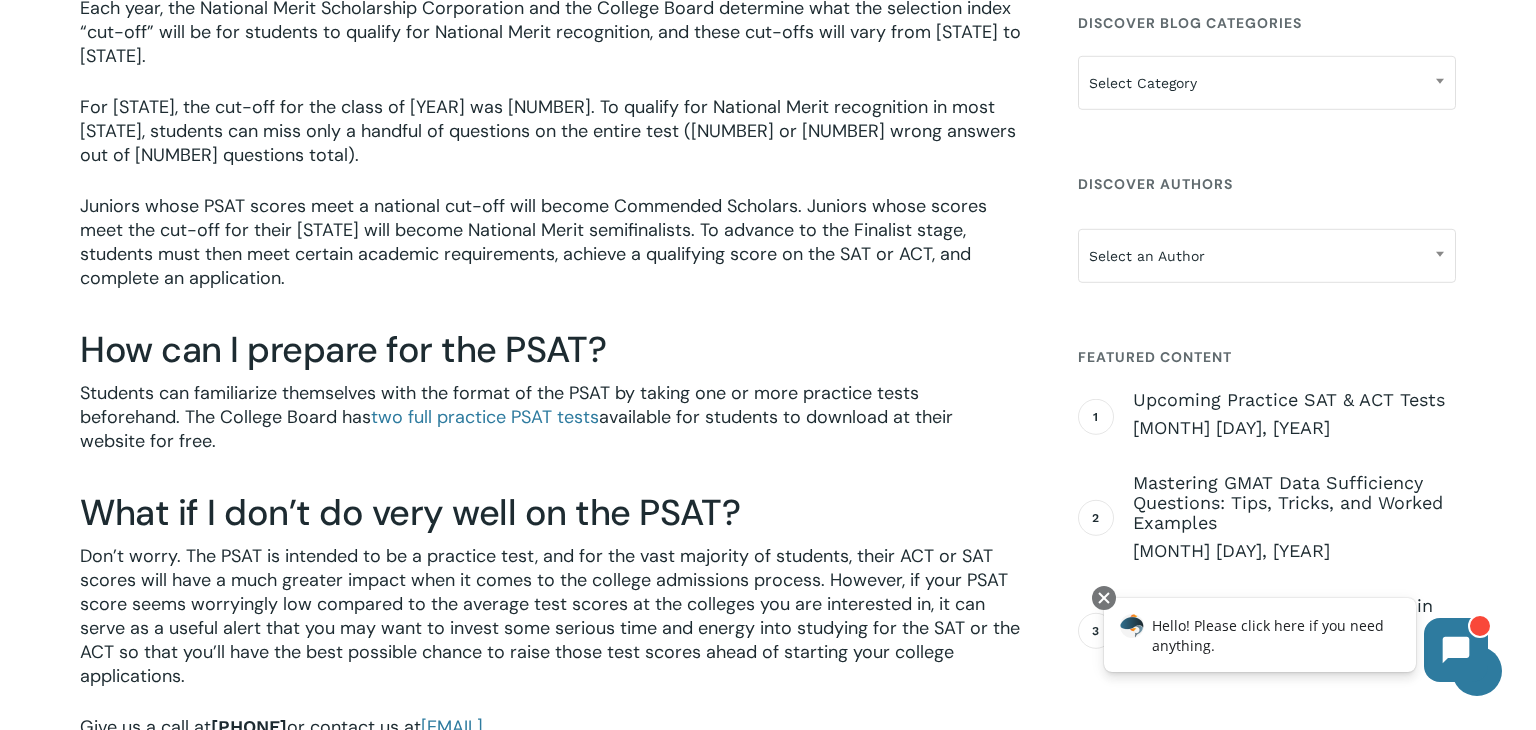 click on "Students can familiarize themselves with the format of the PSAT by taking one or more practice tests beforehand. The College Board has  two full practice PSAT tests  available for students to download at their website for free." at bounding box center [551, 430] 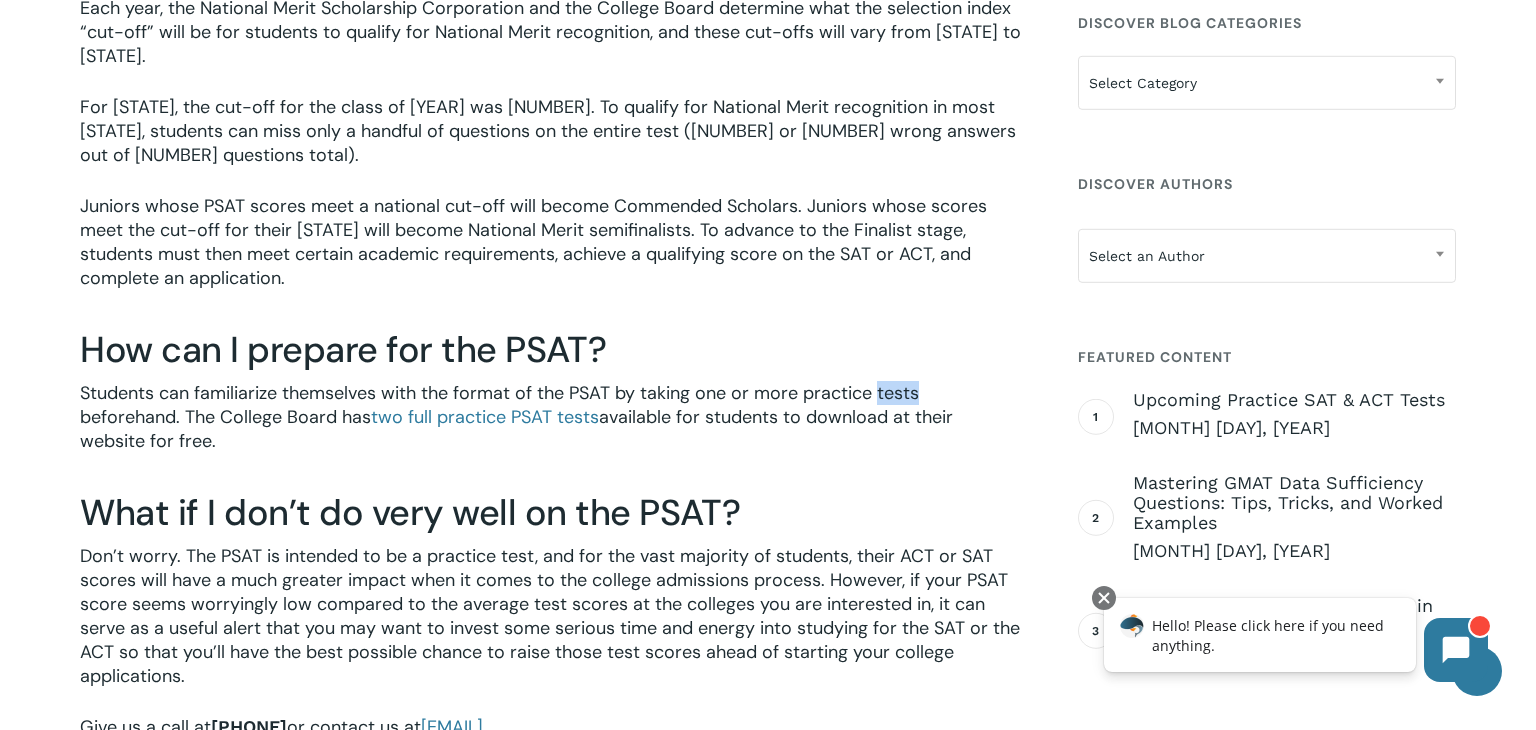 click on "Students can familiarize themselves with the format of the PSAT by taking one or more practice tests beforehand. The College Board has  two full practice PSAT tests  available for students to download at their website for free." at bounding box center [551, 430] 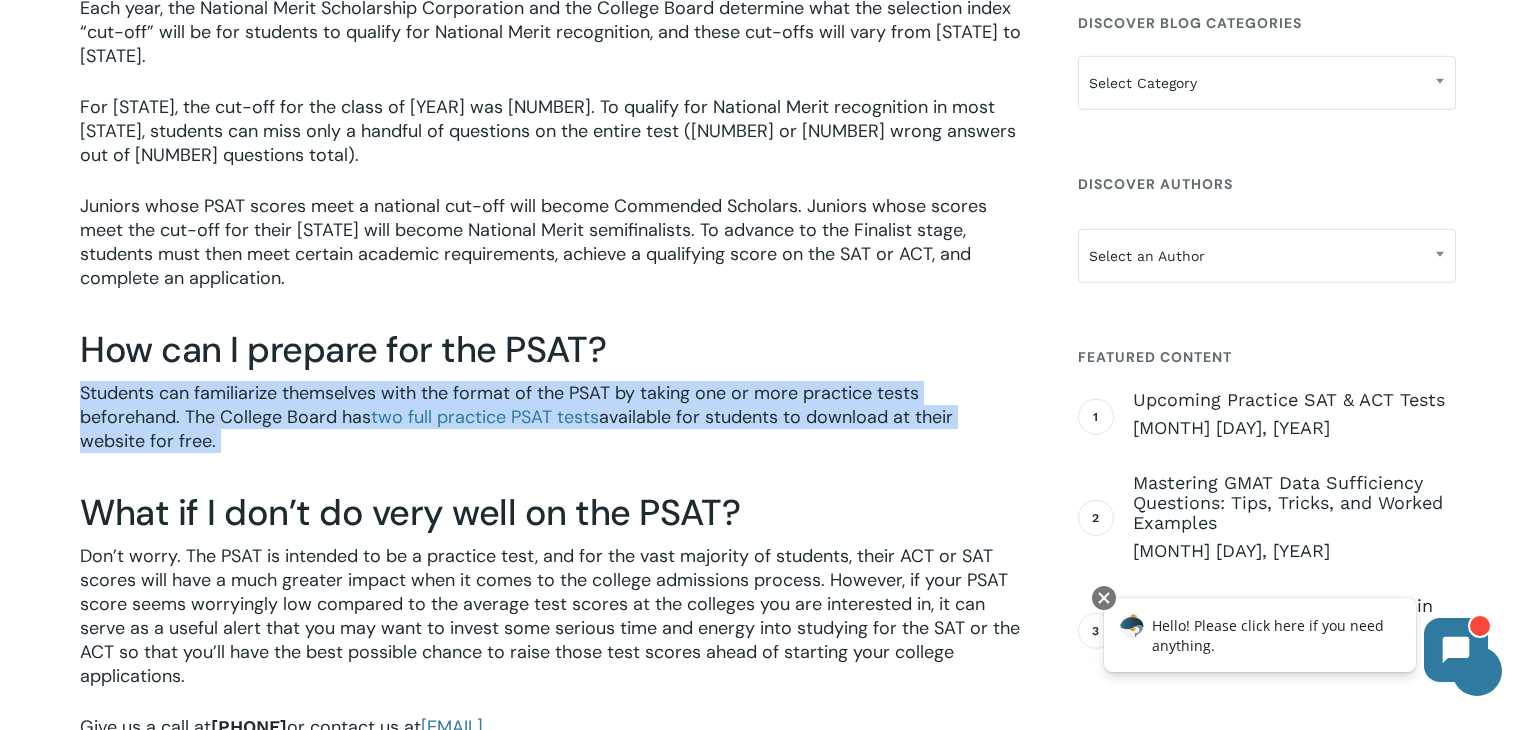 click on "Students can familiarize themselves with the format of the PSAT by taking one or more practice tests beforehand. The College Board has  two full practice PSAT tests  available for students to download at their website for free." at bounding box center (551, 430) 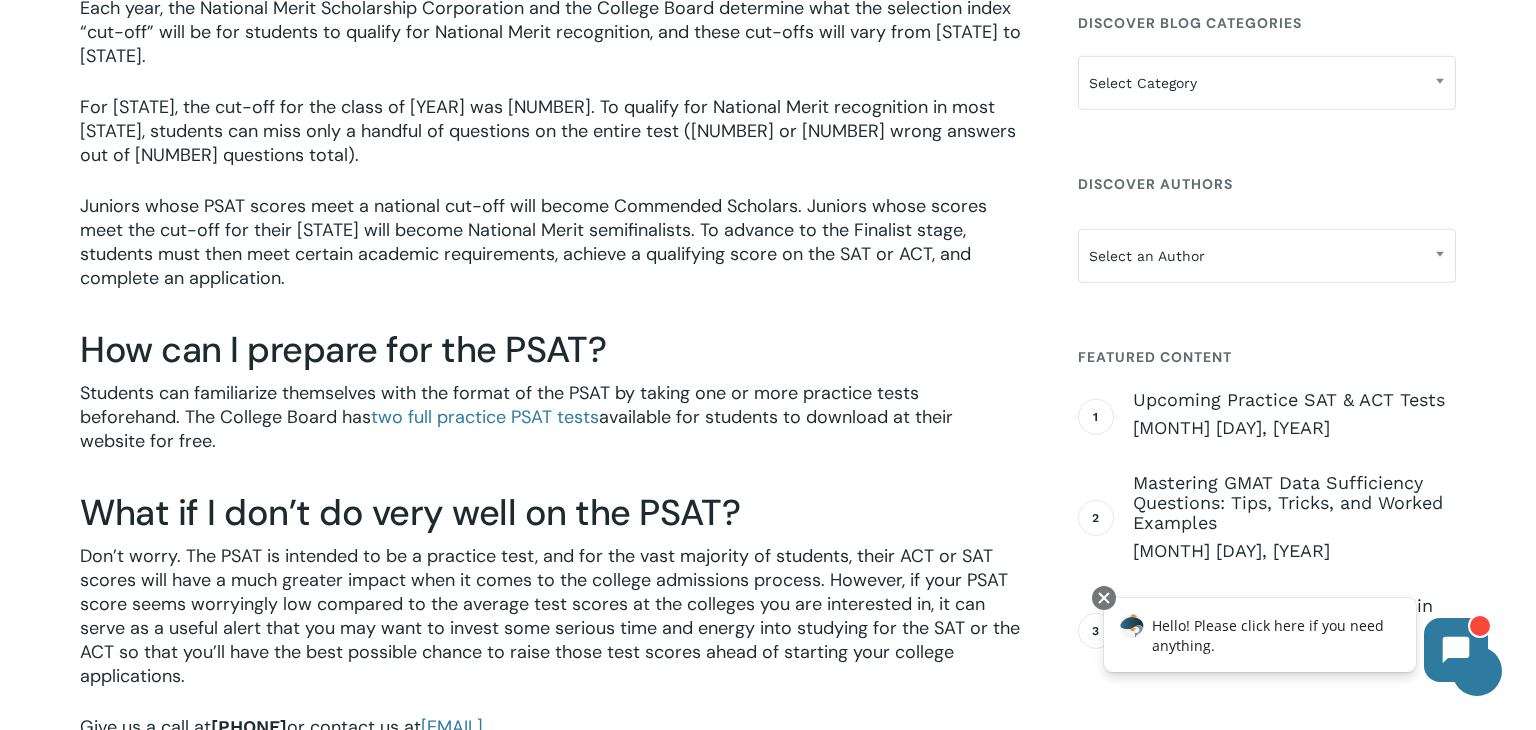 click on "Students can familiarize themselves with the format of the PSAT by taking one or more practice tests beforehand. The College Board has  two full practice PSAT tests  available for students to download at their website for free." at bounding box center [551, 430] 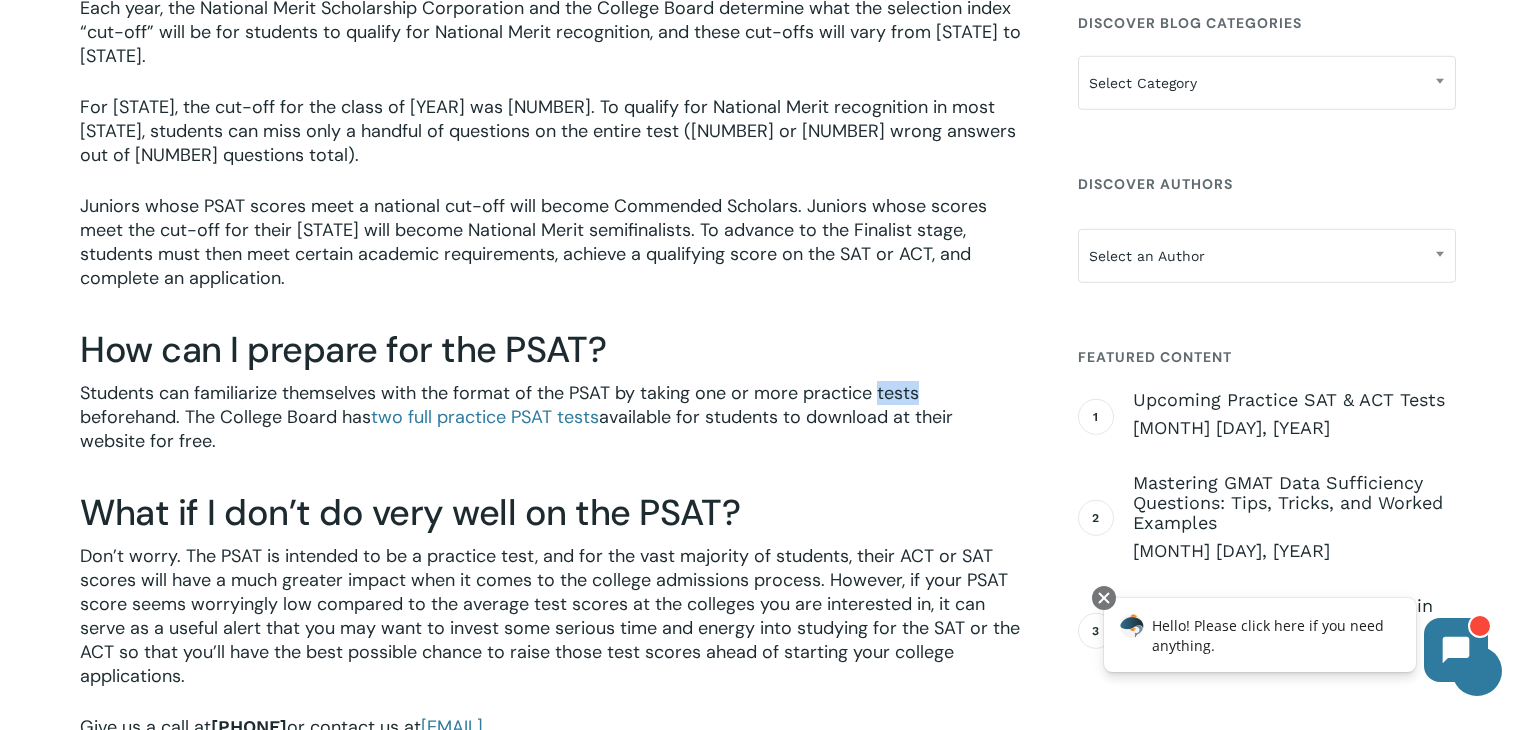 click on "Students can familiarize themselves with the format of the PSAT by taking one or more practice tests beforehand. The College Board has  two full practice PSAT tests  available for students to download at their website for free." at bounding box center [551, 430] 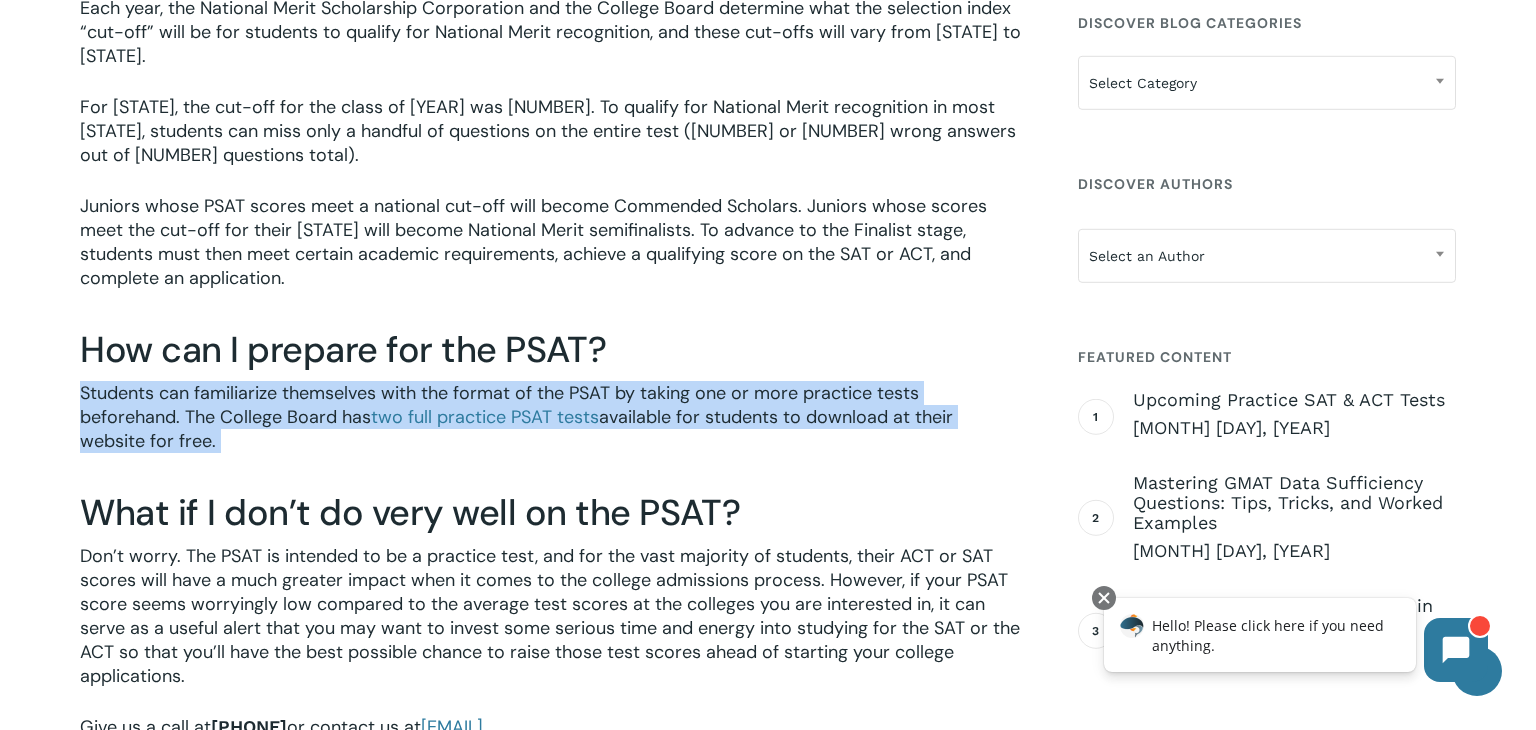 click on "Students can familiarize themselves with the format of the PSAT by taking one or more practice tests beforehand. The College Board has  two full practice PSAT tests  available for students to download at their website for free." at bounding box center (551, 430) 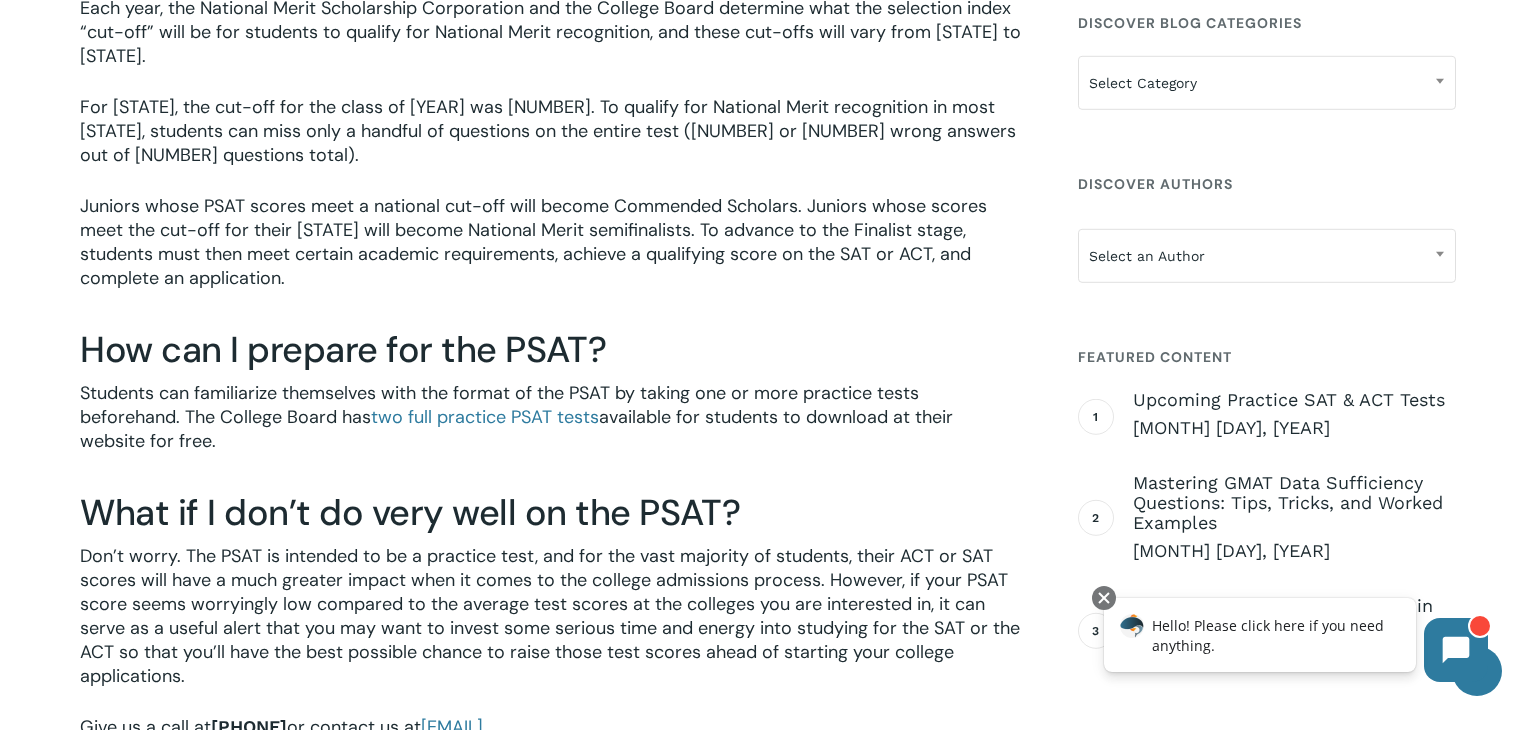 click on "Students can familiarize themselves with the format of the PSAT by taking one or more practice tests beforehand. The College Board has  two full practice PSAT tests  available for students to download at their website for free." at bounding box center [551, 430] 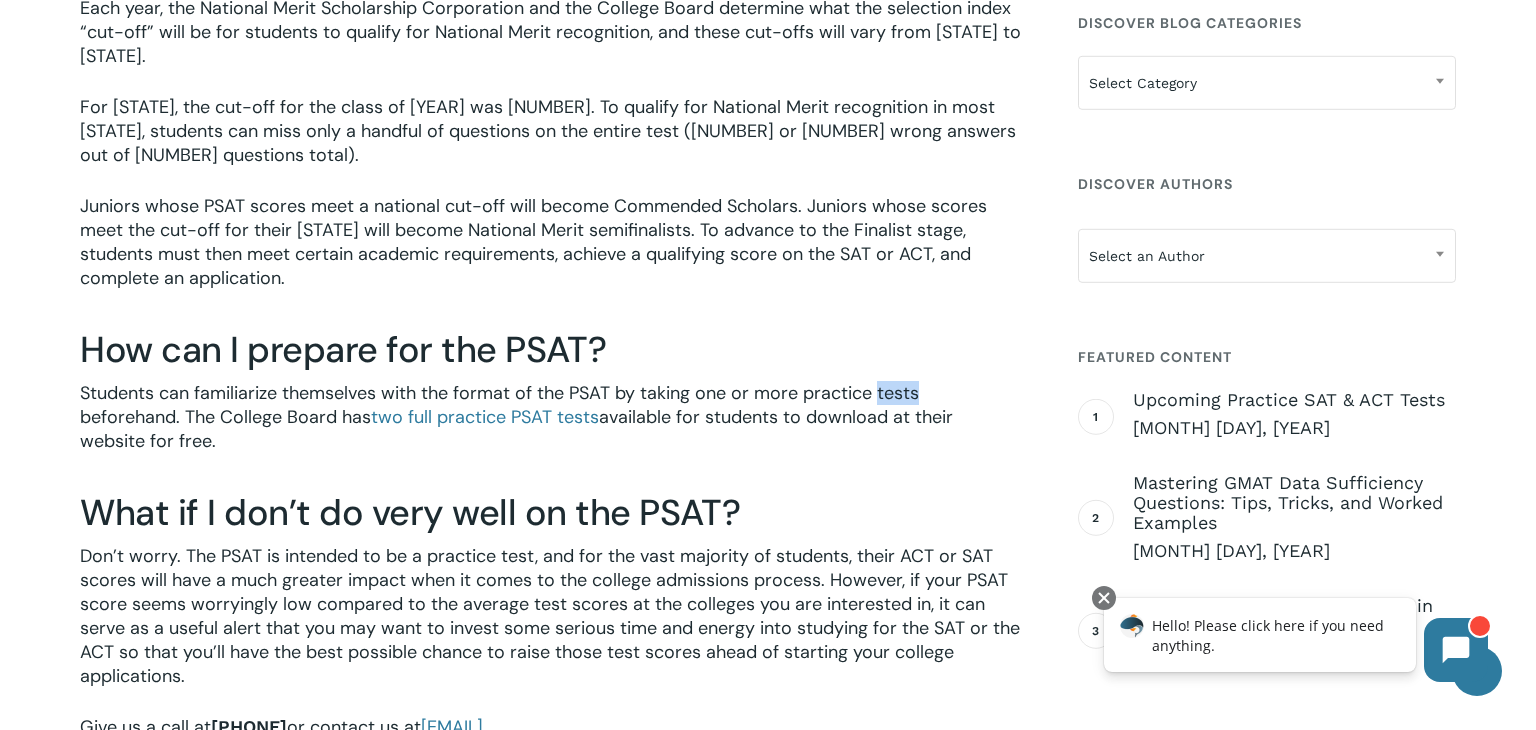 click on "Students can familiarize themselves with the format of the PSAT by taking one or more practice tests beforehand. The College Board has  two full practice PSAT tests  available for students to download at their website for free." at bounding box center (551, 430) 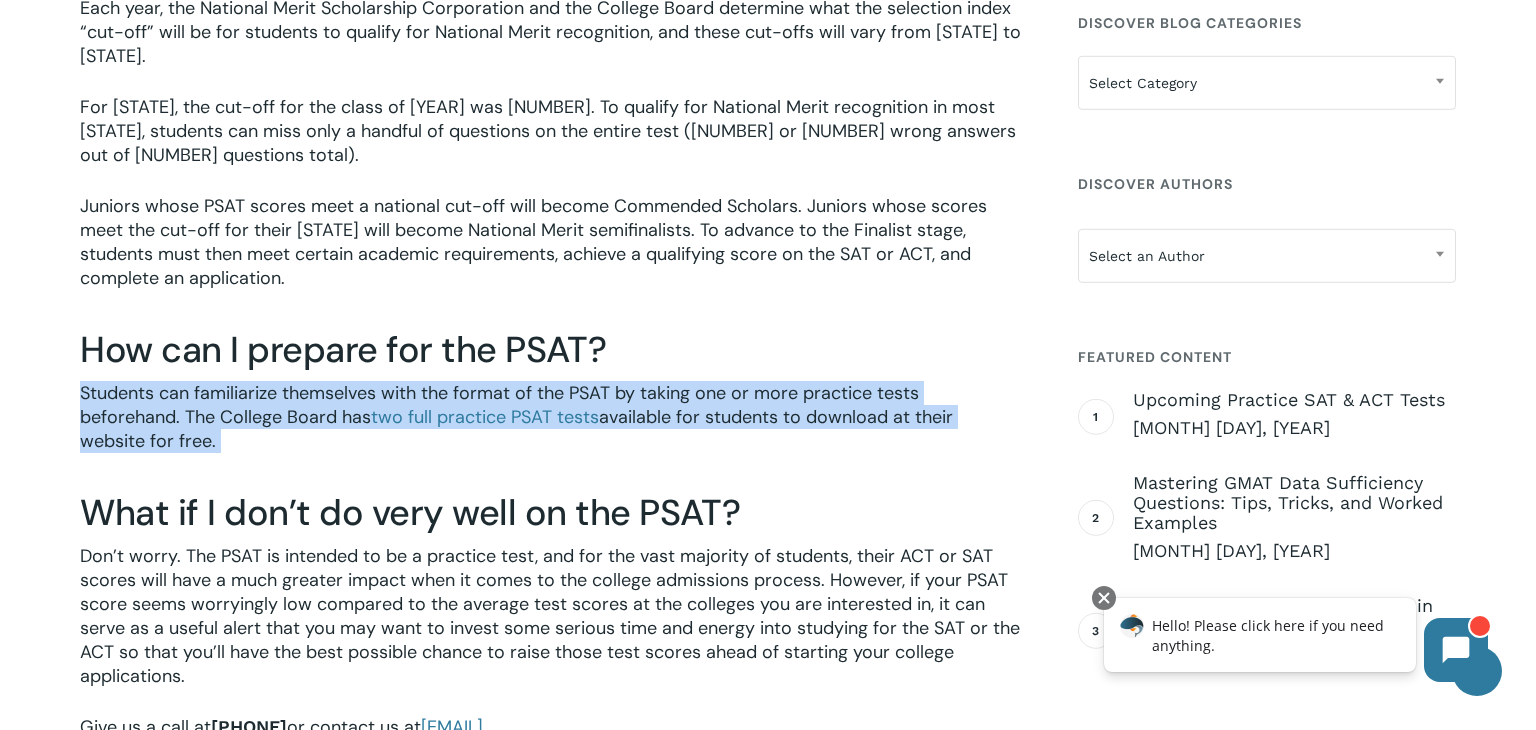 click on "Students can familiarize themselves with the format of the PSAT by taking one or more practice tests beforehand. The College Board has  two full practice PSAT tests  available for students to download at their website for free." at bounding box center (551, 430) 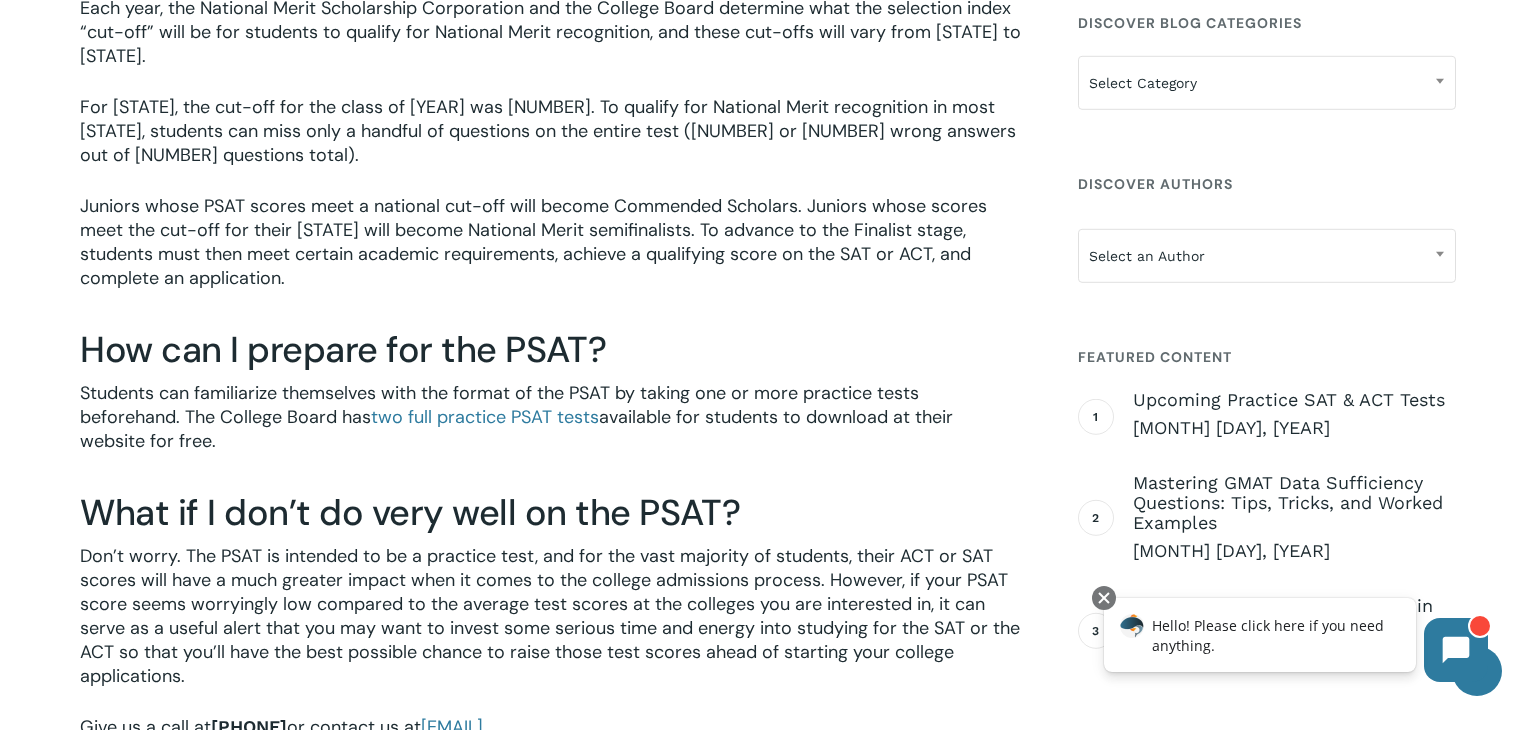 click on "Students can familiarize themselves with the format of the PSAT by taking one or more practice tests beforehand. The College Board has  two full practice PSAT tests  available for students to download at their website for free." at bounding box center [551, 430] 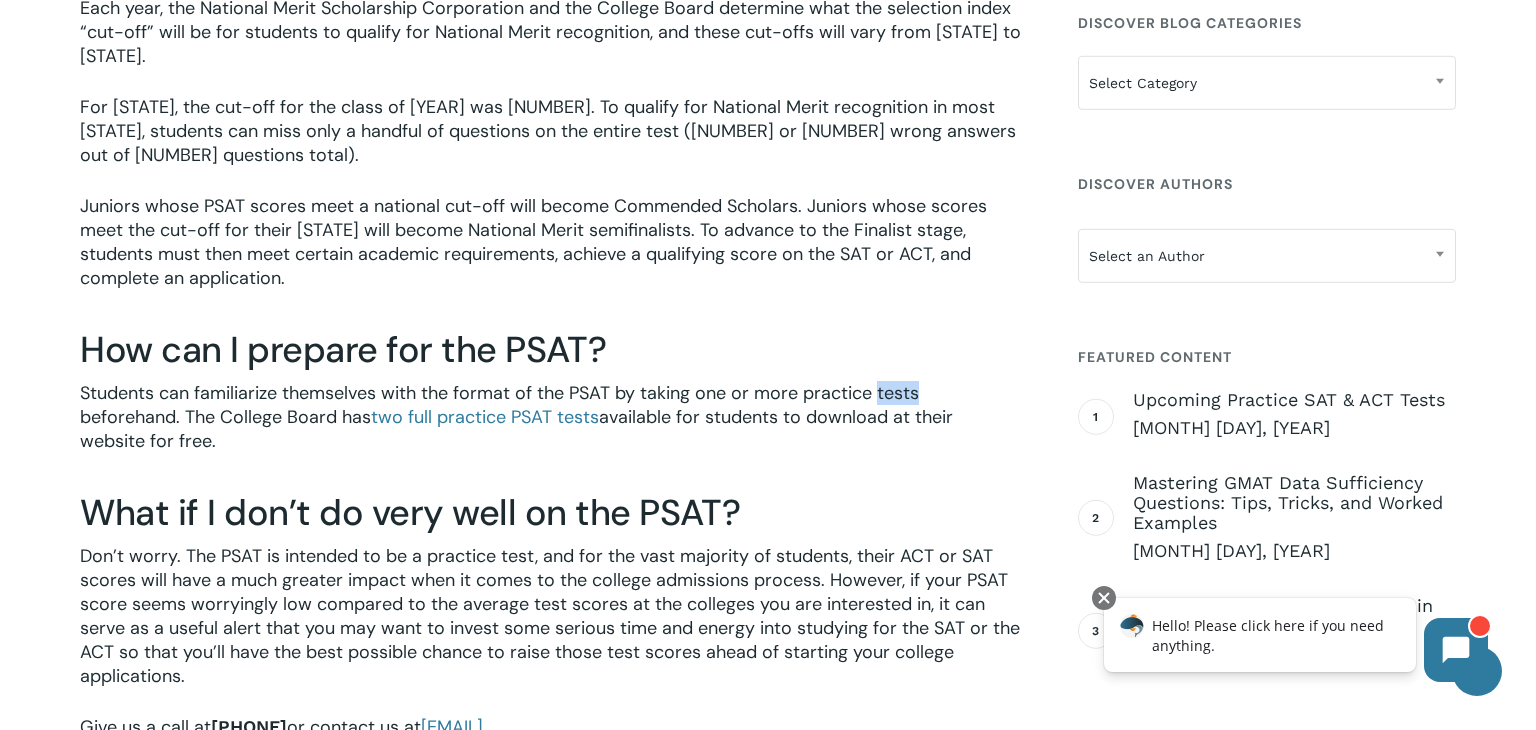 click on "Students can familiarize themselves with the format of the PSAT by taking one or more practice tests beforehand. The College Board has  two full practice PSAT tests  available for students to download at their website for free." at bounding box center (551, 430) 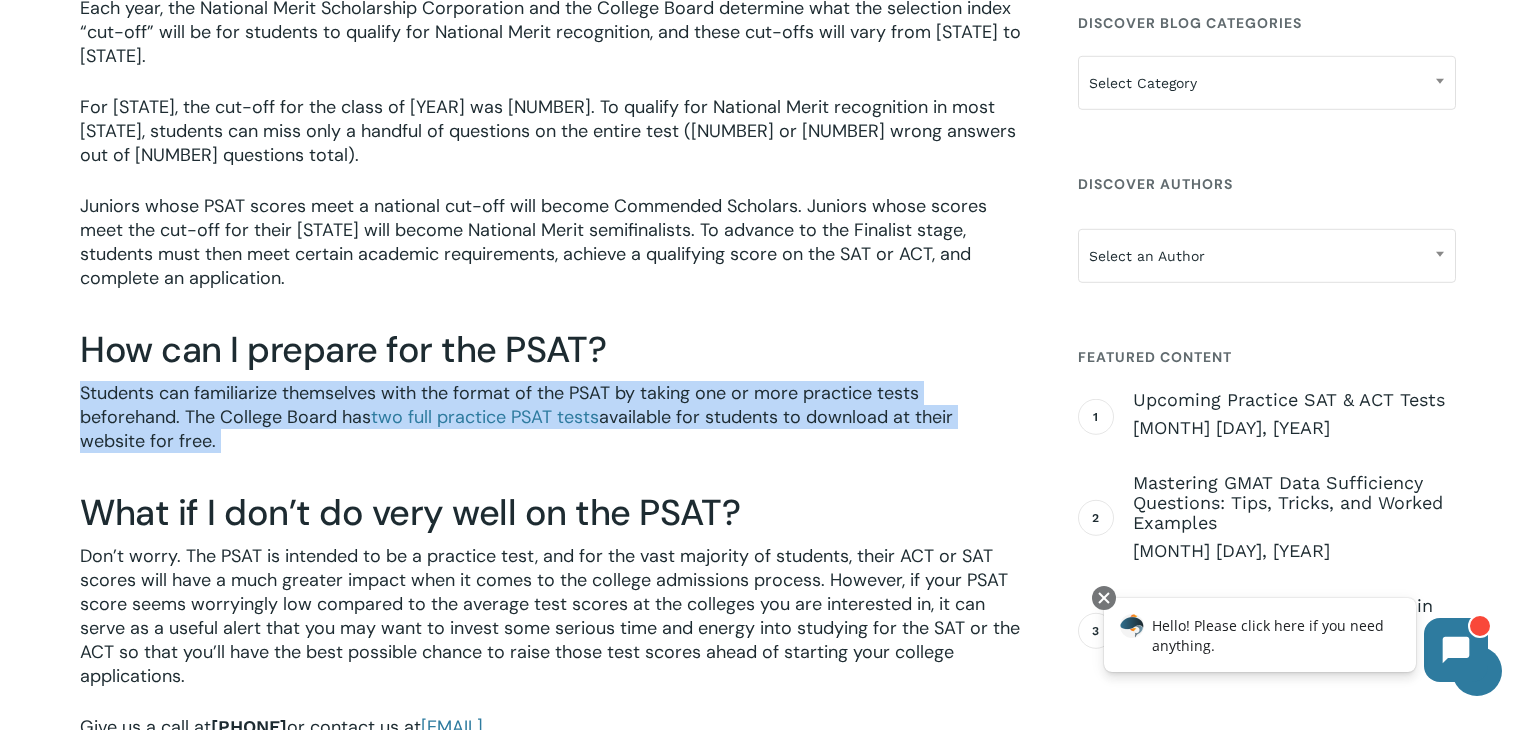 click on "Students can familiarize themselves with the format of the PSAT by taking one or more practice tests beforehand. The College Board has  two full practice PSAT tests  available for students to download at their website for free." at bounding box center [551, 430] 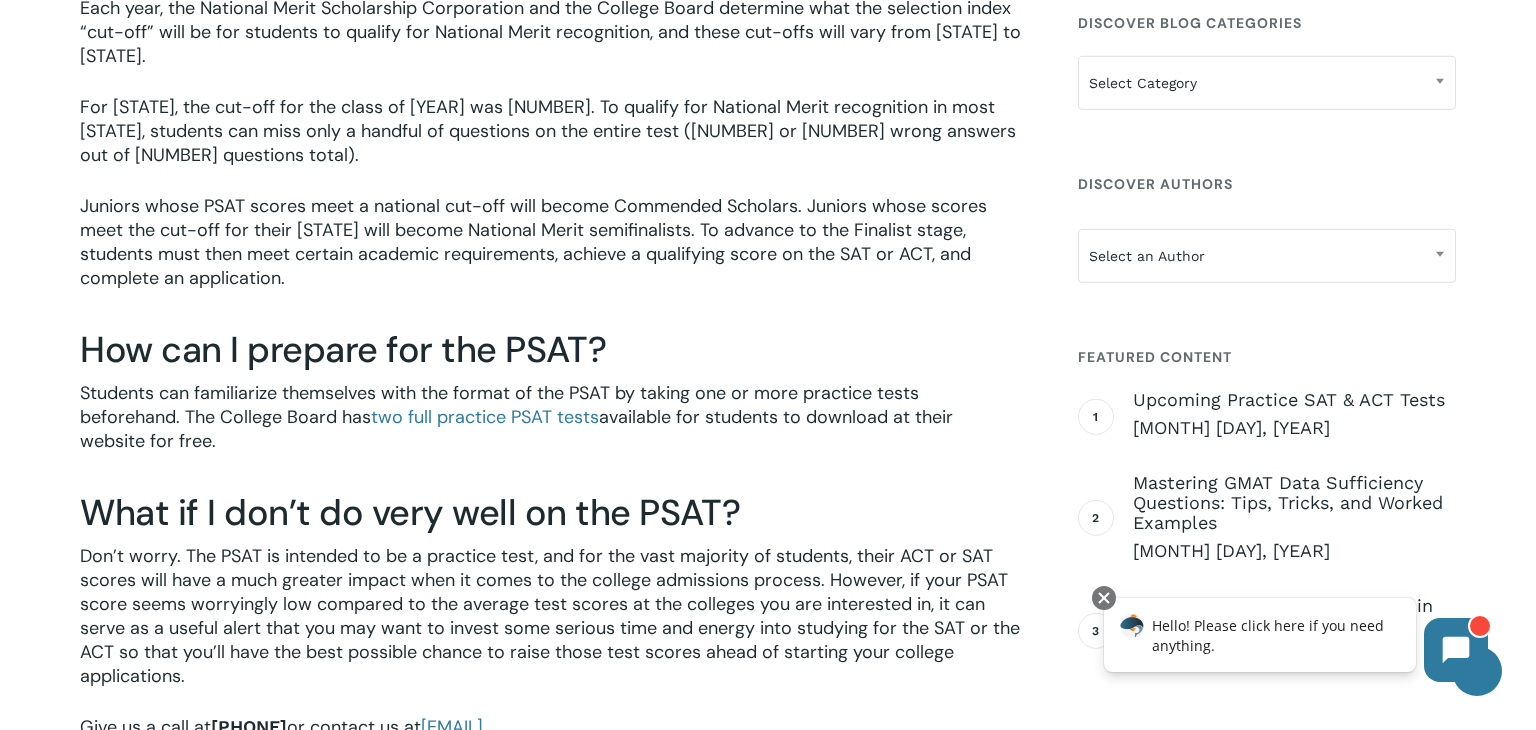 click on "Students can familiarize themselves with the format of the PSAT by taking one or more practice tests beforehand. The College Board has  two full practice PSAT tests  available for students to download at their website for free." at bounding box center [551, 430] 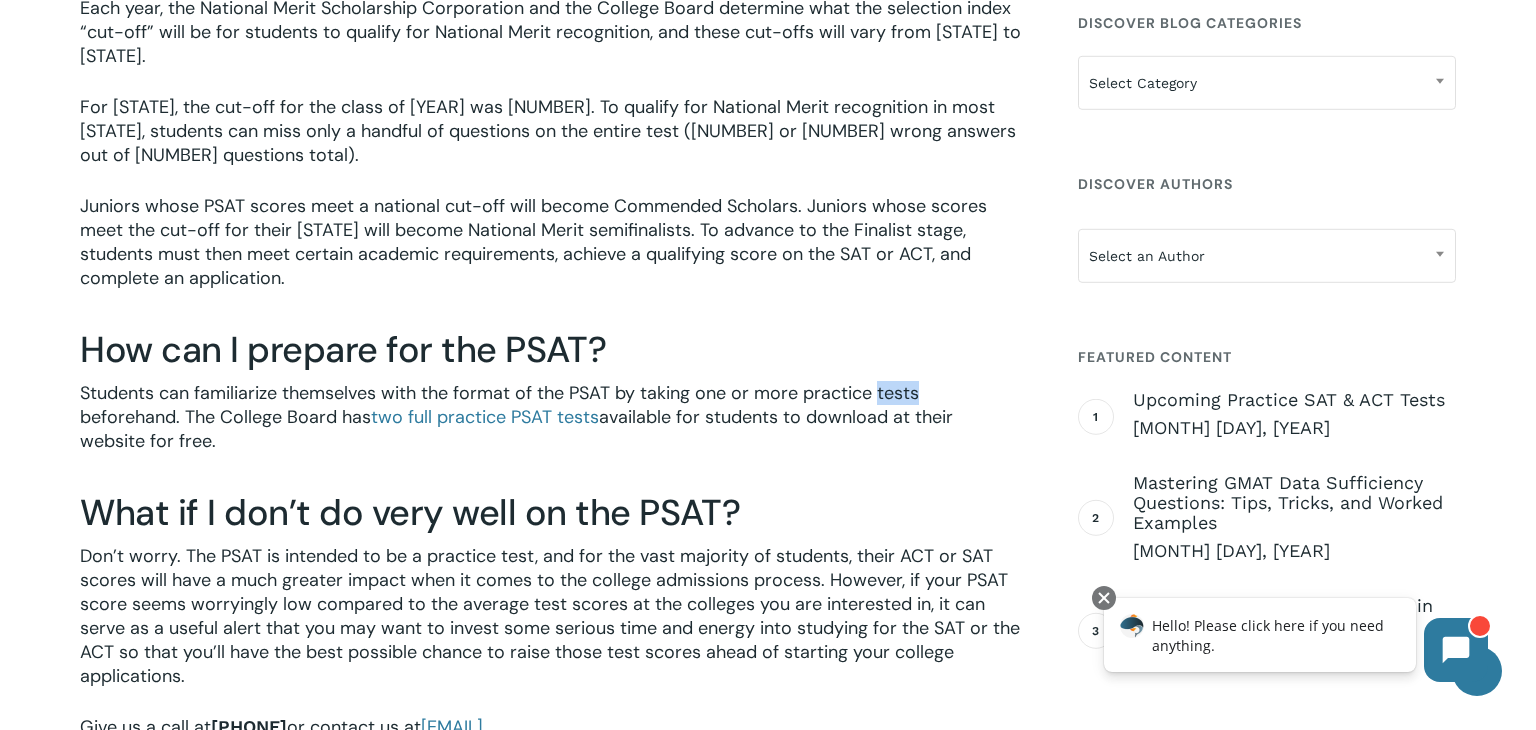 click on "Students can familiarize themselves with the format of the PSAT by taking one or more practice tests beforehand. The College Board has  two full practice PSAT tests  available for students to download at their website for free." at bounding box center (551, 430) 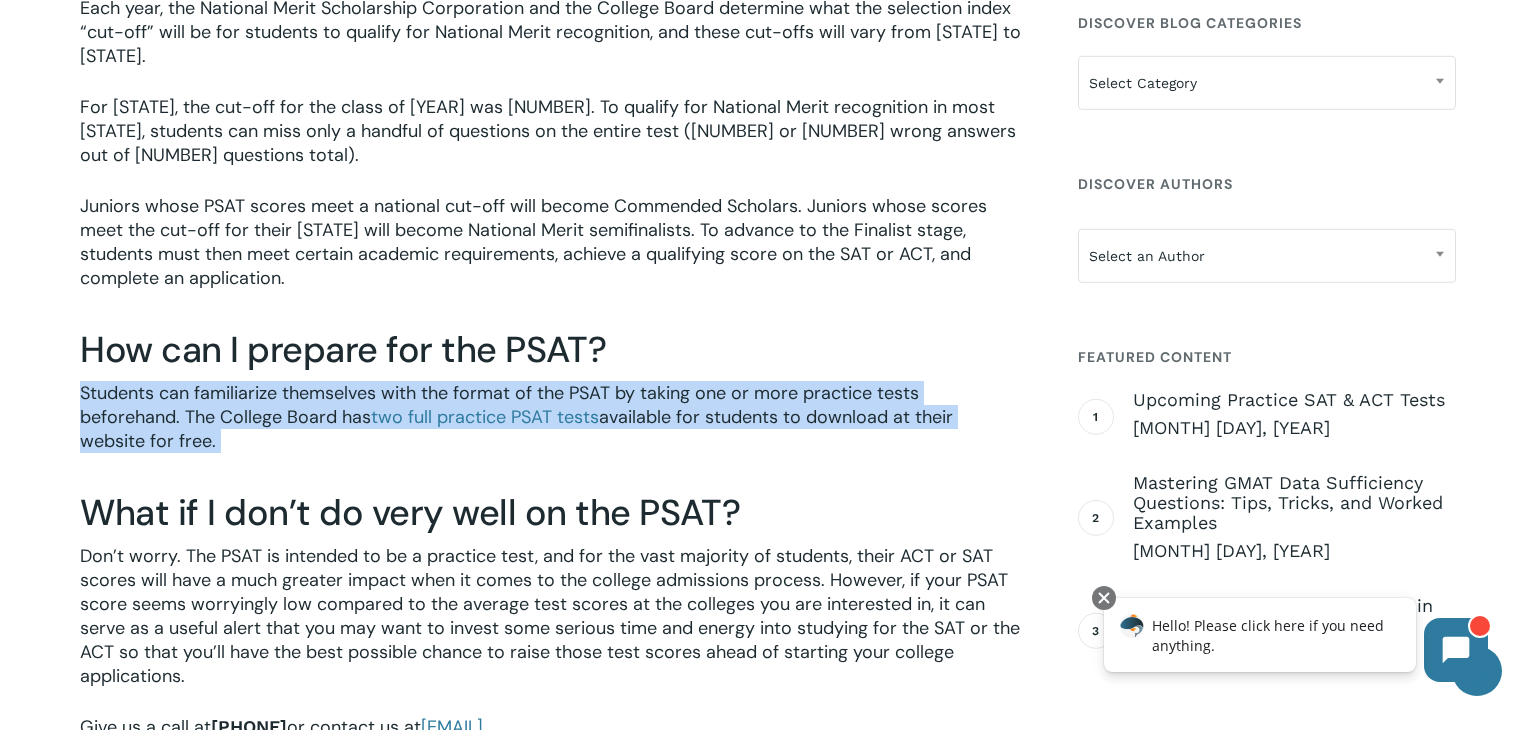 click on "Students can familiarize themselves with the format of the PSAT by taking one or more practice tests beforehand. The College Board has  two full practice PSAT tests  available for students to download at their website for free." at bounding box center (551, 430) 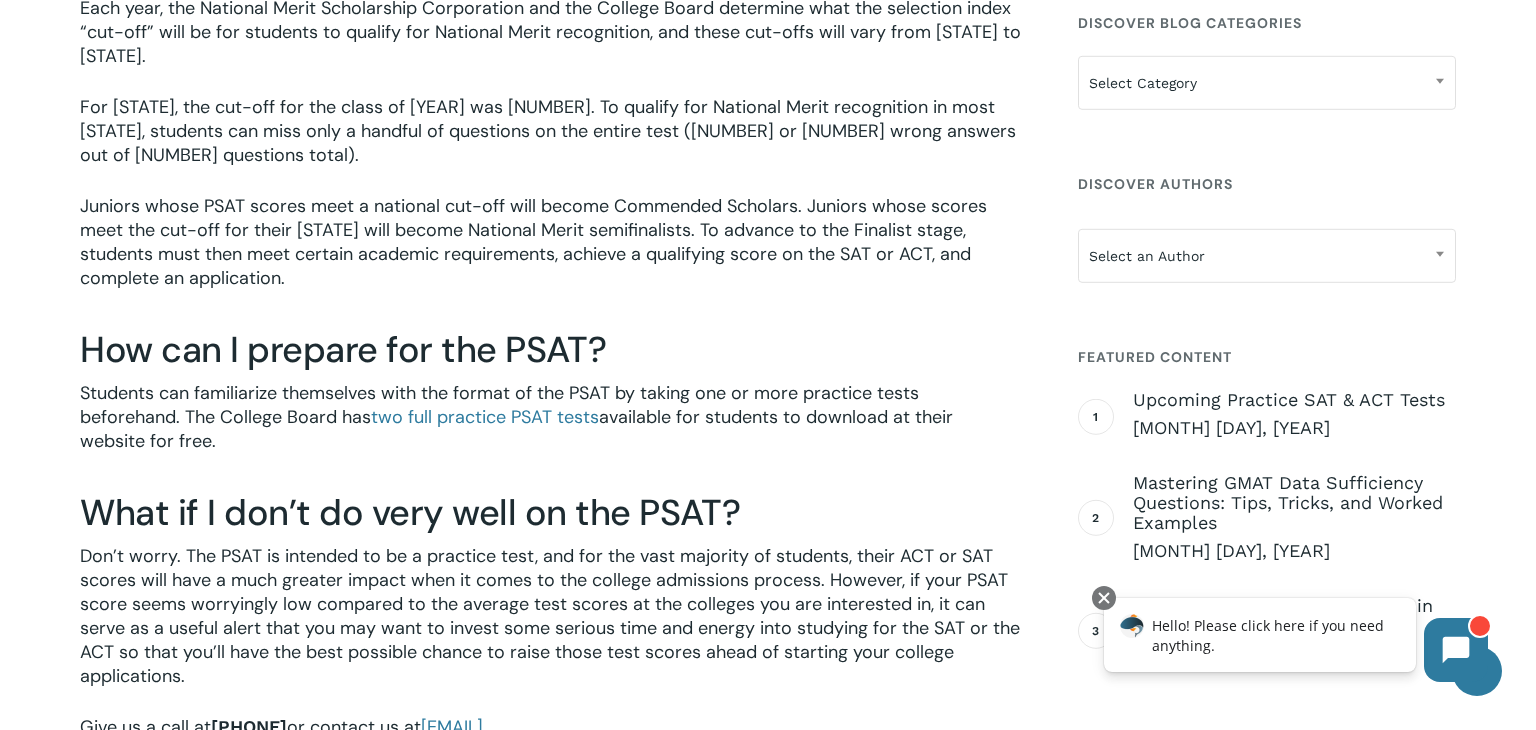 click on "Students can familiarize themselves with the format of the PSAT by taking one or more practice tests beforehand. The College Board has  two full practice PSAT tests  available for students to download at their website for free." at bounding box center (551, 430) 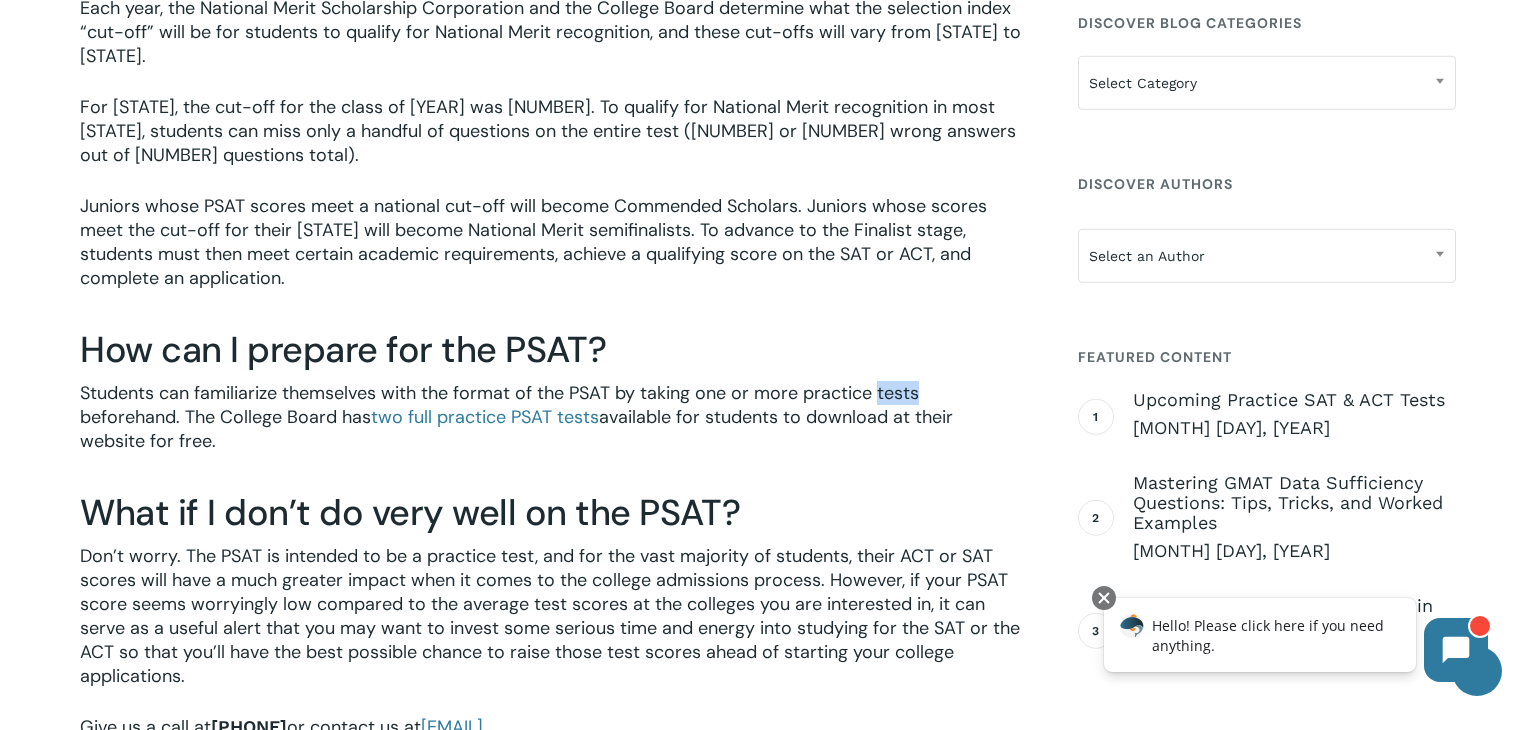 click on "Students can familiarize themselves with the format of the PSAT by taking one or more practice tests beforehand. The College Board has  two full practice PSAT tests  available for students to download at their website for free." at bounding box center [551, 430] 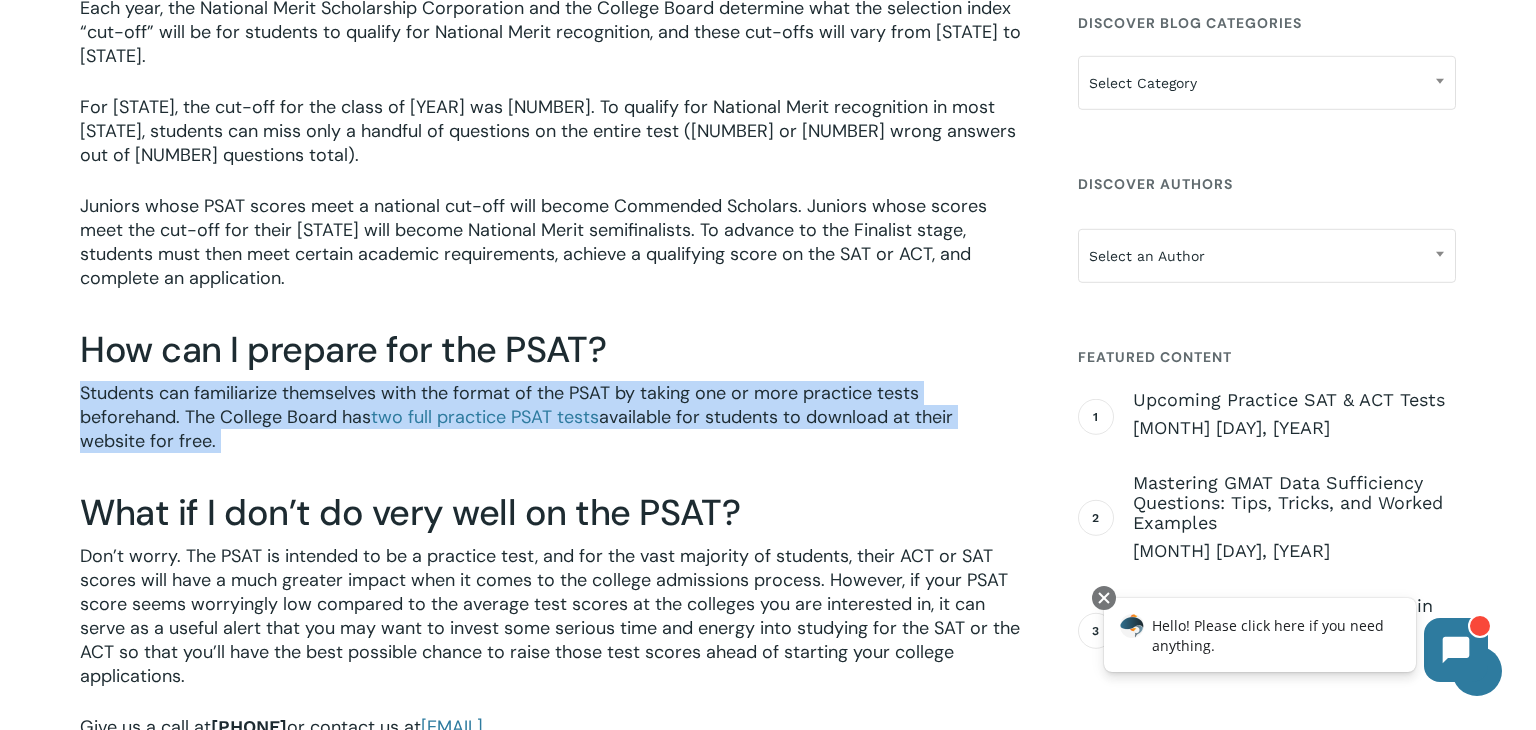 click on "Students can familiarize themselves with the format of the PSAT by taking one or more practice tests beforehand. The College Board has  two full practice PSAT tests  available for students to download at their website for free." at bounding box center (551, 430) 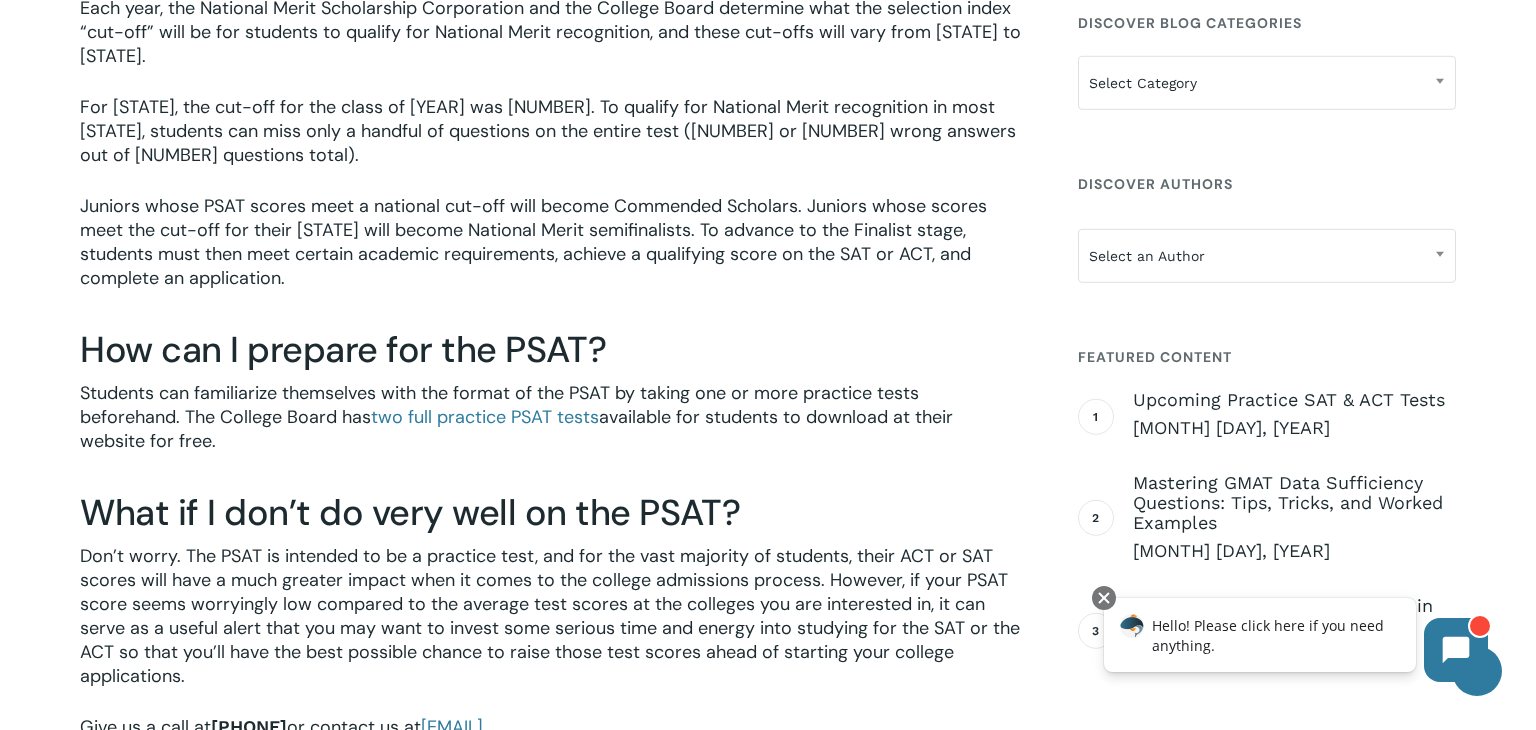 click on "Students can familiarize themselves with the format of the PSAT by taking one or more practice tests beforehand. The College Board has  two full practice PSAT tests  available for students to download at their website for free." at bounding box center [551, 430] 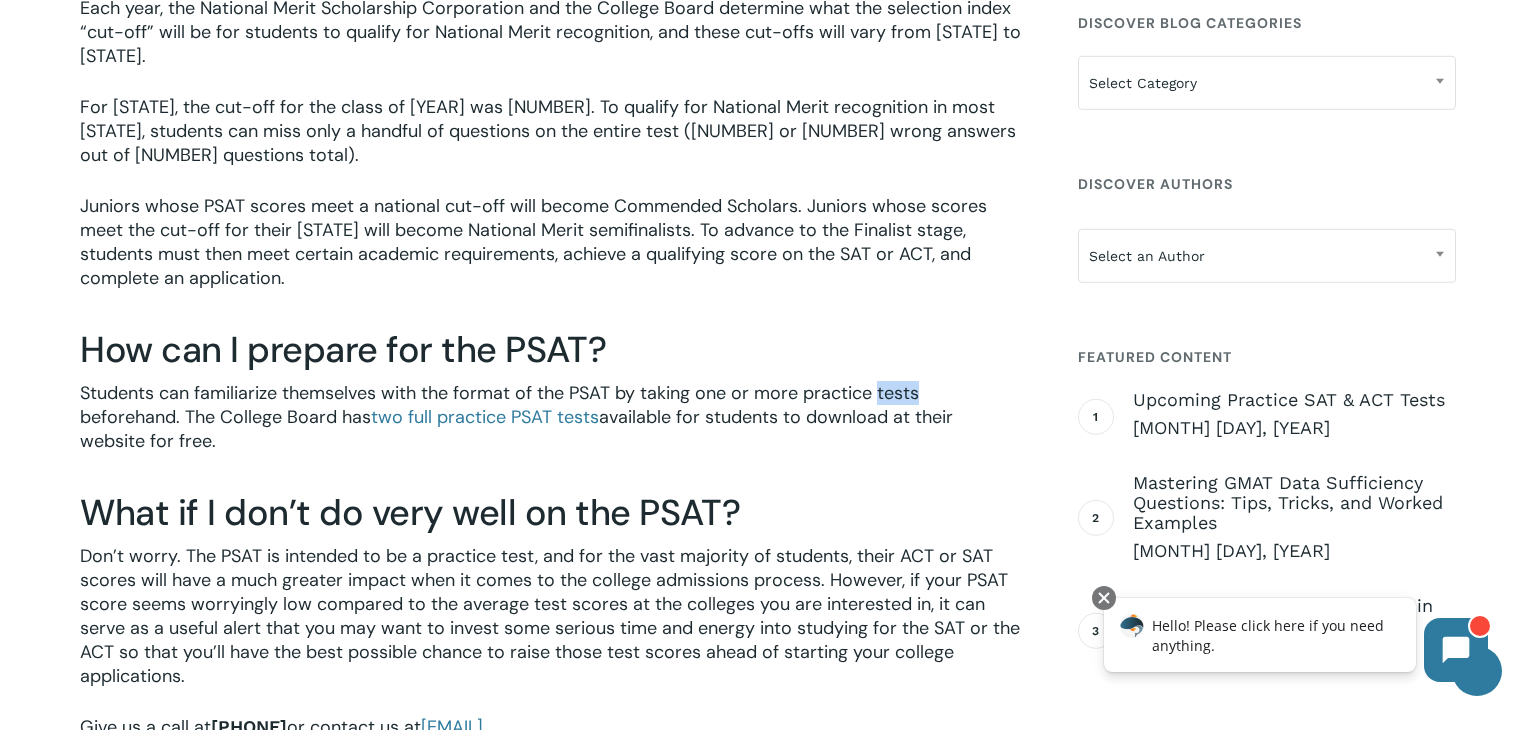 click on "Students can familiarize themselves with the format of the PSAT by taking one or more practice tests beforehand. The College Board has  two full practice PSAT tests  available for students to download at their website for free." at bounding box center (551, 430) 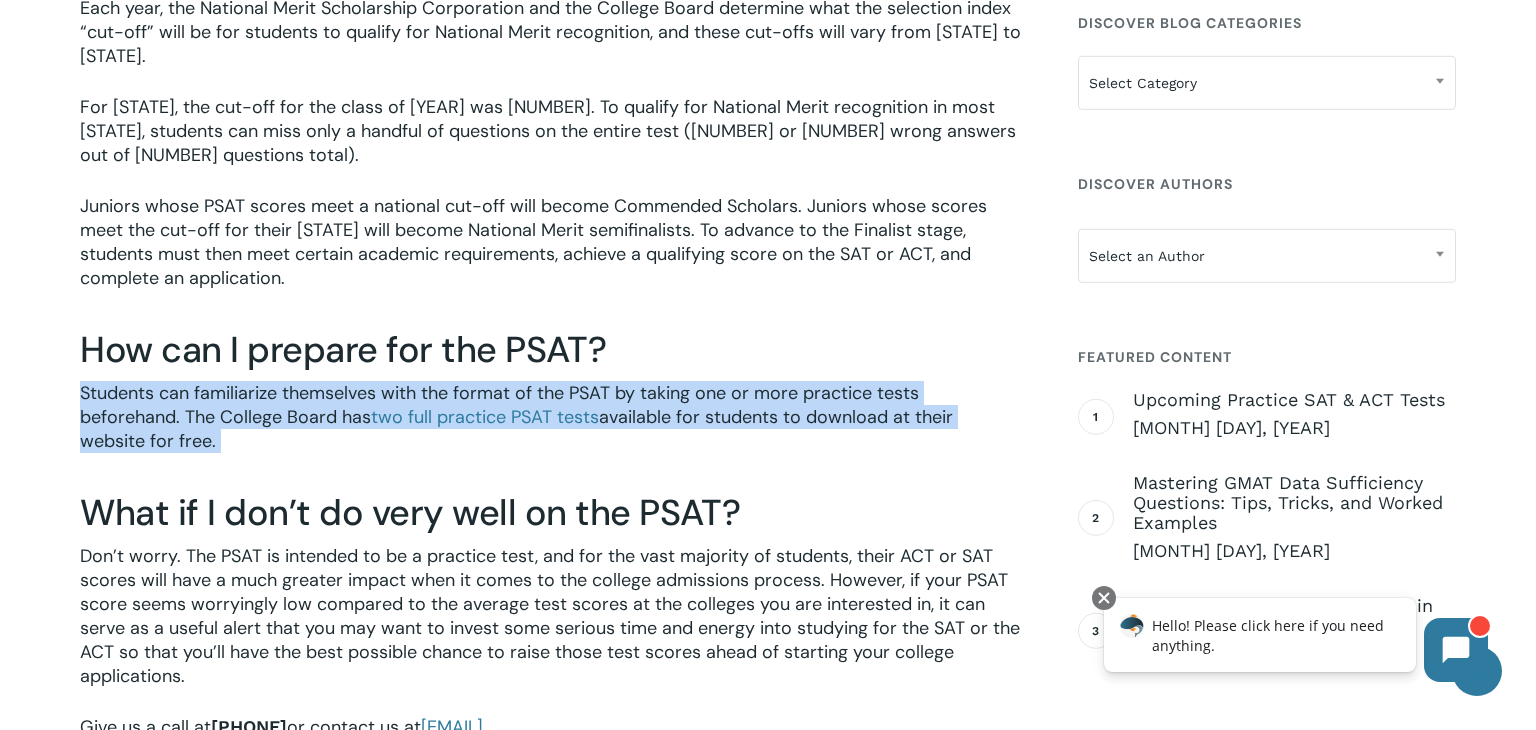 click on "Students can familiarize themselves with the format of the PSAT by taking one or more practice tests beforehand. The College Board has  two full practice PSAT tests  available for students to download at their website for free." at bounding box center [551, 430] 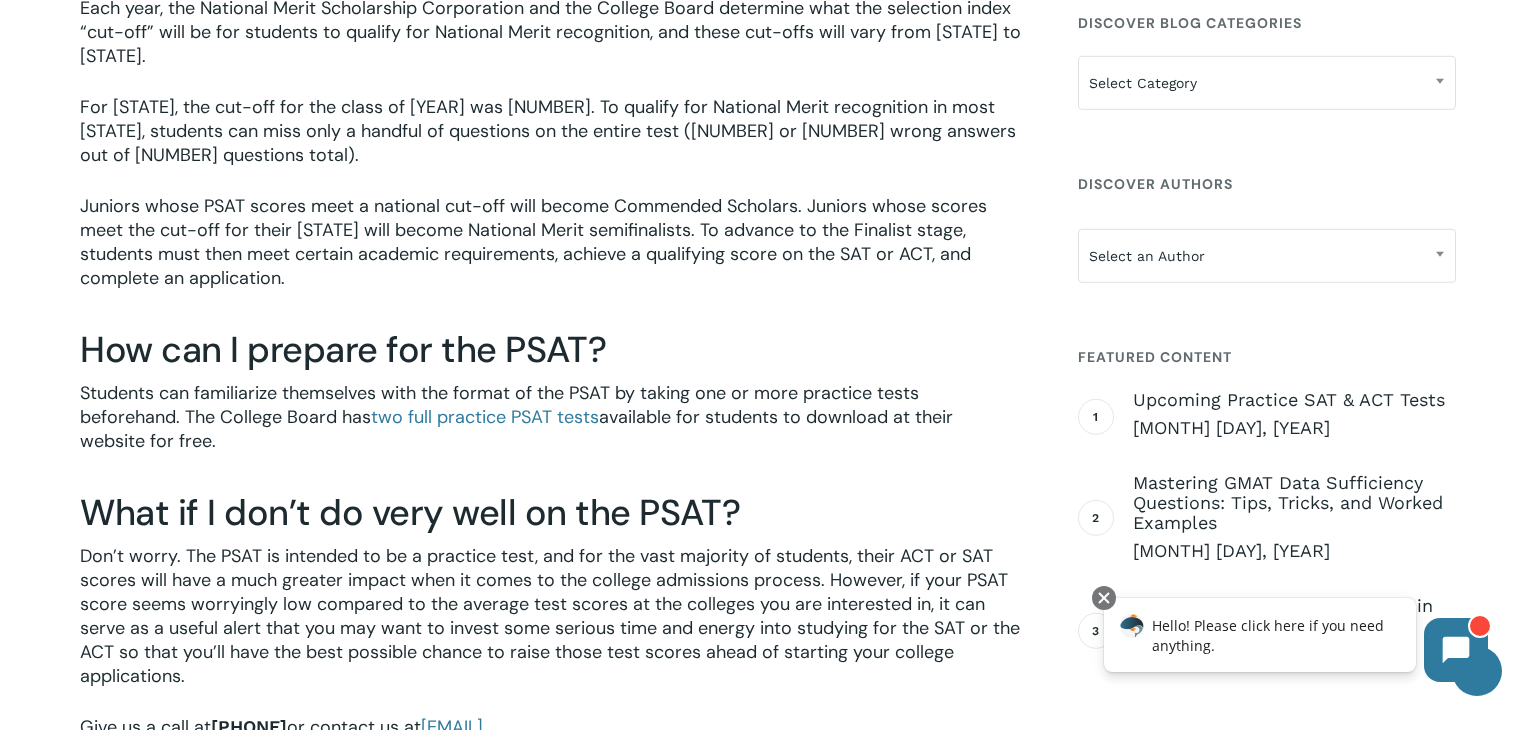 click on "Students can familiarize themselves with the format of the PSAT by taking one or more practice tests beforehand. The College Board has  two full practice PSAT tests  available for students to download at their website for free." at bounding box center (551, 430) 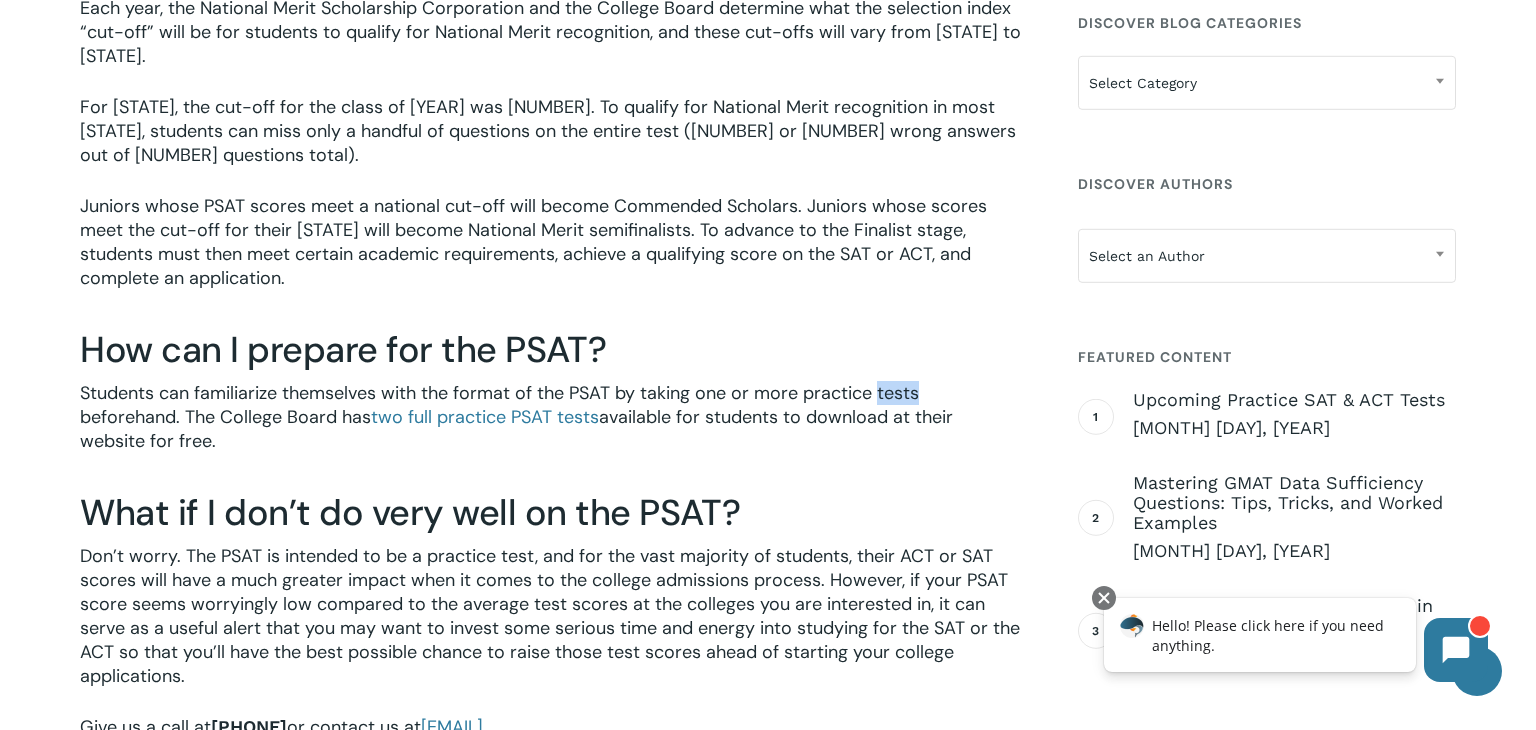 click on "Students can familiarize themselves with the format of the PSAT by taking one or more practice tests beforehand. The College Board has  two full practice PSAT tests  available for students to download at their website for free." at bounding box center [551, 430] 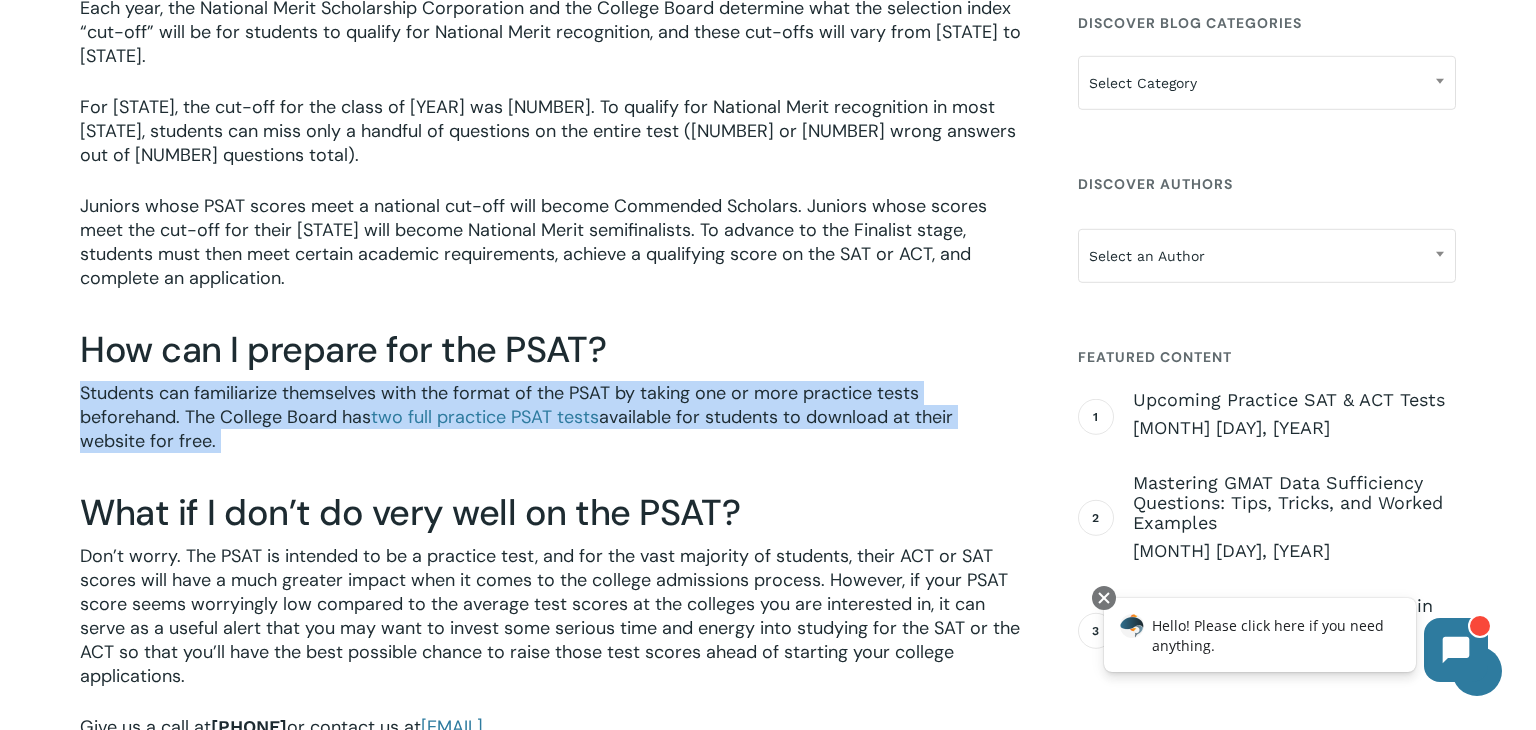 click on "Students can familiarize themselves with the format of the PSAT by taking one or more practice tests beforehand. The College Board has  two full practice PSAT tests  available for students to download at their website for free." at bounding box center (551, 430) 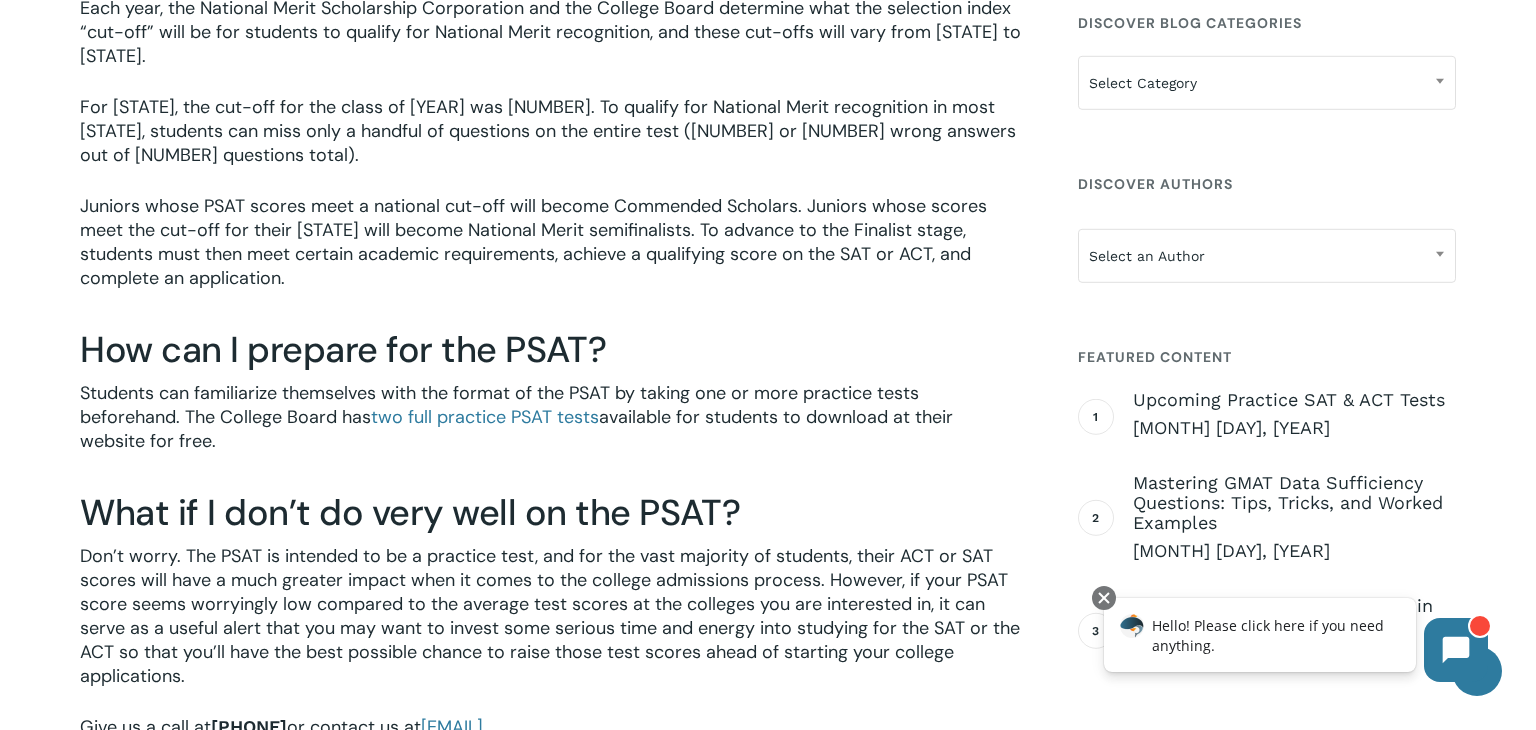 click on "Students can familiarize themselves with the format of the PSAT by taking one or more practice tests beforehand. The College Board has  two full practice PSAT tests  available for students to download at their website for free." at bounding box center [551, 430] 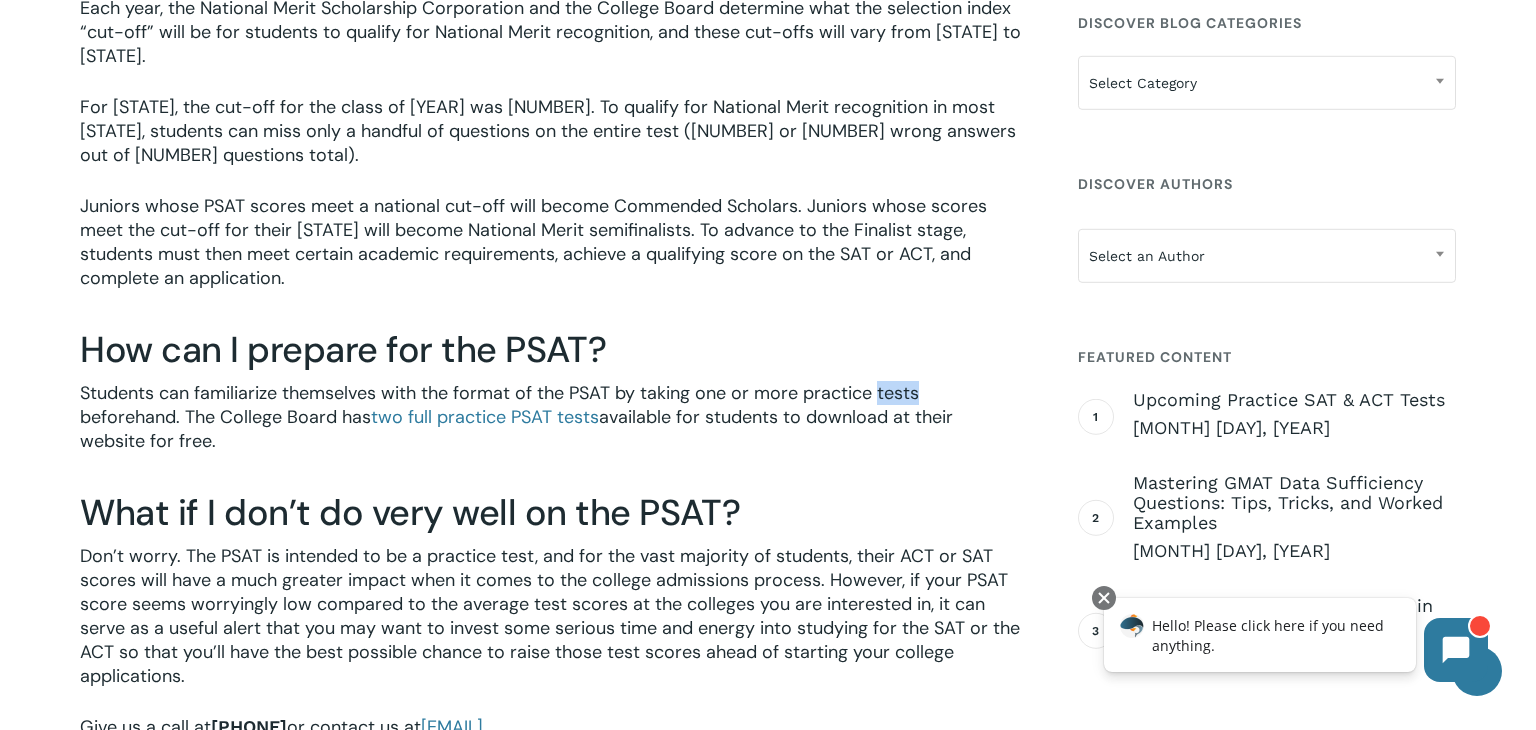click on "Students can familiarize themselves with the format of the PSAT by taking one or more practice tests beforehand. The College Board has  two full practice PSAT tests  available for students to download at their website for free." at bounding box center (551, 430) 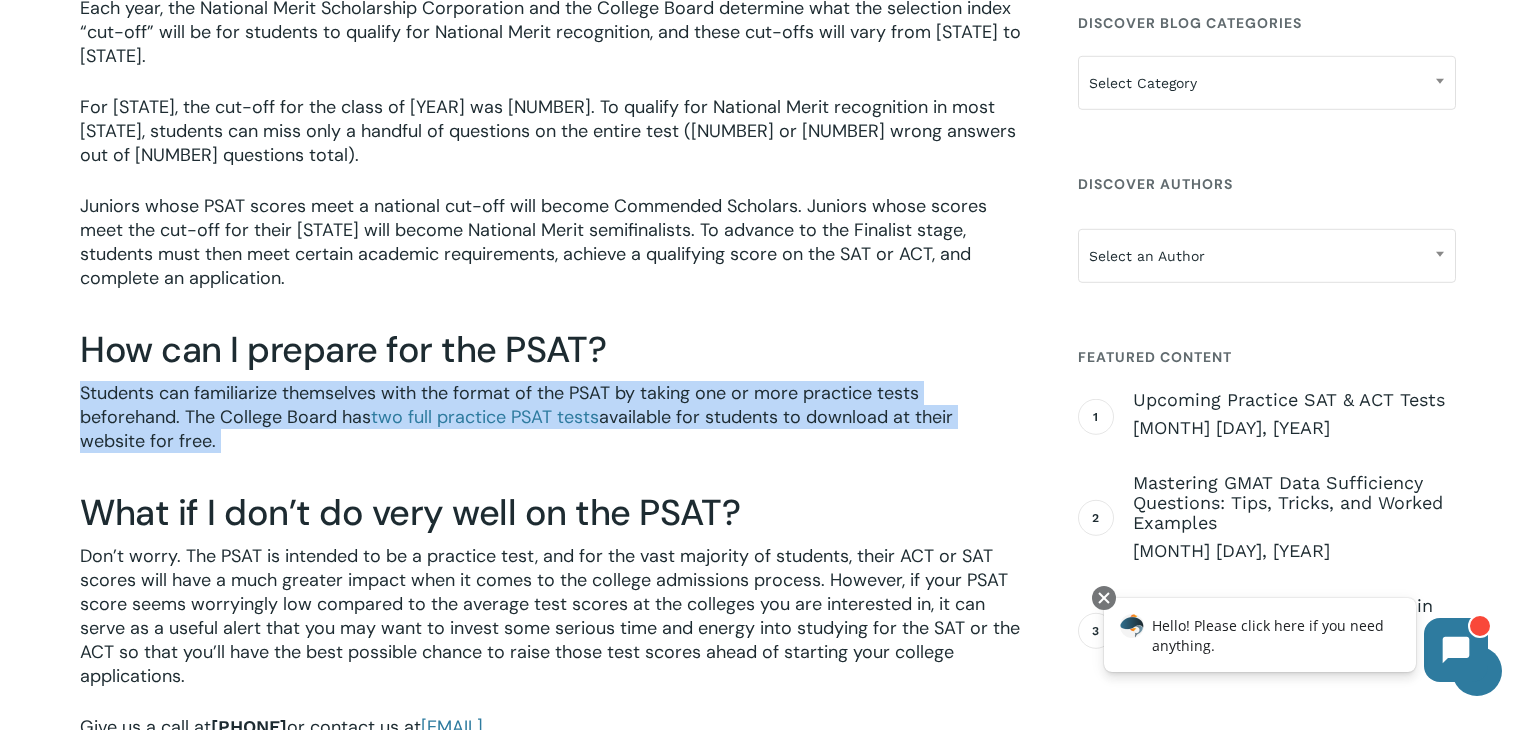 click on "Students can familiarize themselves with the format of the PSAT by taking one or more practice tests beforehand. The College Board has  two full practice PSAT tests  available for students to download at their website for free." at bounding box center (551, 430) 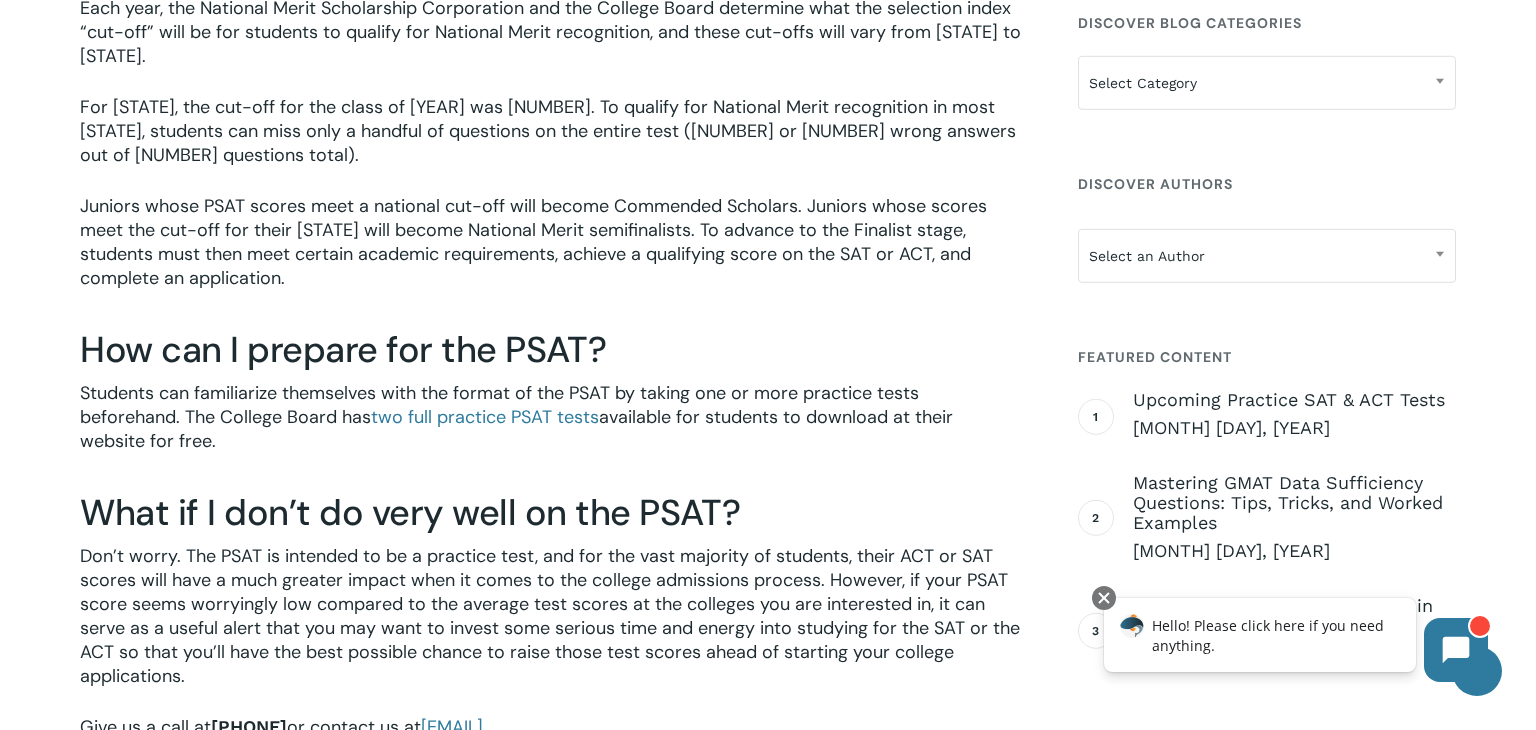 click on "Students can familiarize themselves with the format of the PSAT by taking one or more practice tests beforehand. The College Board has  two full practice PSAT tests  available for students to download at their website for free." at bounding box center [551, 430] 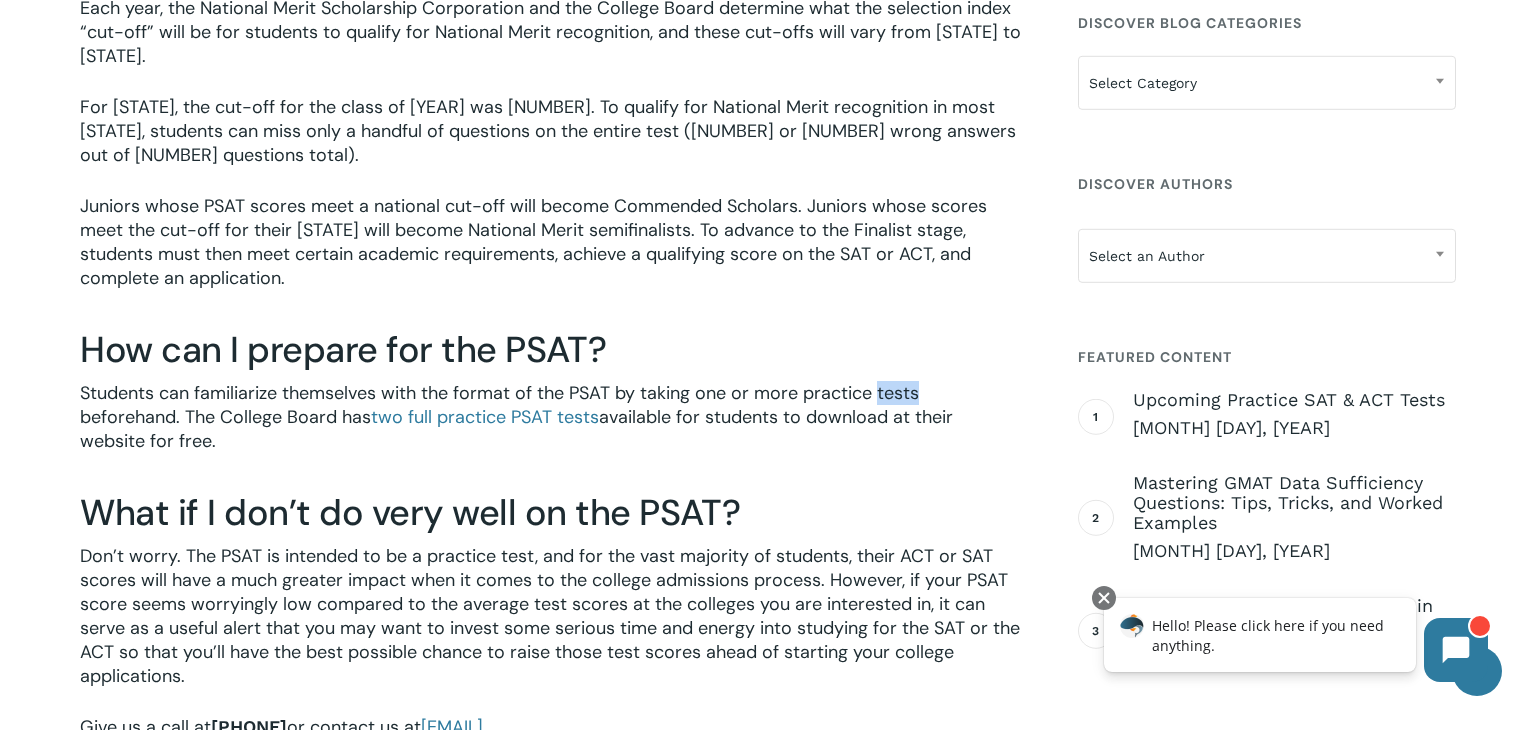 click on "Students can familiarize themselves with the format of the PSAT by taking one or more practice tests beforehand. The College Board has  two full practice PSAT tests  available for students to download at their website for free." at bounding box center [551, 430] 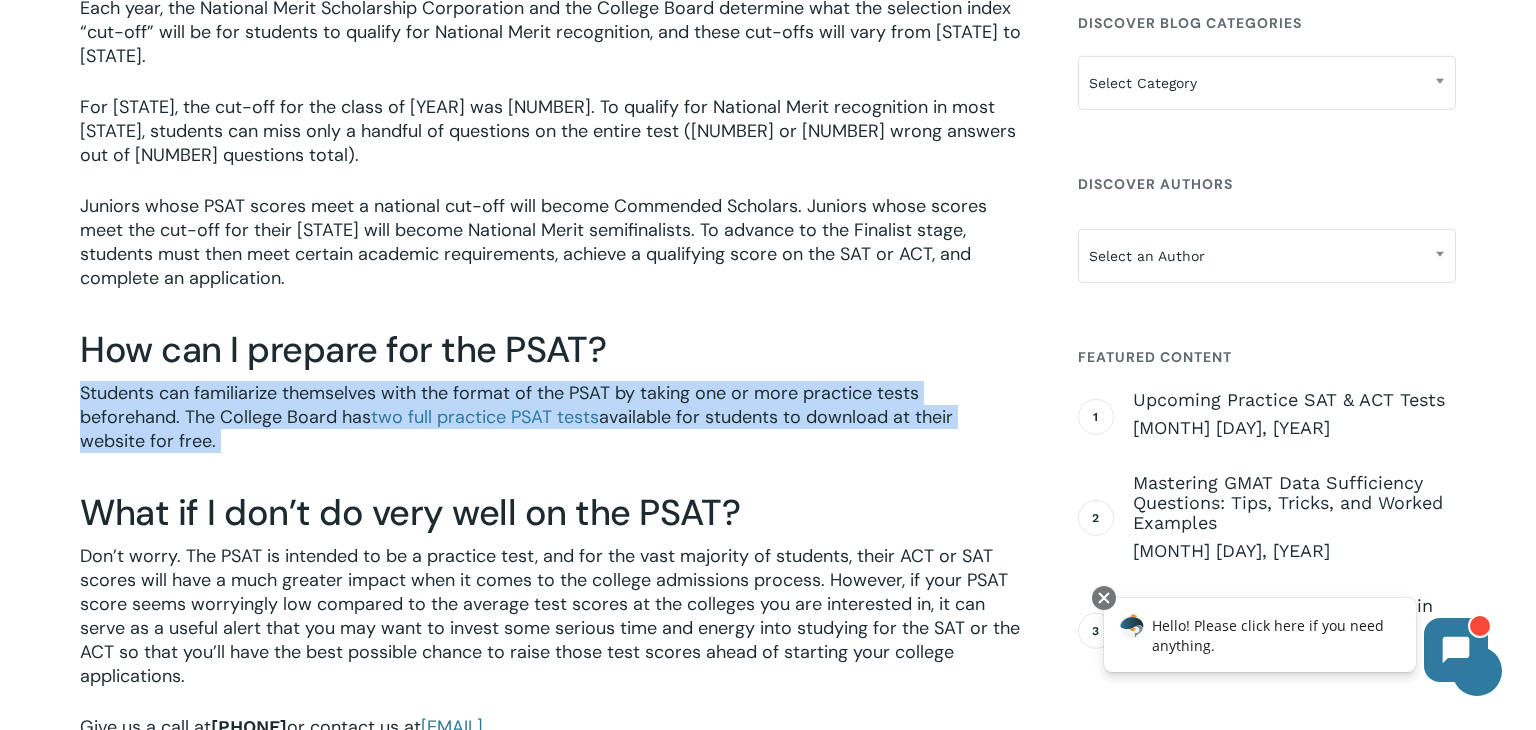 click on "Students can familiarize themselves with the format of the PSAT by taking one or more practice tests beforehand. The College Board has  two full practice PSAT tests  available for students to download at their website for free." at bounding box center (551, 430) 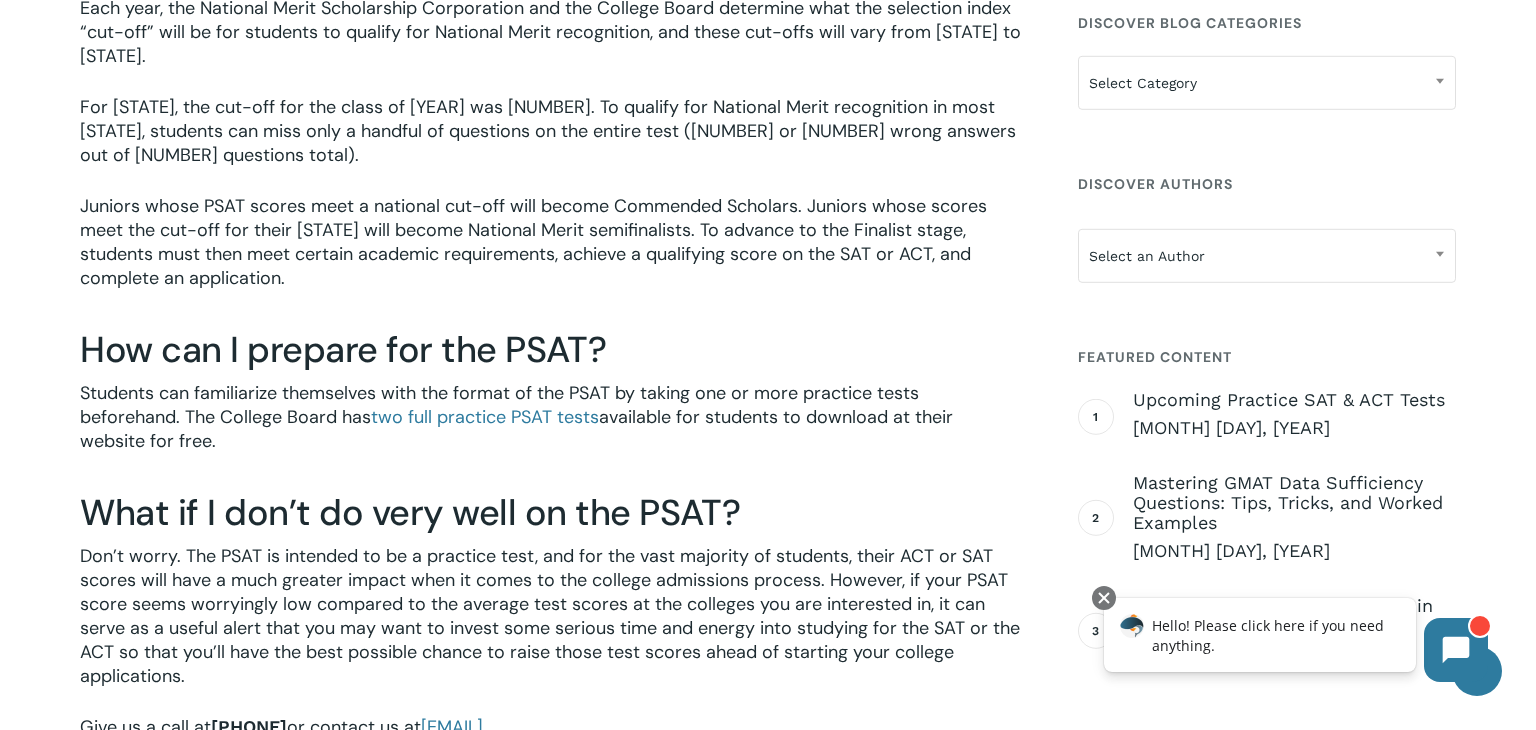 click on "Students can familiarize themselves with the format of the PSAT by taking one or more practice tests beforehand. The College Board has  two full practice PSAT tests  available for students to download at their website for free." at bounding box center (551, 430) 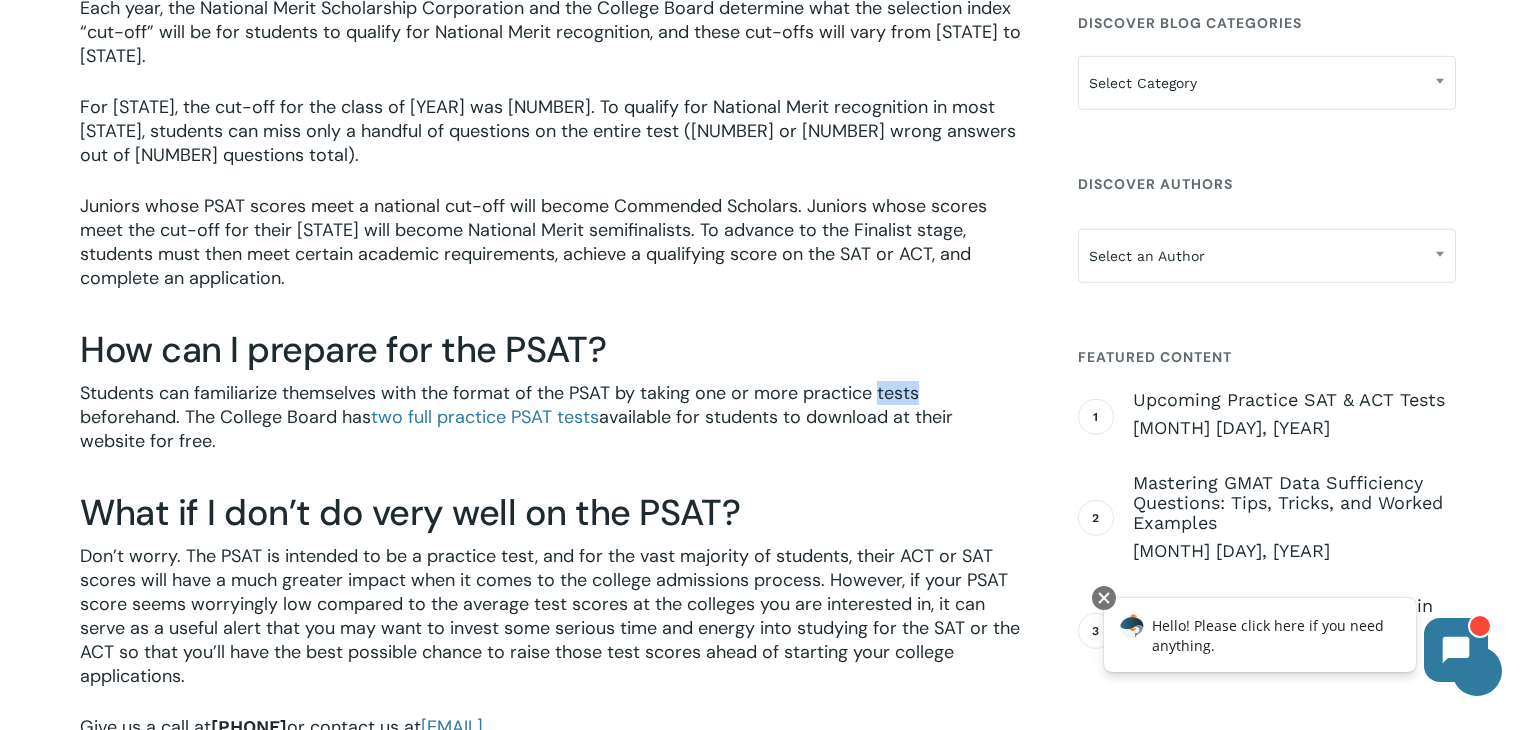 click on "Students can familiarize themselves with the format of the PSAT by taking one or more practice tests beforehand. The College Board has  two full practice PSAT tests  available for students to download at their website for free." at bounding box center (551, 430) 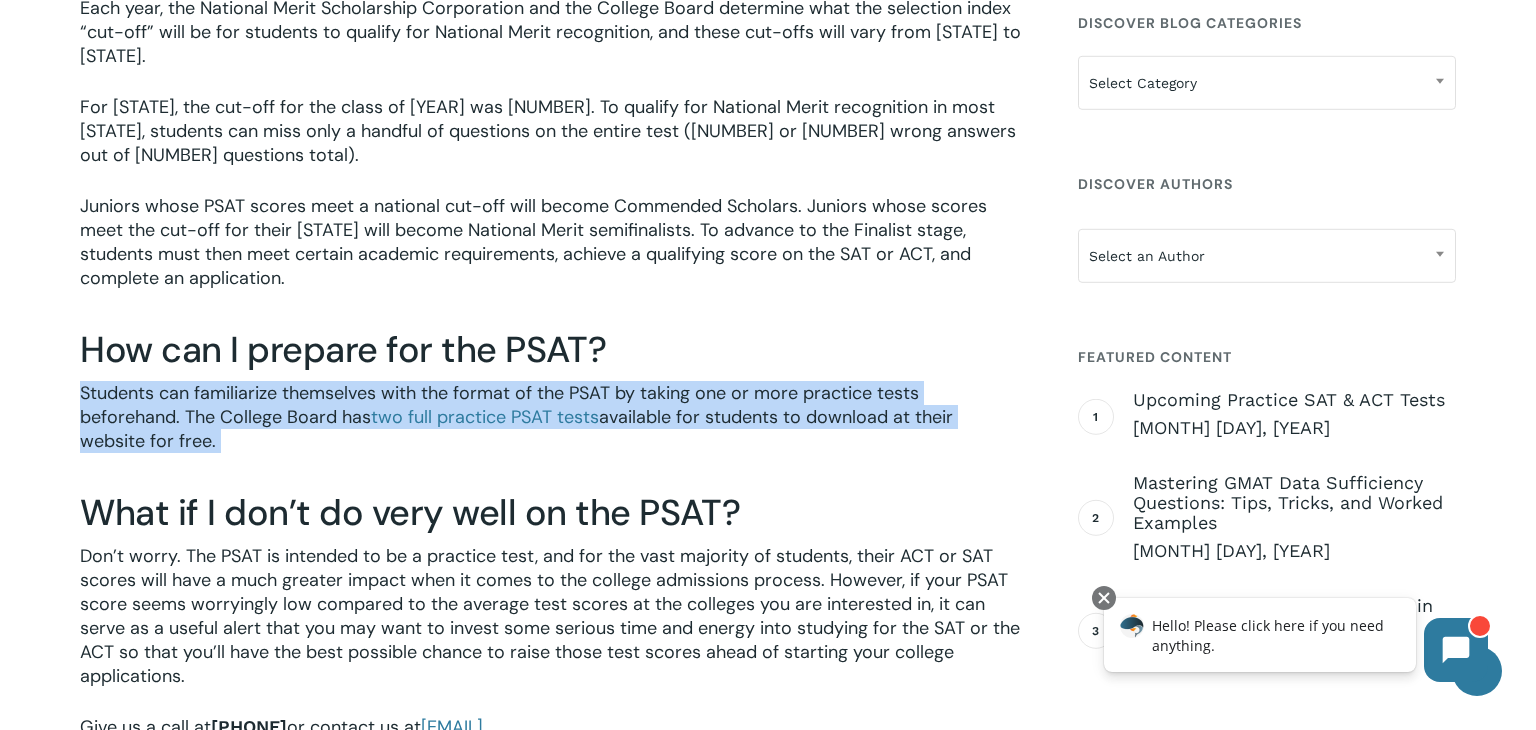 click on "Students can familiarize themselves with the format of the PSAT by taking one or more practice tests beforehand. The College Board has  two full practice PSAT tests  available for students to download at their website for free." at bounding box center [551, 430] 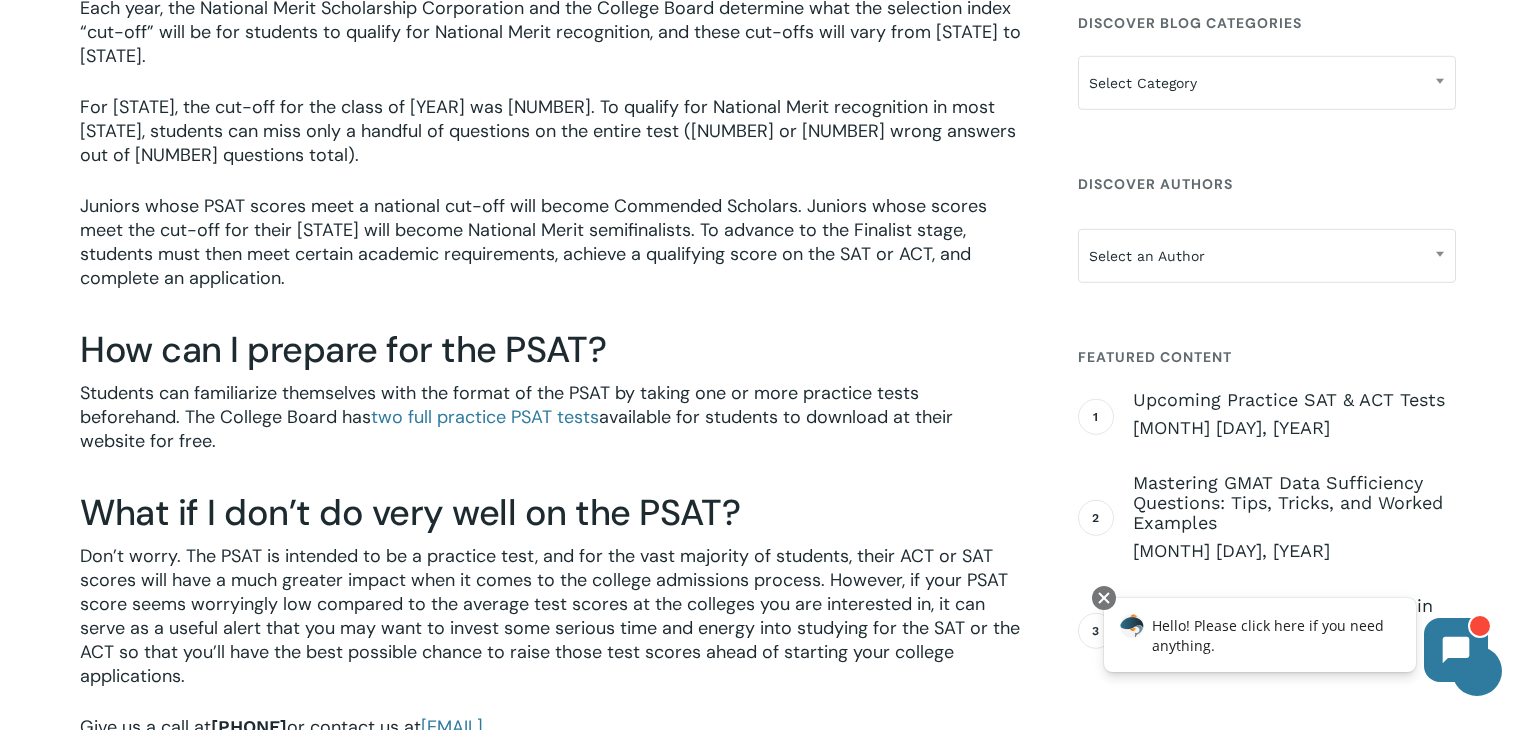 click on "Students can familiarize themselves with the format of the PSAT by taking one or more practice tests beforehand. The College Board has  two full practice PSAT tests  available for students to download at their website for free." at bounding box center [551, 430] 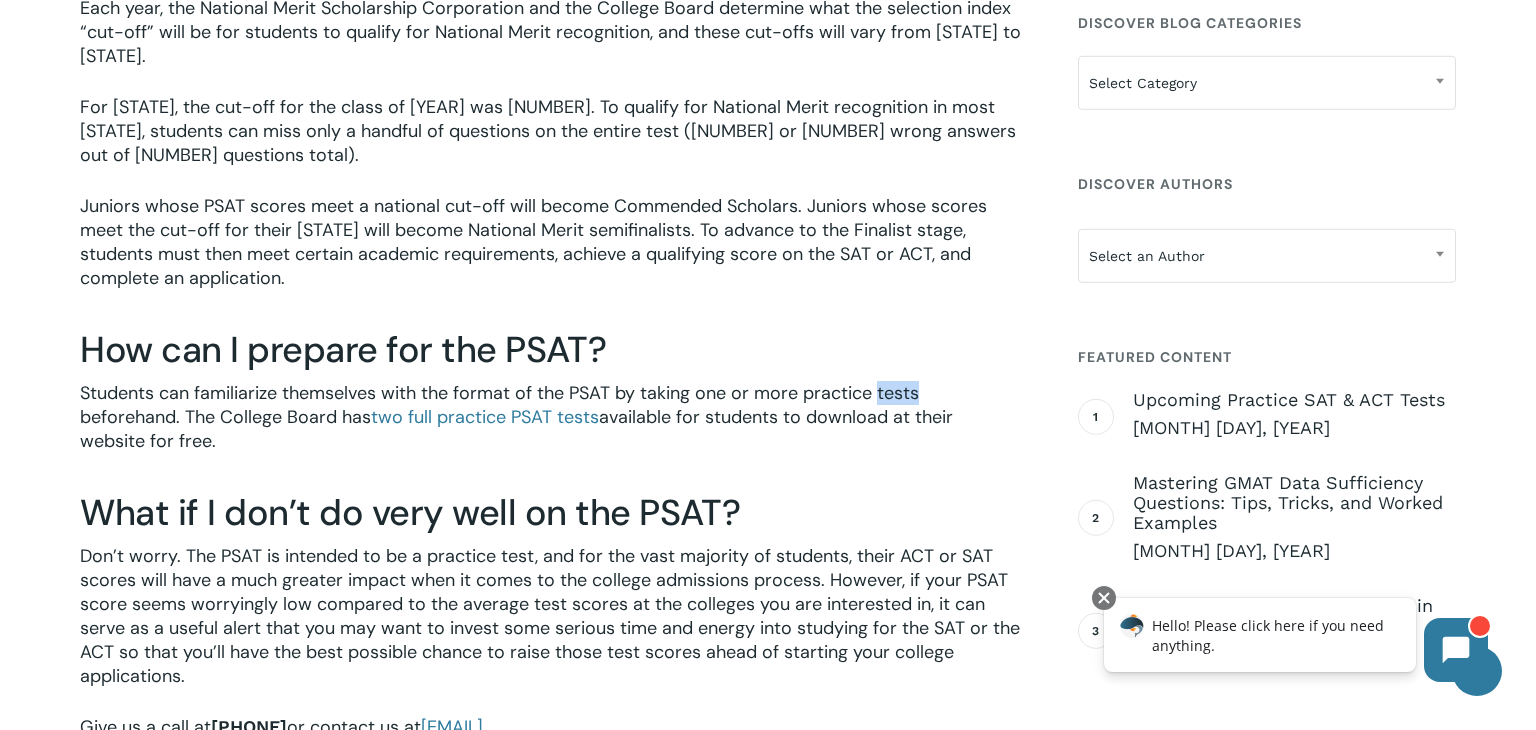 click on "Students can familiarize themselves with the format of the PSAT by taking one or more practice tests beforehand. The College Board has  two full practice PSAT tests  available for students to download at their website for free." at bounding box center (551, 430) 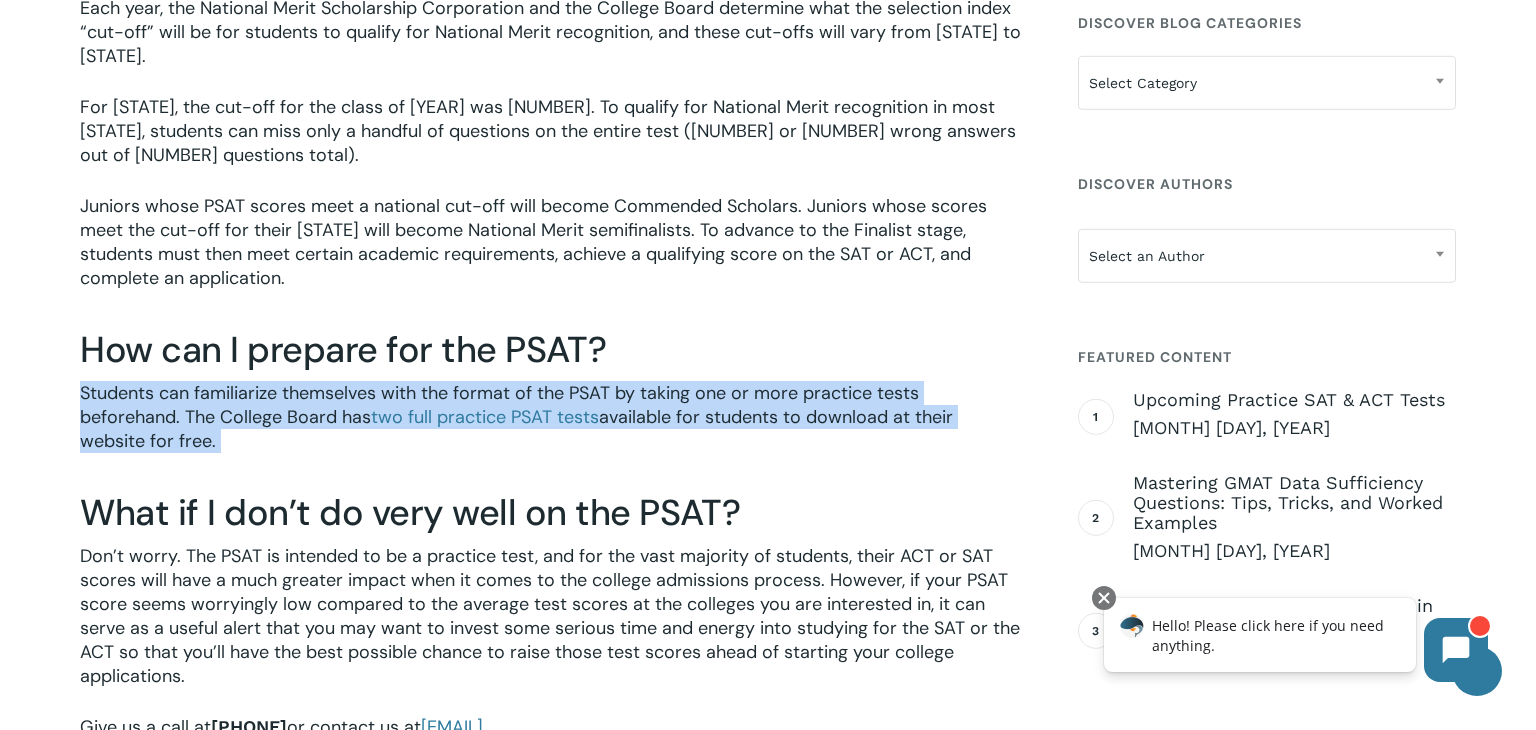 click on "Students can familiarize themselves with the format of the PSAT by taking one or more practice tests beforehand. The College Board has  two full practice PSAT tests  available for students to download at their website for free." at bounding box center [551, 430] 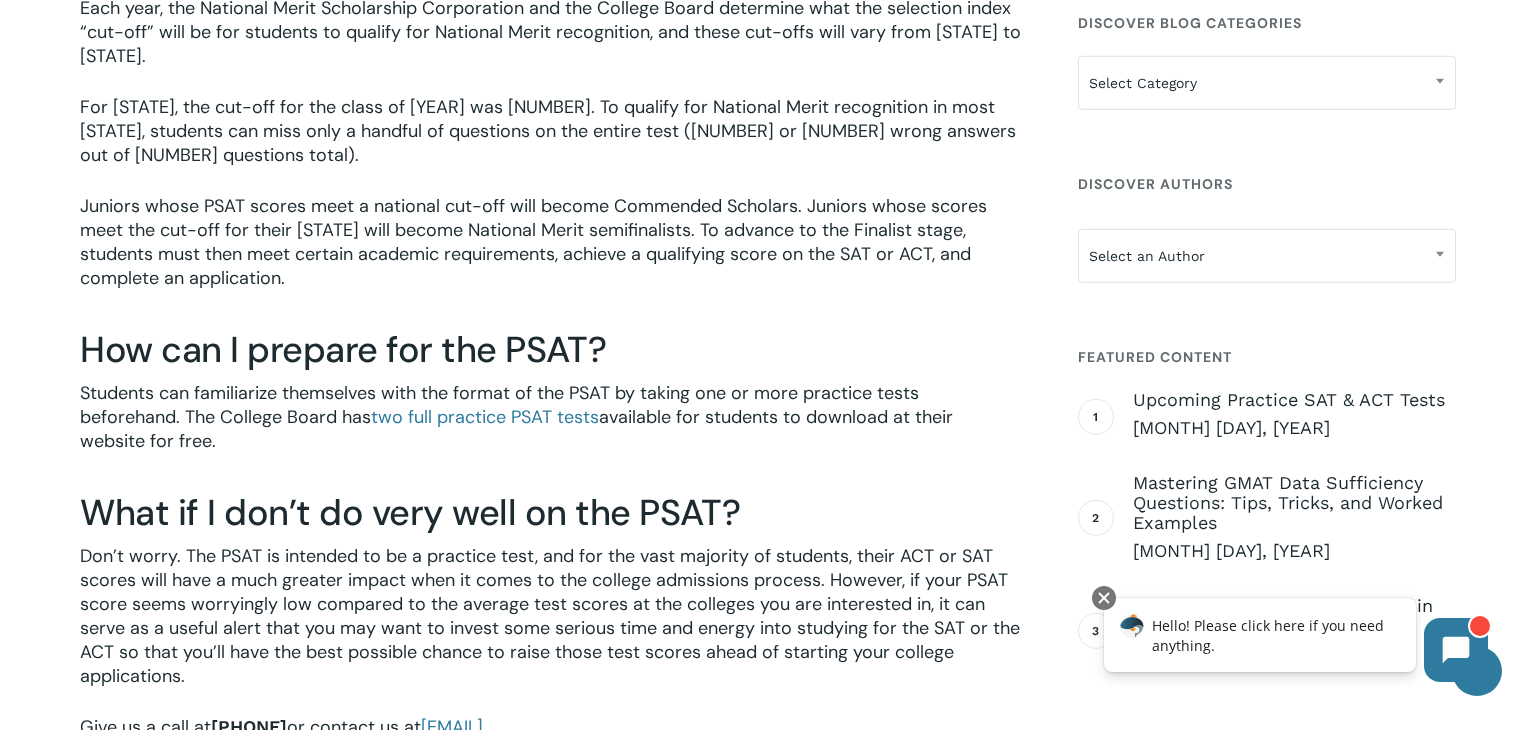 click on "Students can familiarize themselves with the format of the PSAT by taking one or more practice tests beforehand. The College Board has  two full practice PSAT tests  available for students to download at their website for free." at bounding box center (551, 430) 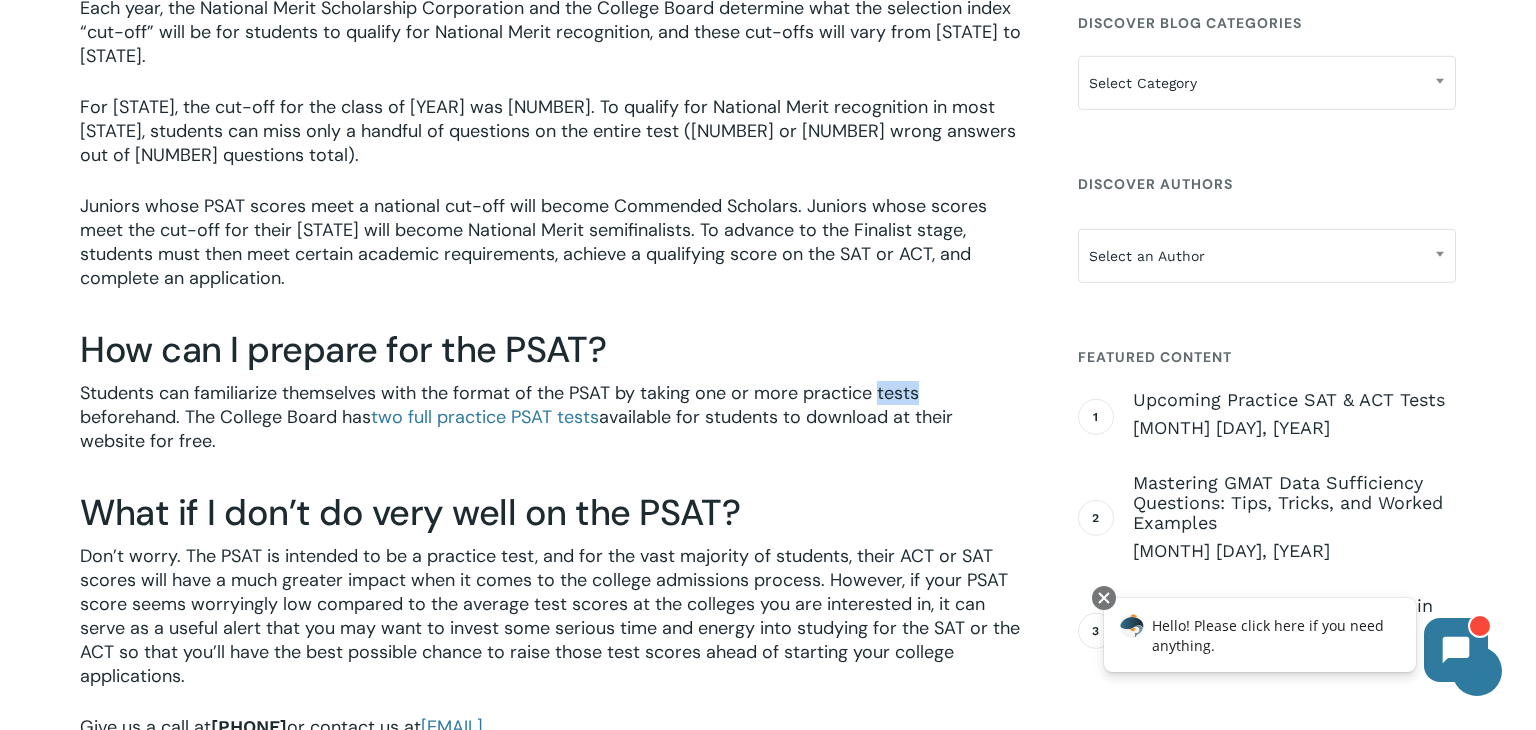 click on "Students can familiarize themselves with the format of the PSAT by taking one or more practice tests beforehand. The College Board has  two full practice PSAT tests  available for students to download at their website for free." at bounding box center (551, 430) 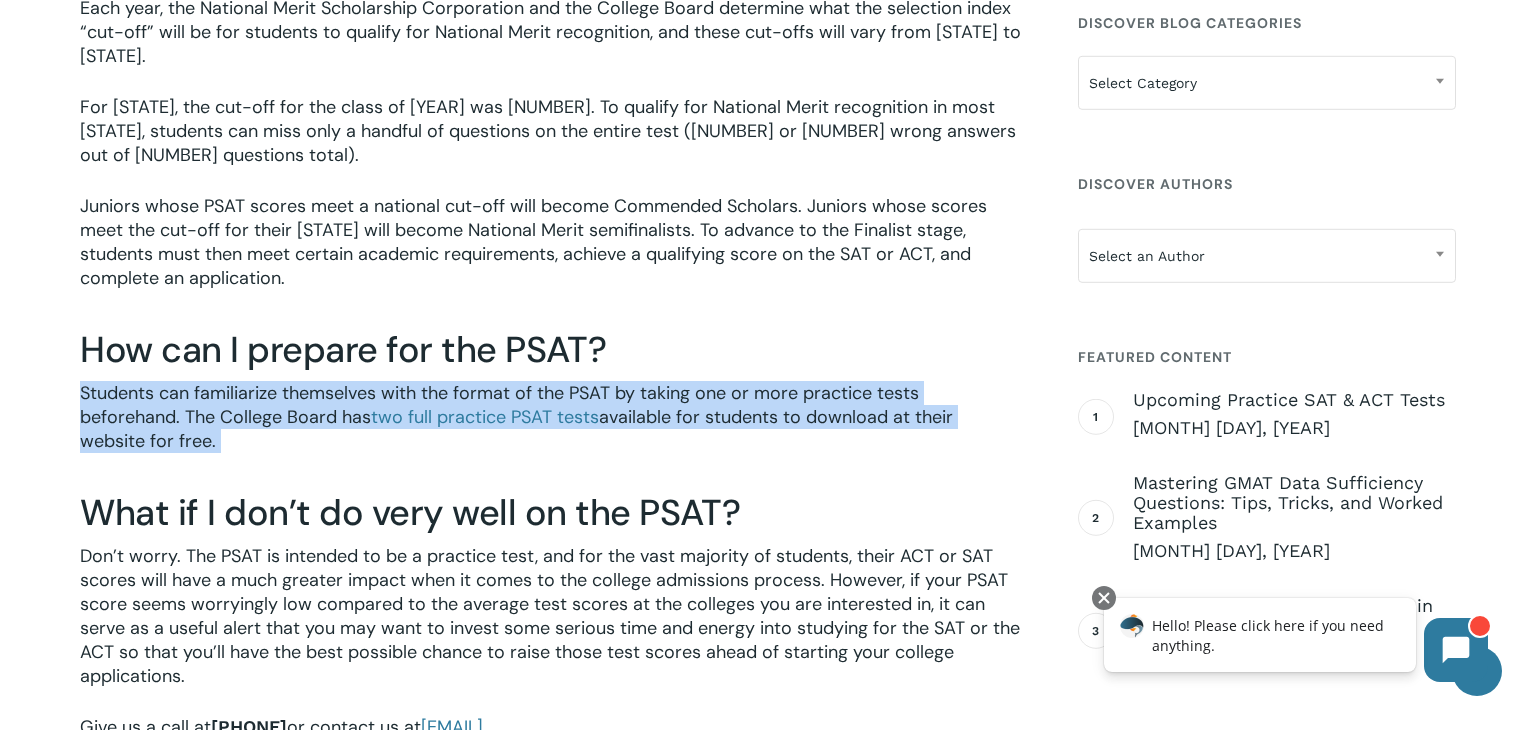 click on "Students can familiarize themselves with the format of the PSAT by taking one or more practice tests beforehand. The College Board has  two full practice PSAT tests  available for students to download at their website for free." at bounding box center (551, 430) 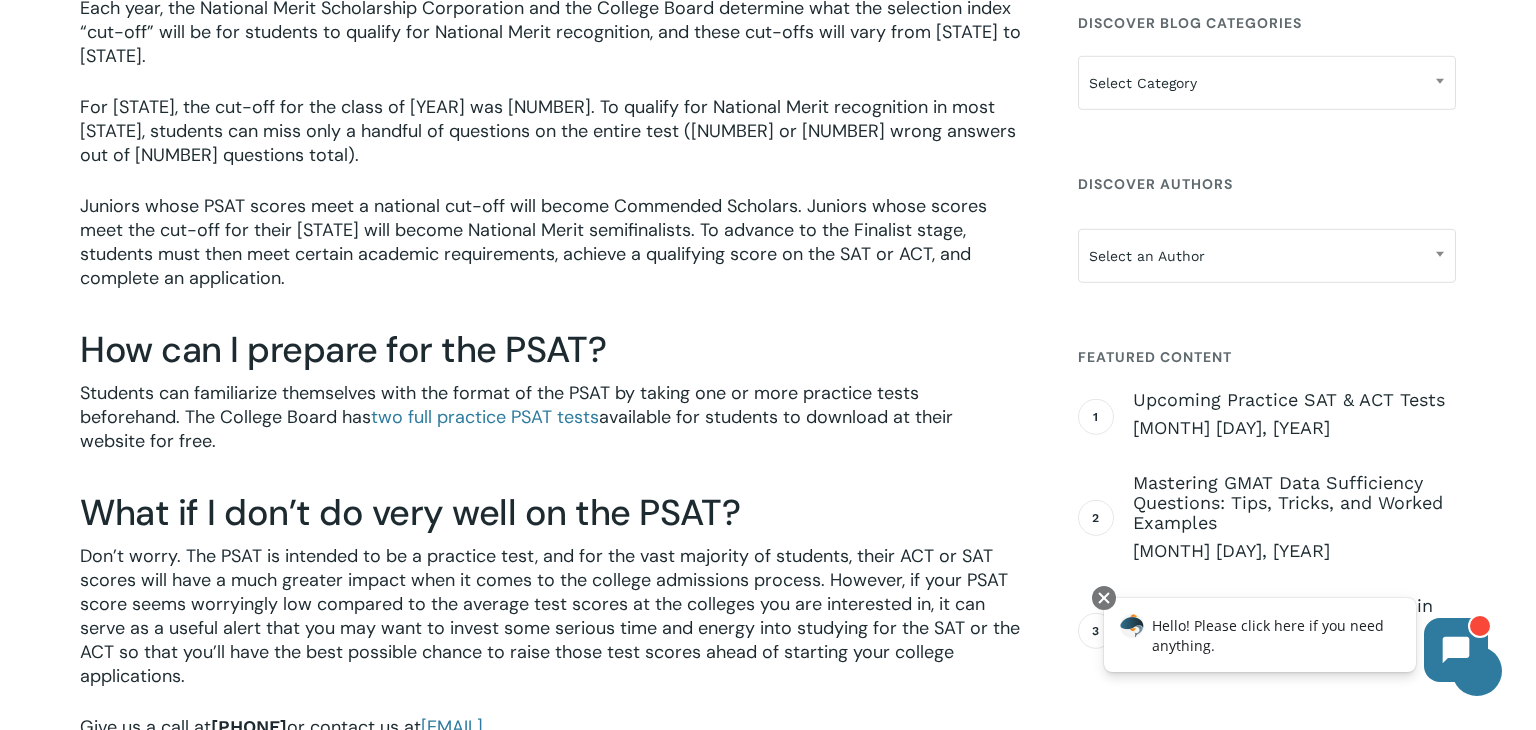 click on "Students can familiarize themselves with the format of the PSAT by taking one or more practice tests beforehand. The College Board has  two full practice PSAT tests  available for students to download at their website for free." at bounding box center (551, 430) 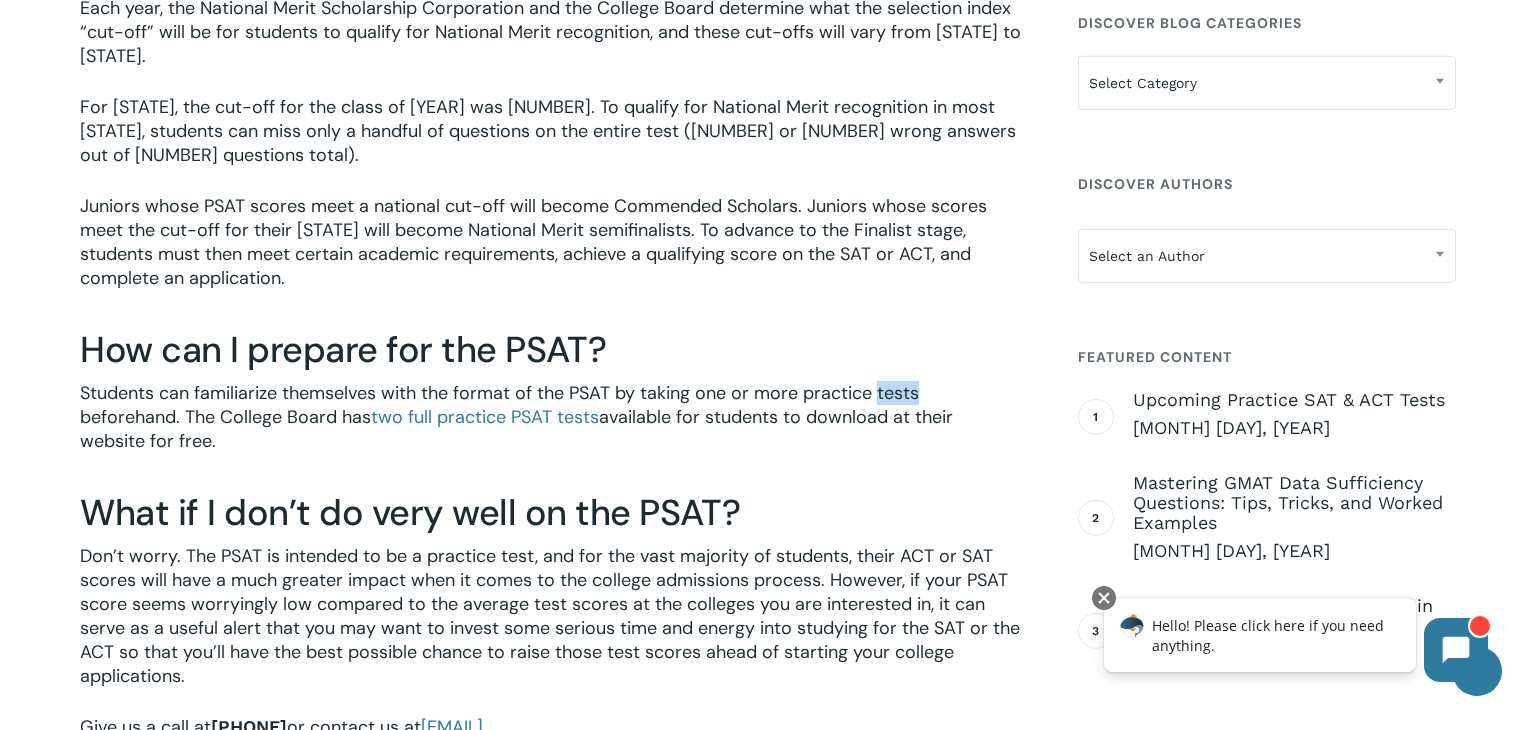 click on "Students can familiarize themselves with the format of the PSAT by taking one or more practice tests beforehand. The College Board has  two full practice PSAT tests  available for students to download at their website for free." at bounding box center (551, 430) 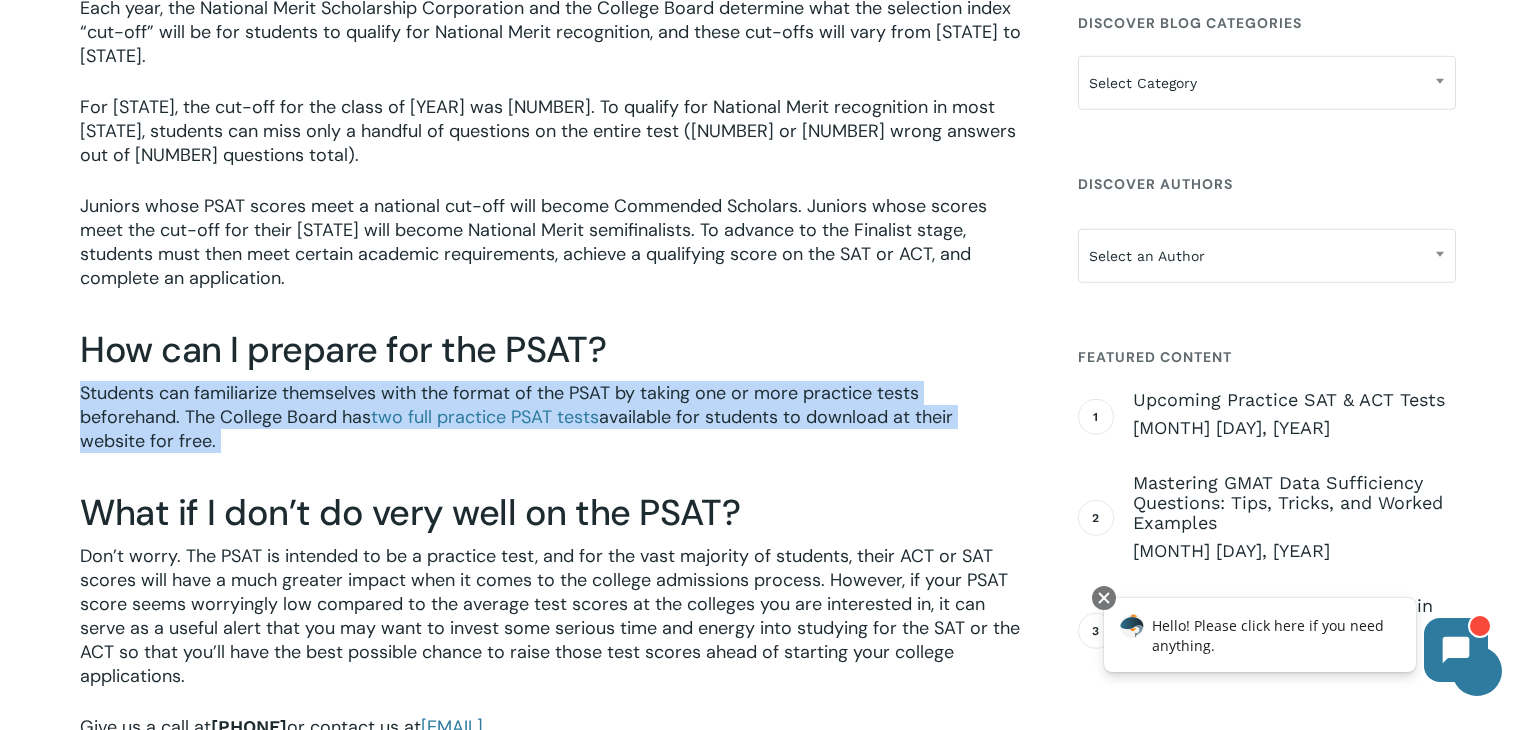 click on "Students can familiarize themselves with the format of the PSAT by taking one or more practice tests beforehand. The College Board has  two full practice PSAT tests  available for students to download at their website for free." at bounding box center [551, 430] 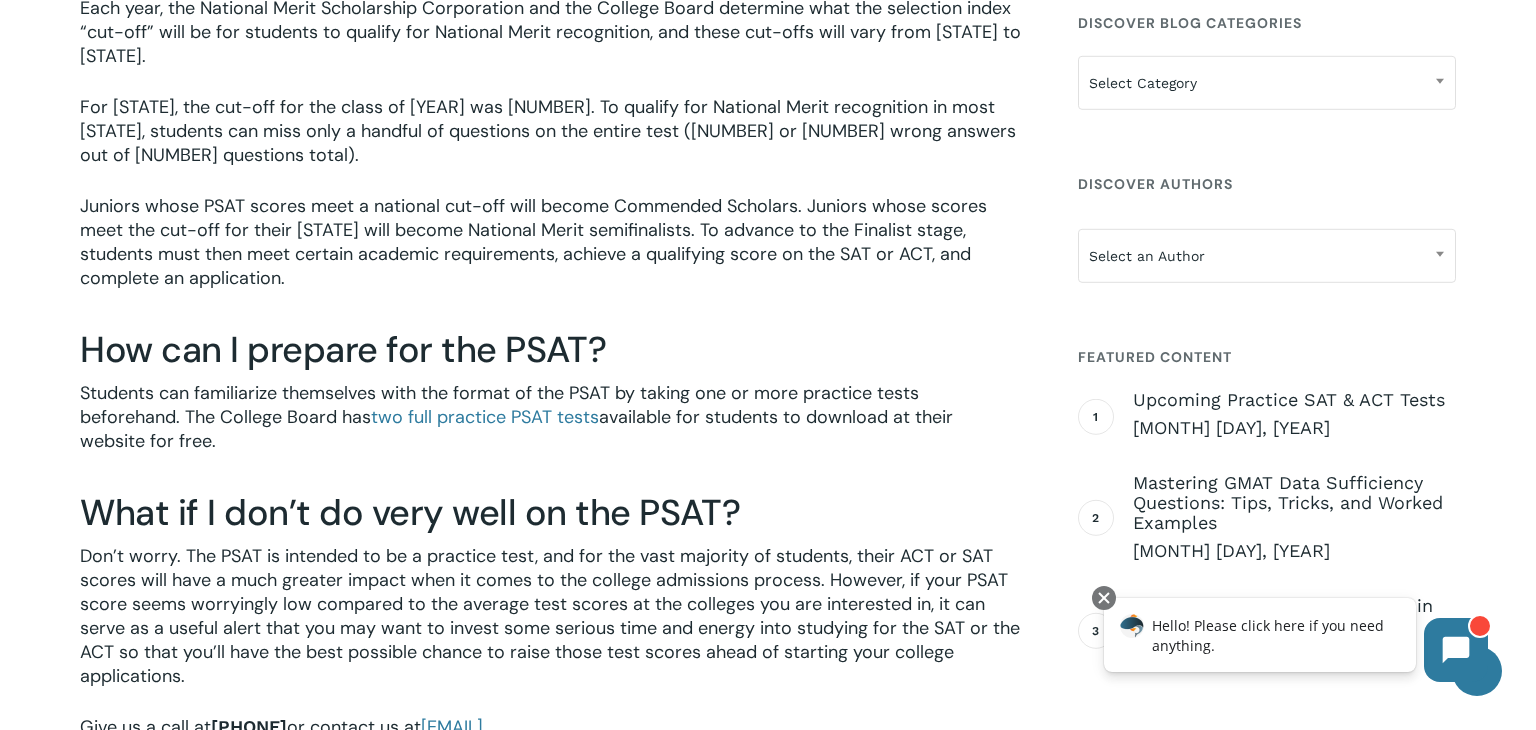 click on "Students can familiarize themselves with the format of the PSAT by taking one or more practice tests beforehand. The College Board has  two full practice PSAT tests  available for students to download at their website for free." at bounding box center (551, 430) 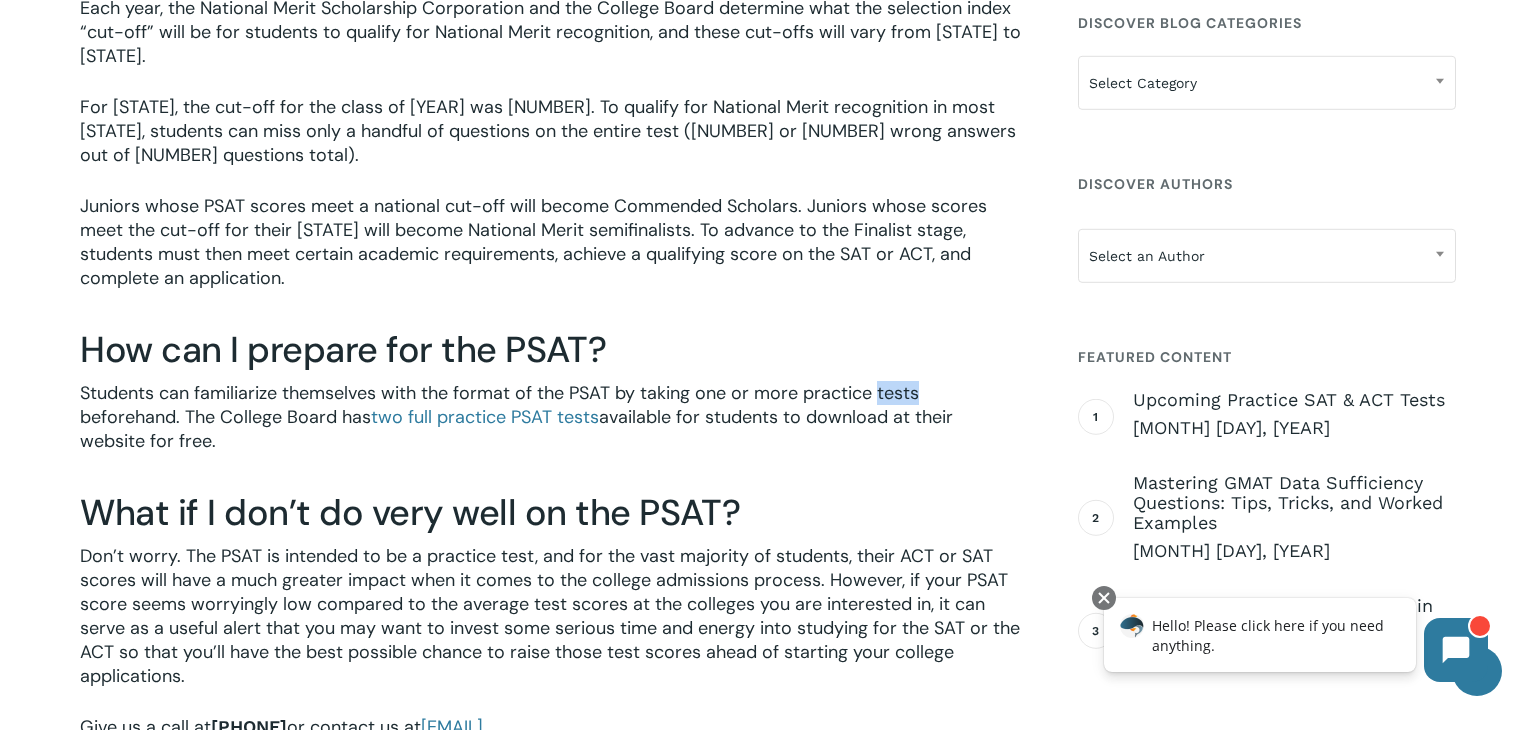 click on "Students can familiarize themselves with the format of the PSAT by taking one or more practice tests beforehand. The College Board has  two full practice PSAT tests  available for students to download at their website for free." at bounding box center [551, 430] 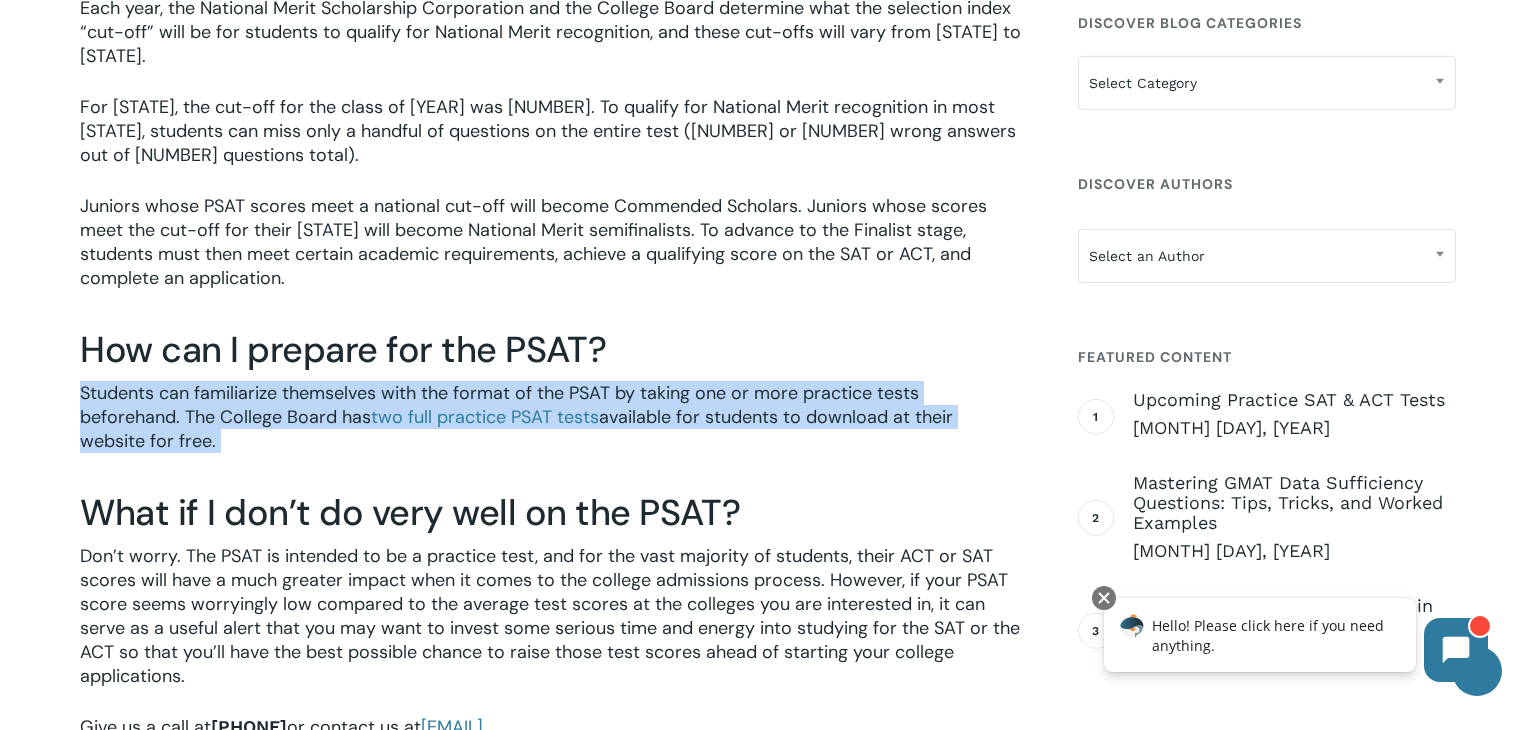 click on "Students can familiarize themselves with the format of the PSAT by taking one or more practice tests beforehand. The College Board has  two full practice PSAT tests  available for students to download at their website for free." at bounding box center (551, 430) 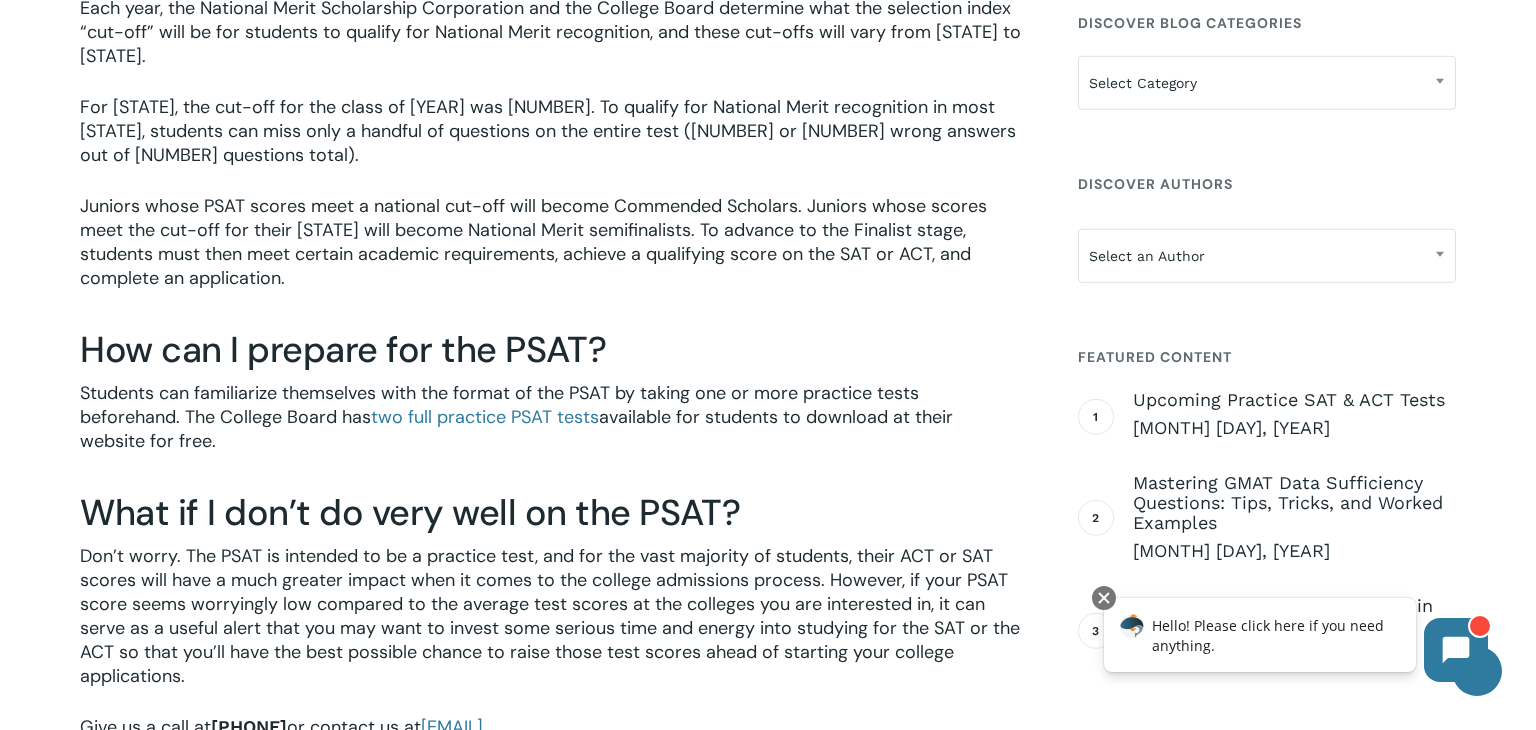 click on "Students can familiarize themselves with the format of the PSAT by taking one or more practice tests beforehand. The College Board has  two full practice PSAT tests  available for students to download at their website for free." at bounding box center [551, 430] 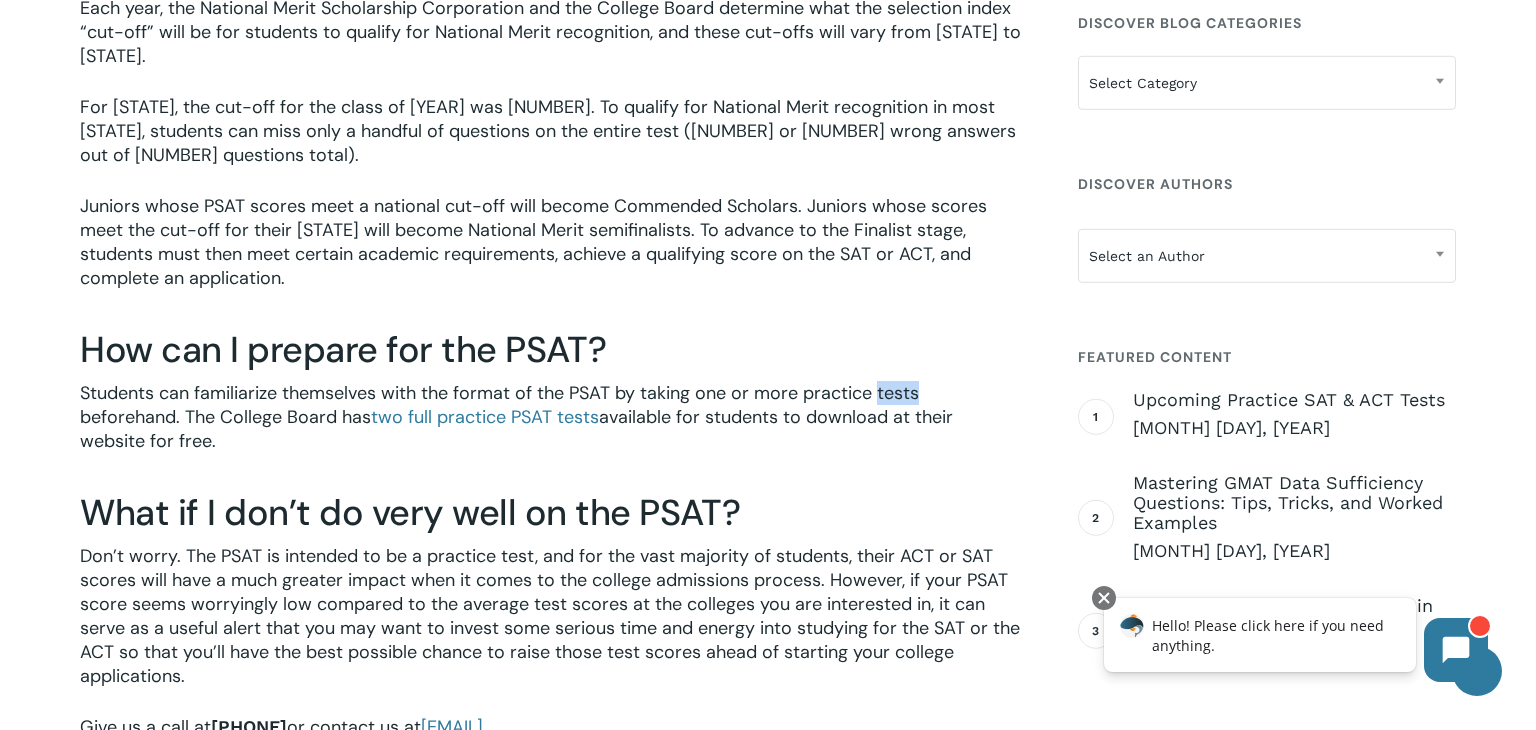 click on "Students can familiarize themselves with the format of the PSAT by taking one or more practice tests beforehand. The College Board has  two full practice PSAT tests  available for students to download at their website for free." at bounding box center (551, 430) 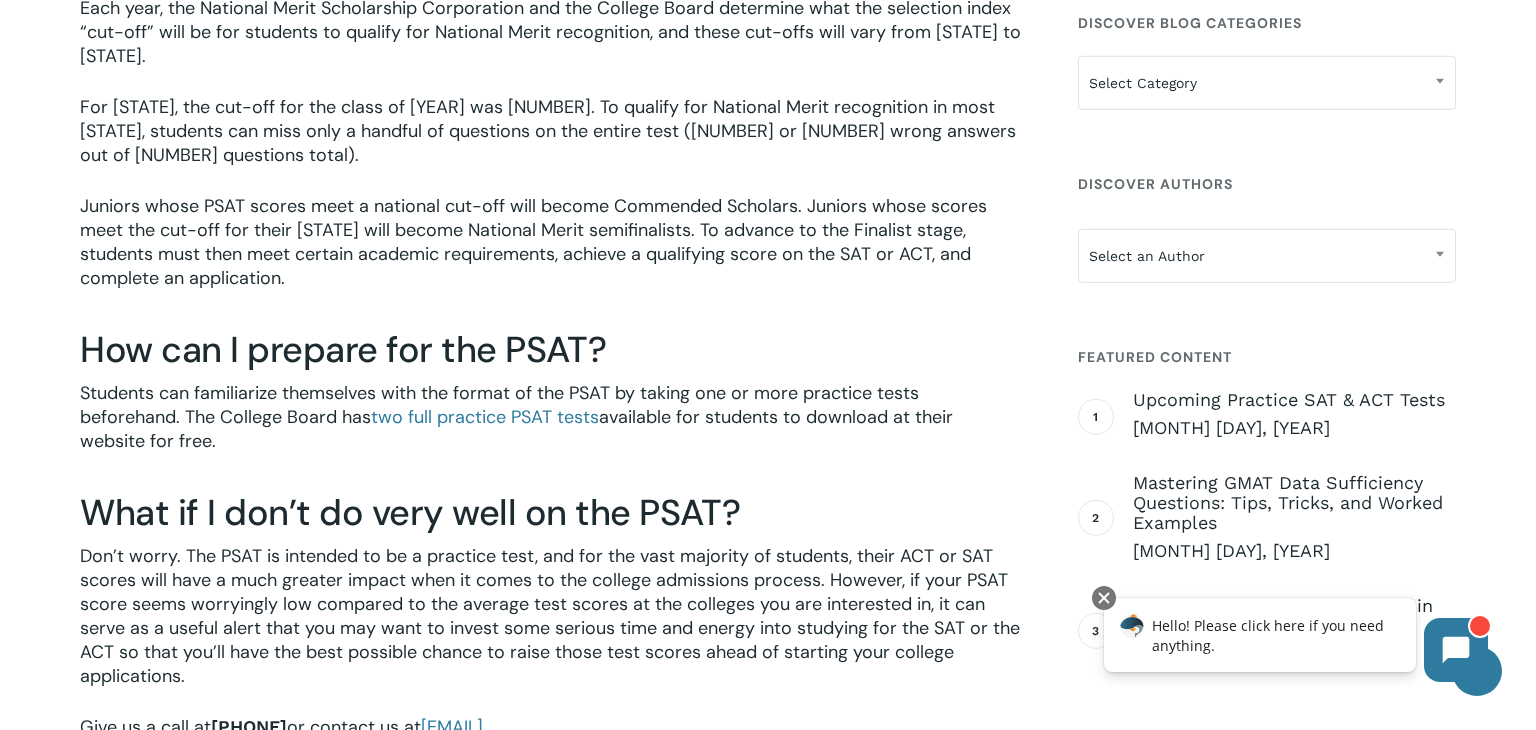 click on "Students can familiarize themselves with the format of the PSAT by taking one or more practice tests beforehand. The College Board has  two full practice PSAT tests  available for students to download at their website for free." at bounding box center (551, 430) 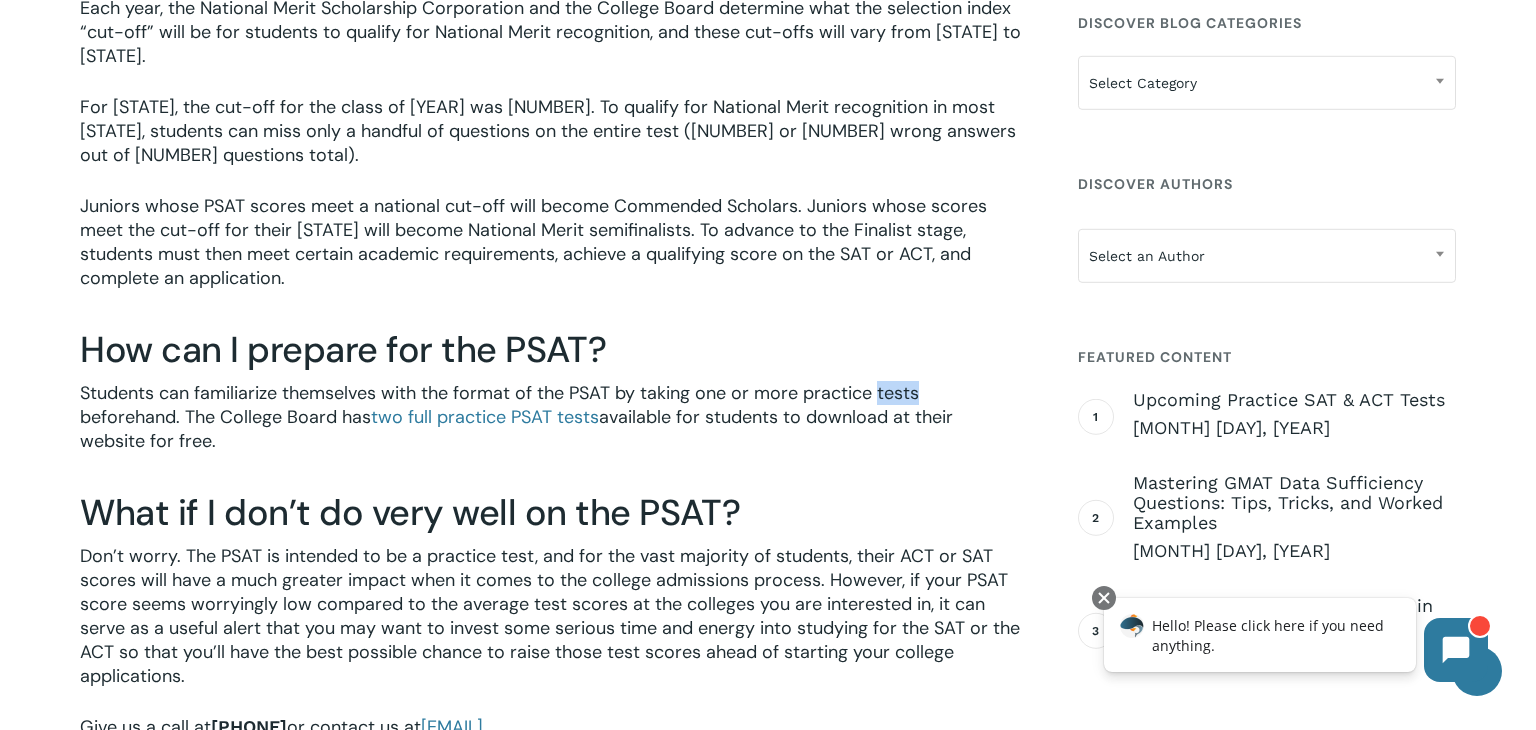 click on "Students can familiarize themselves with the format of the PSAT by taking one or more practice tests beforehand. The College Board has  two full practice PSAT tests  available for students to download at their website for free." at bounding box center (551, 430) 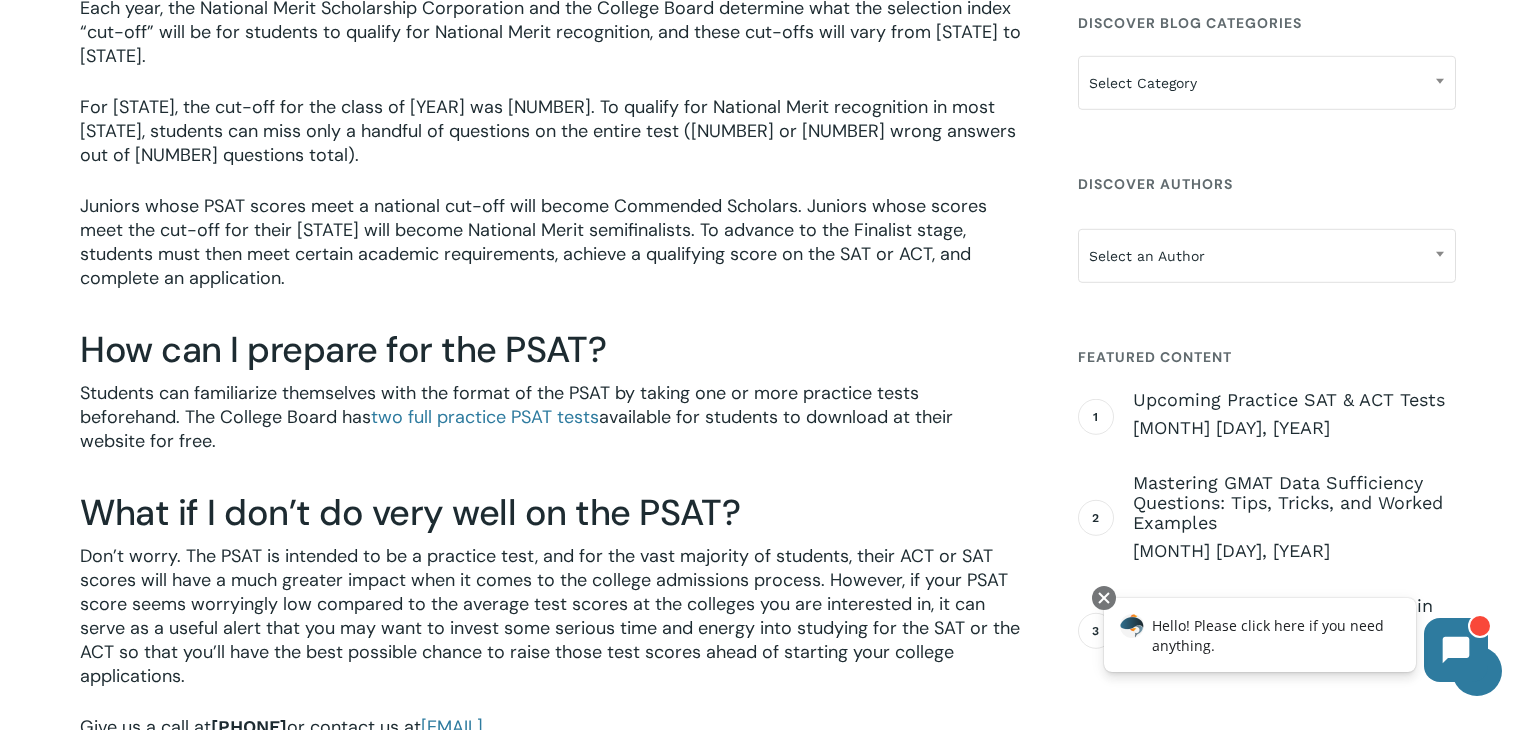 click on "Students can familiarize themselves with the format of the PSAT by taking one or more practice tests beforehand. The College Board has  two full practice PSAT tests  available for students to download at their website for free." at bounding box center (551, 430) 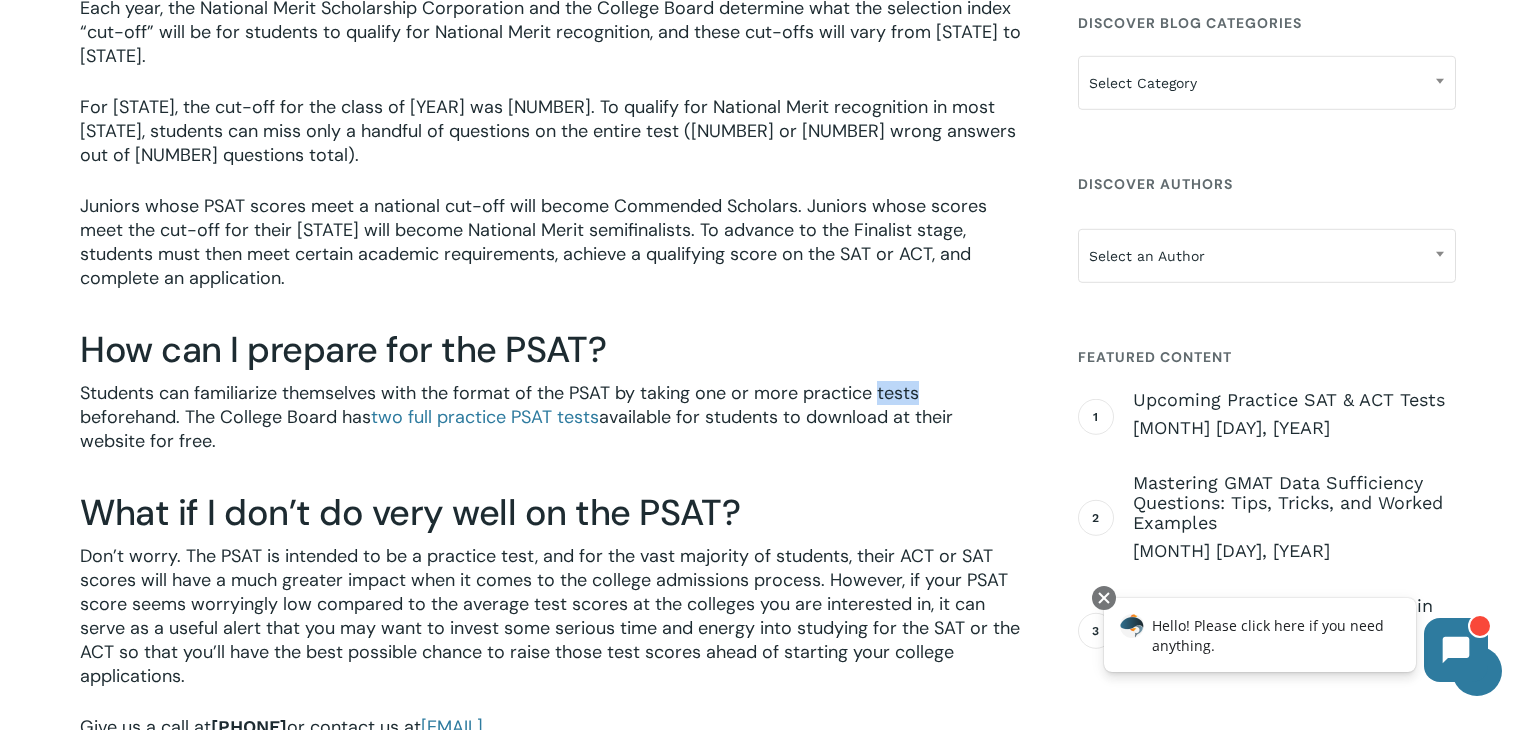 click on "Students can familiarize themselves with the format of the PSAT by taking one or more practice tests beforehand. The College Board has  two full practice PSAT tests  available for students to download at their website for free." at bounding box center (551, 430) 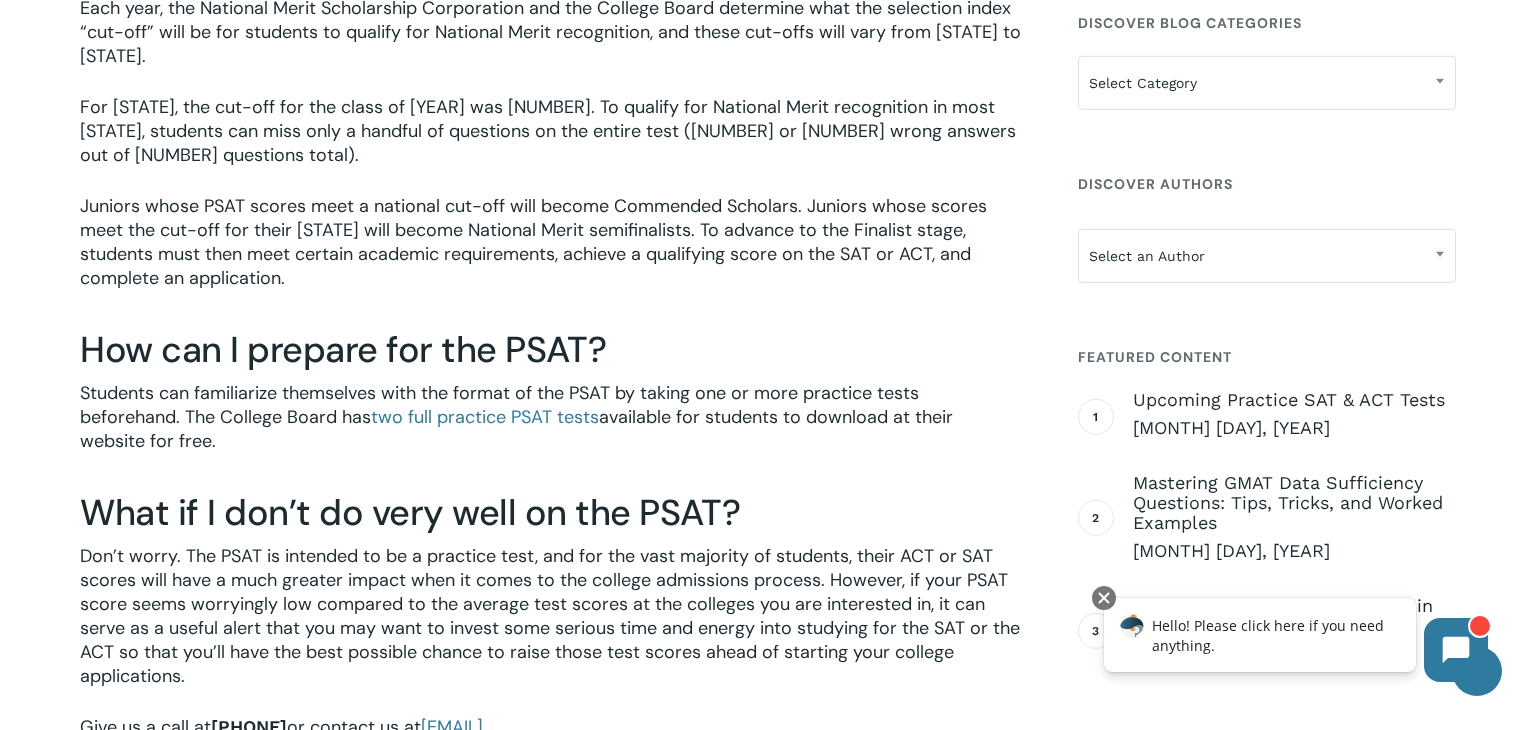 click on "Students can familiarize themselves with the format of the PSAT by taking one or more practice tests beforehand. The College Board has  two full practice PSAT tests  available for students to download at their website for free." at bounding box center (551, 430) 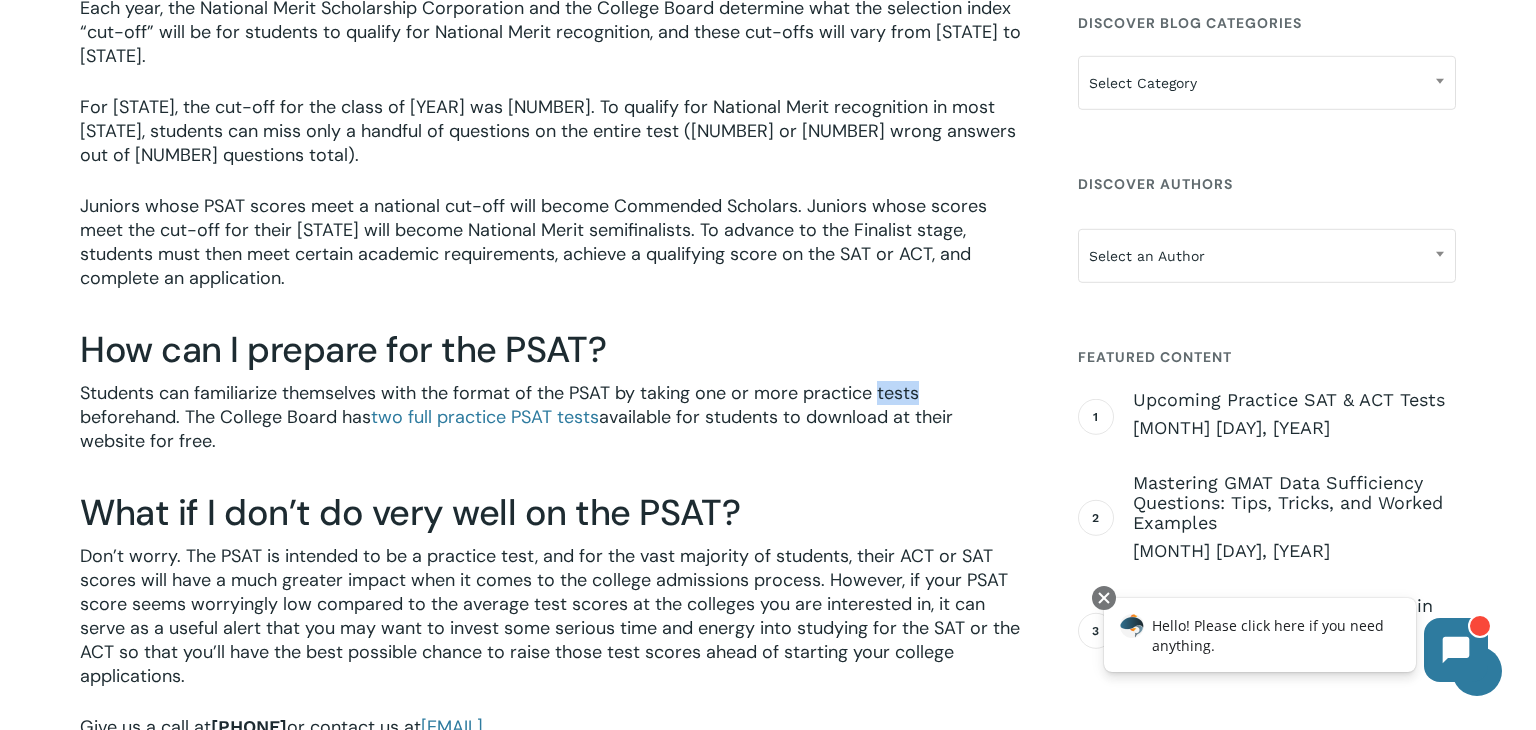 click on "Students can familiarize themselves with the format of the PSAT by taking one or more practice tests beforehand. The College Board has  two full practice PSAT tests  available for students to download at their website for free." at bounding box center [551, 430] 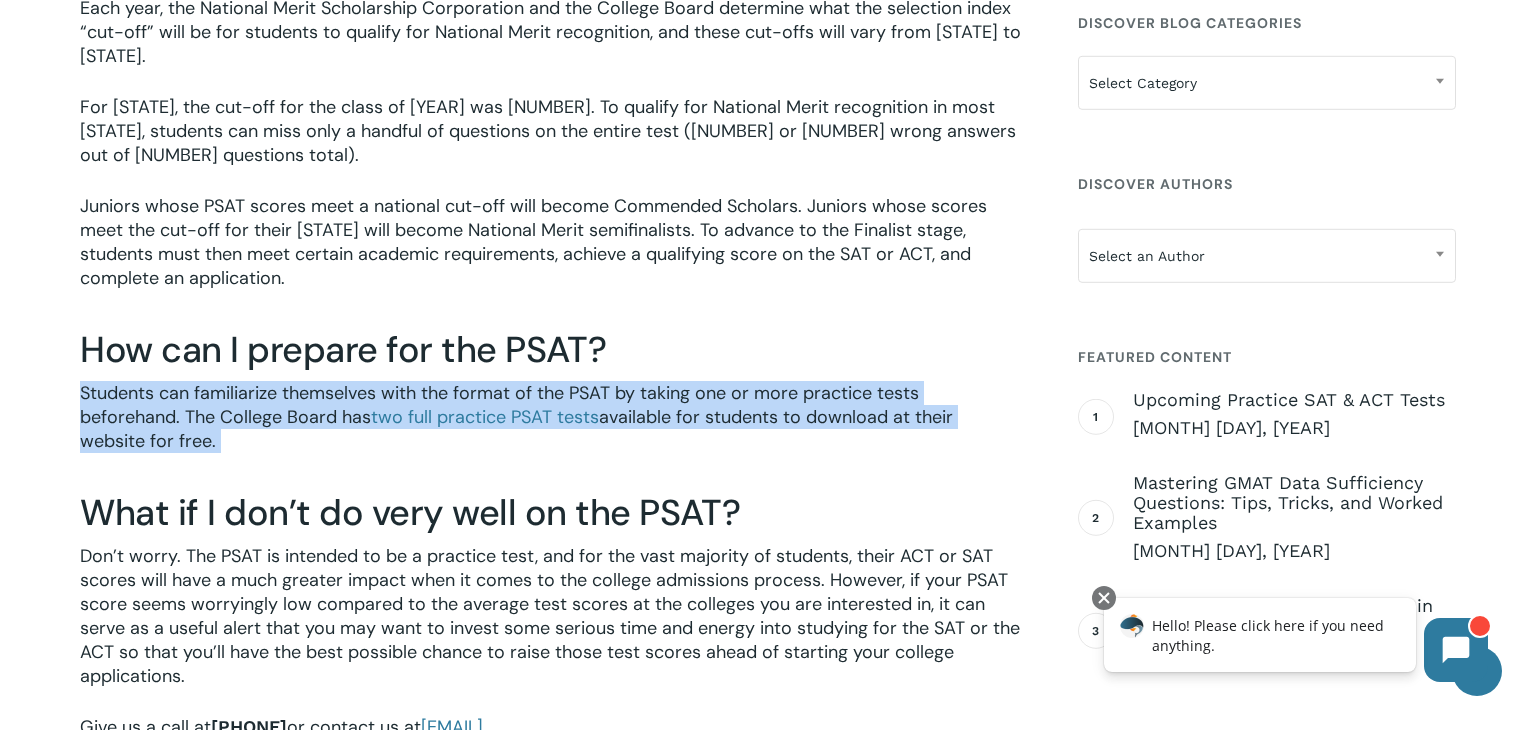 click on "Students can familiarize themselves with the format of the PSAT by taking one or more practice tests beforehand. The College Board has  two full practice PSAT tests  available for students to download at their website for free." at bounding box center (551, 430) 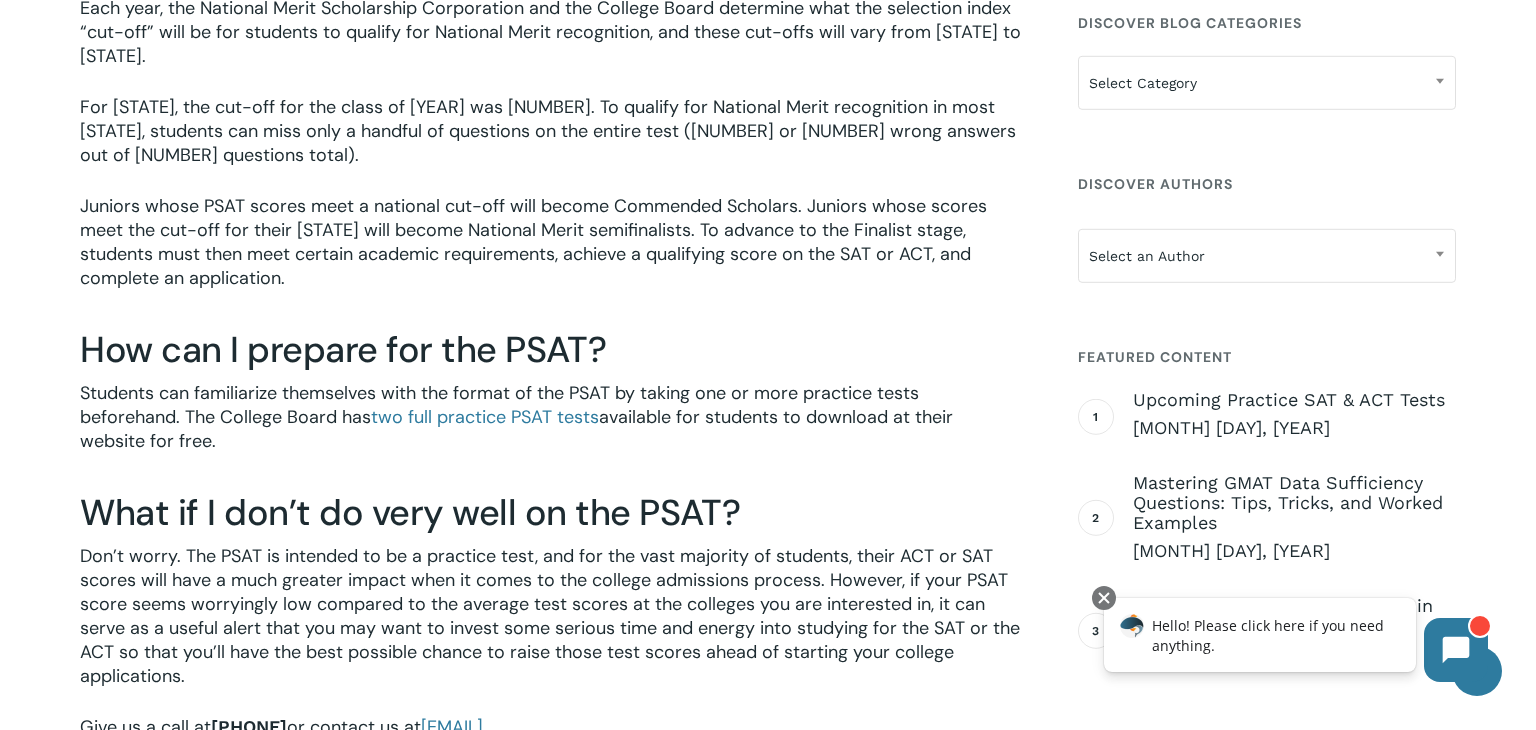 click on "Students can familiarize themselves with the format of the PSAT by taking one or more practice tests beforehand. The College Board has  two full practice PSAT tests  available for students to download at their website for free." at bounding box center (551, 430) 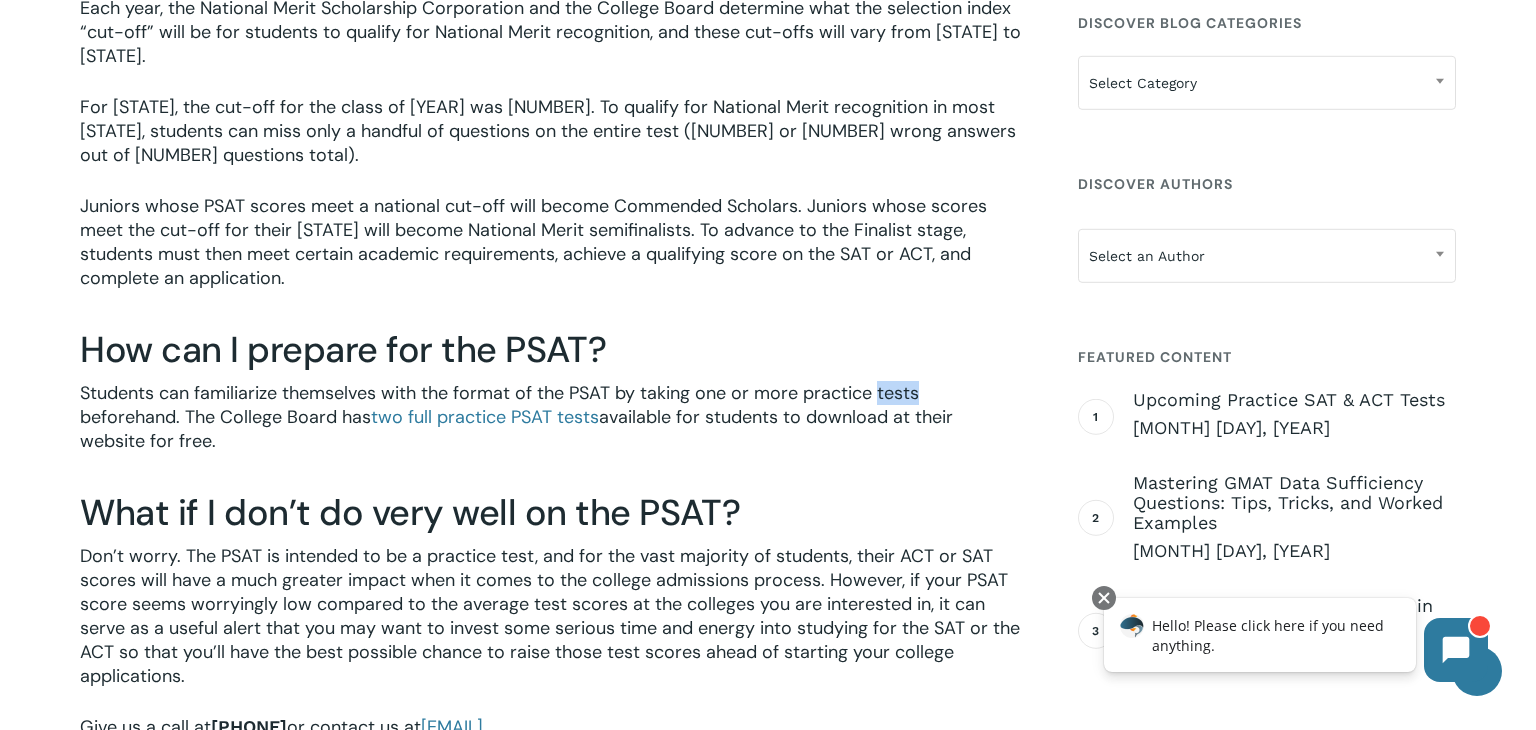 click on "Students can familiarize themselves with the format of the PSAT by taking one or more practice tests beforehand. The College Board has  two full practice PSAT tests  available for students to download at their website for free." at bounding box center [551, 430] 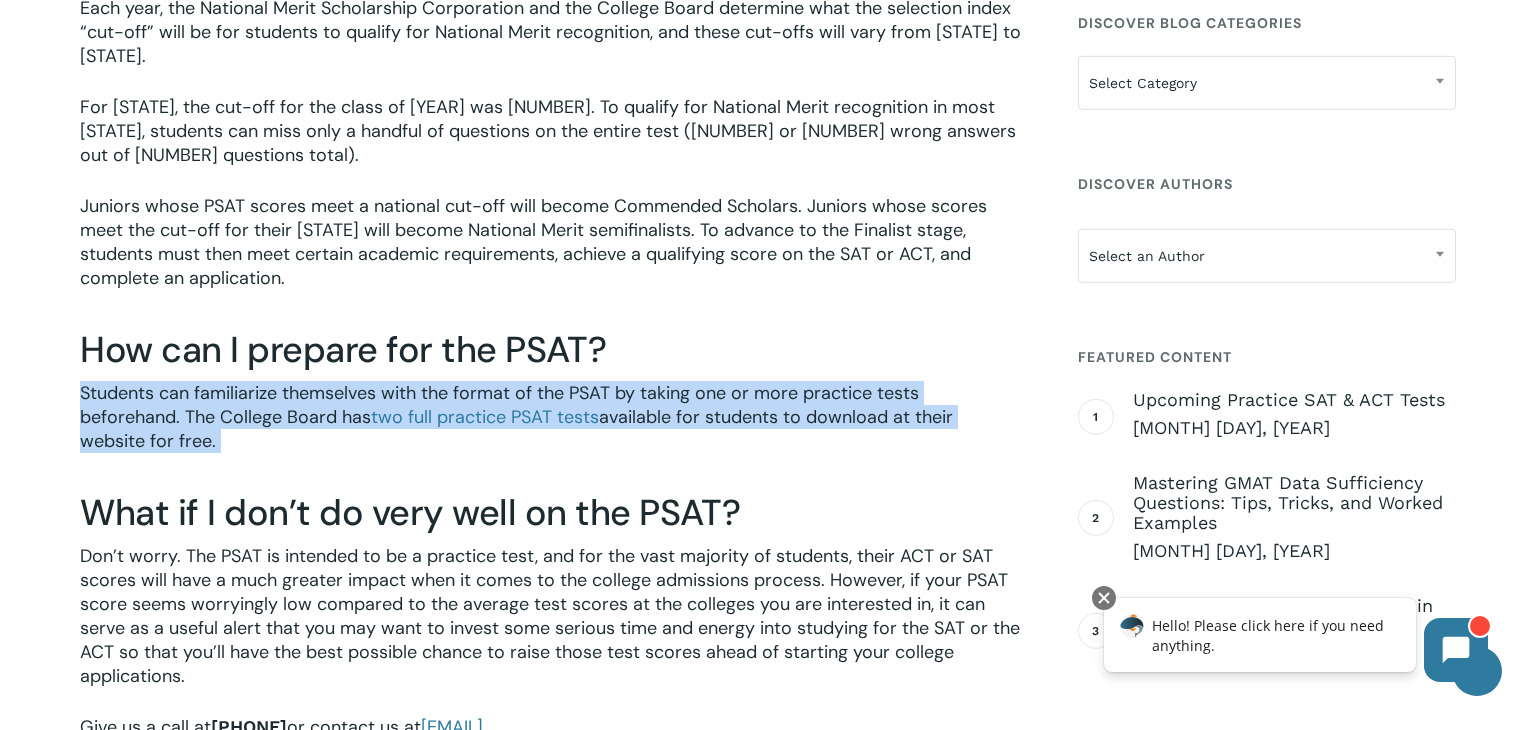 click on "Students can familiarize themselves with the format of the PSAT by taking one or more practice tests beforehand. The College Board has  two full practice PSAT tests  available for students to download at their website for free." at bounding box center (551, 430) 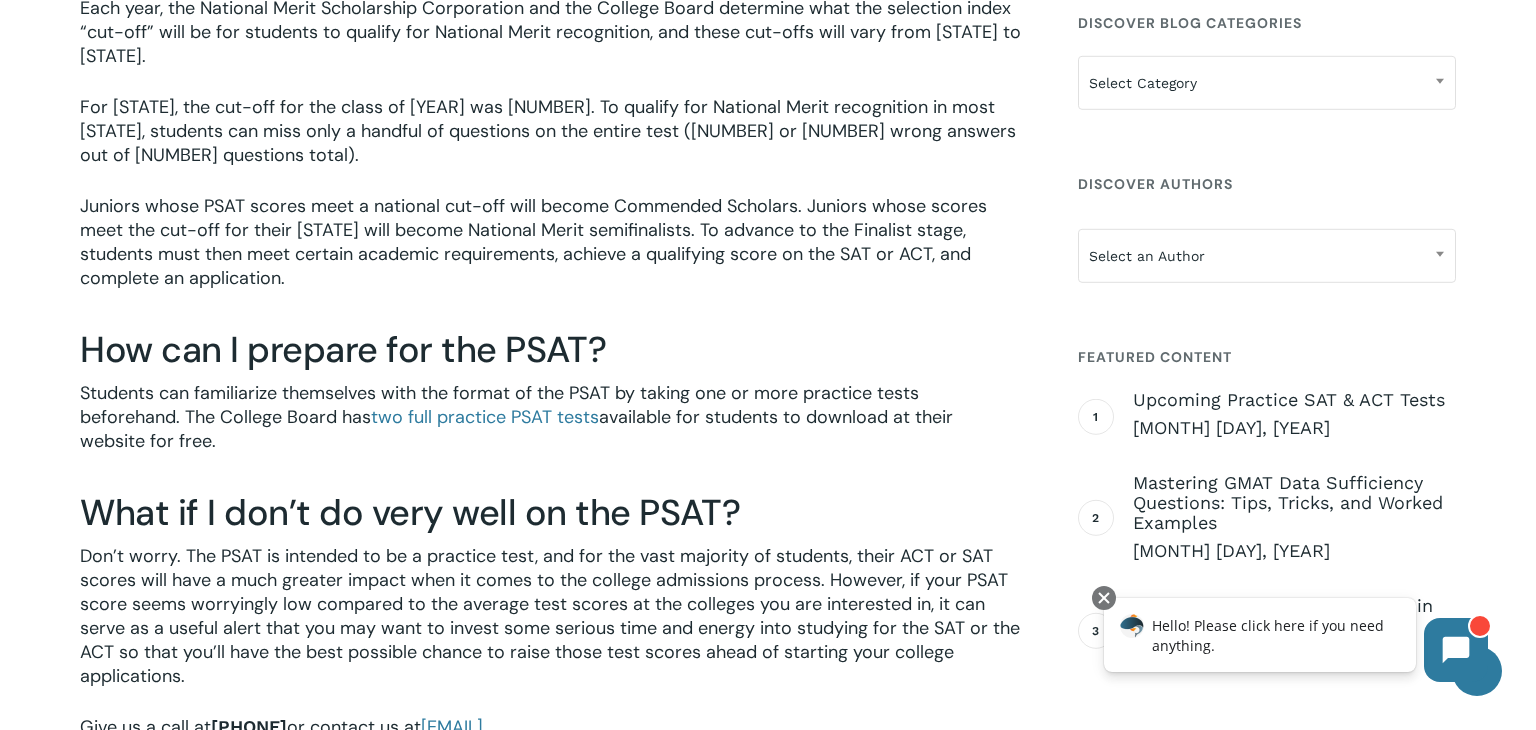 click on "Students can familiarize themselves with the format of the PSAT by taking one or more practice tests beforehand. The College Board has  two full practice PSAT tests  available for students to download at their website for free." at bounding box center (551, 430) 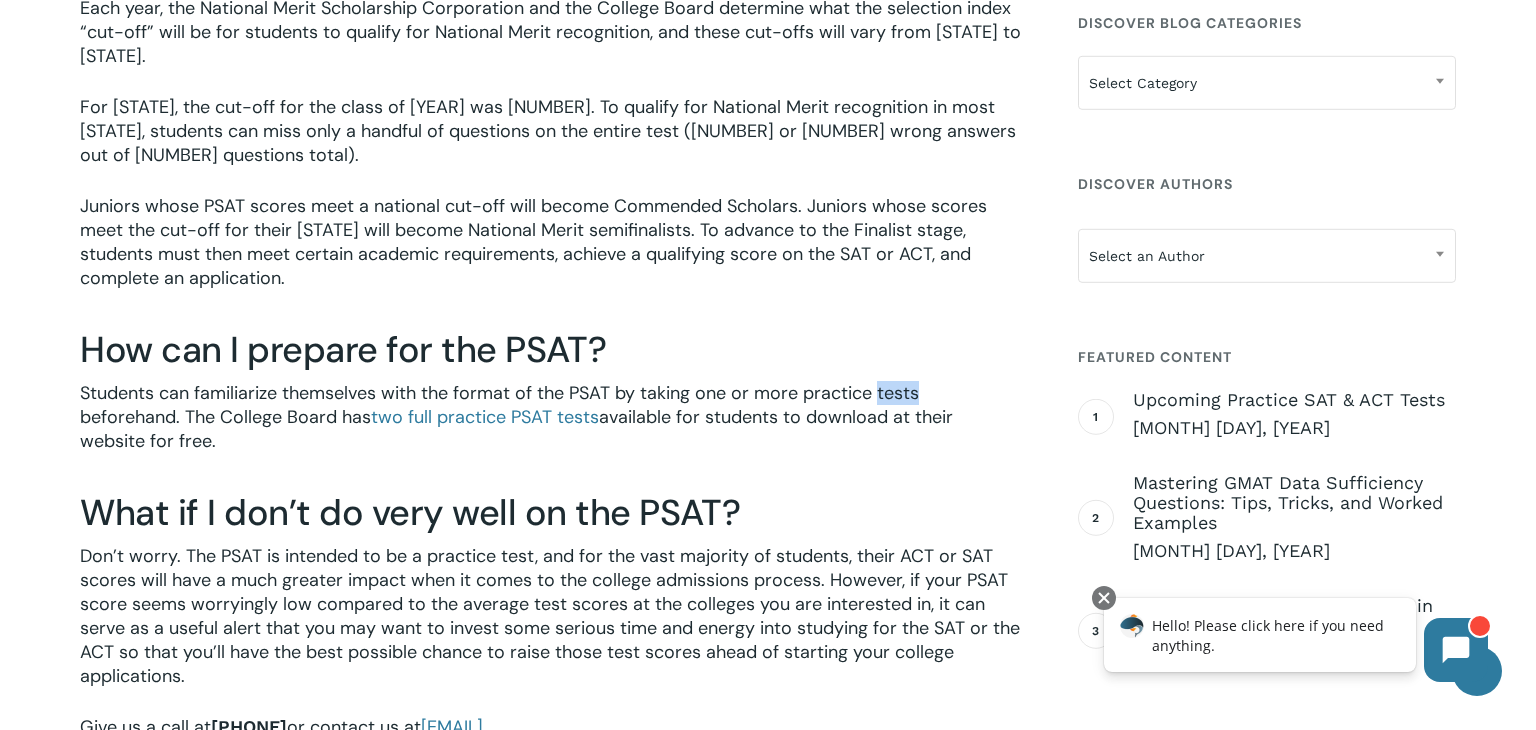 click on "Students can familiarize themselves with the format of the PSAT by taking one or more practice tests beforehand. The College Board has  two full practice PSAT tests  available for students to download at their website for free." at bounding box center [551, 430] 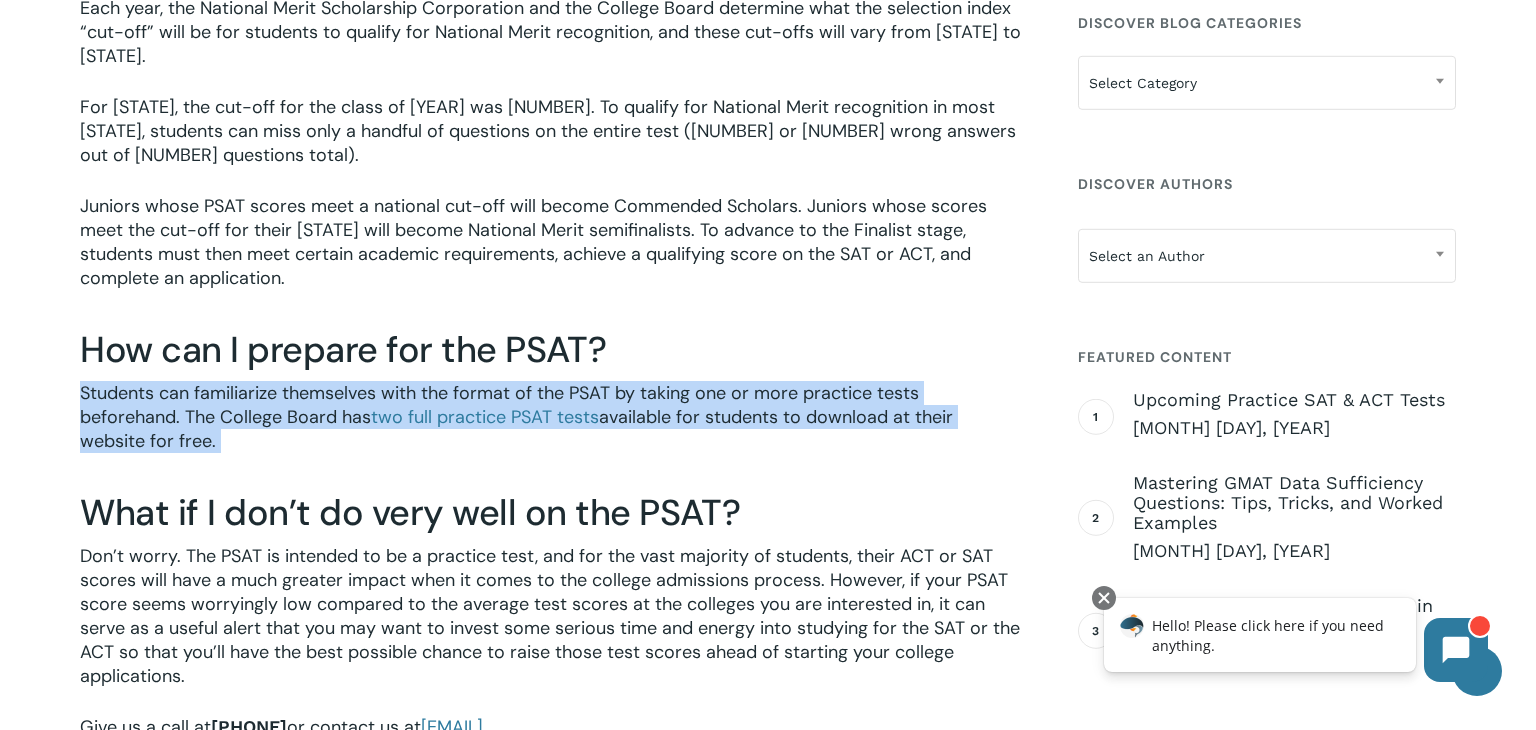 click on "Students can familiarize themselves with the format of the PSAT by taking one or more practice tests beforehand. The College Board has  two full practice PSAT tests  available for students to download at their website for free." at bounding box center (551, 430) 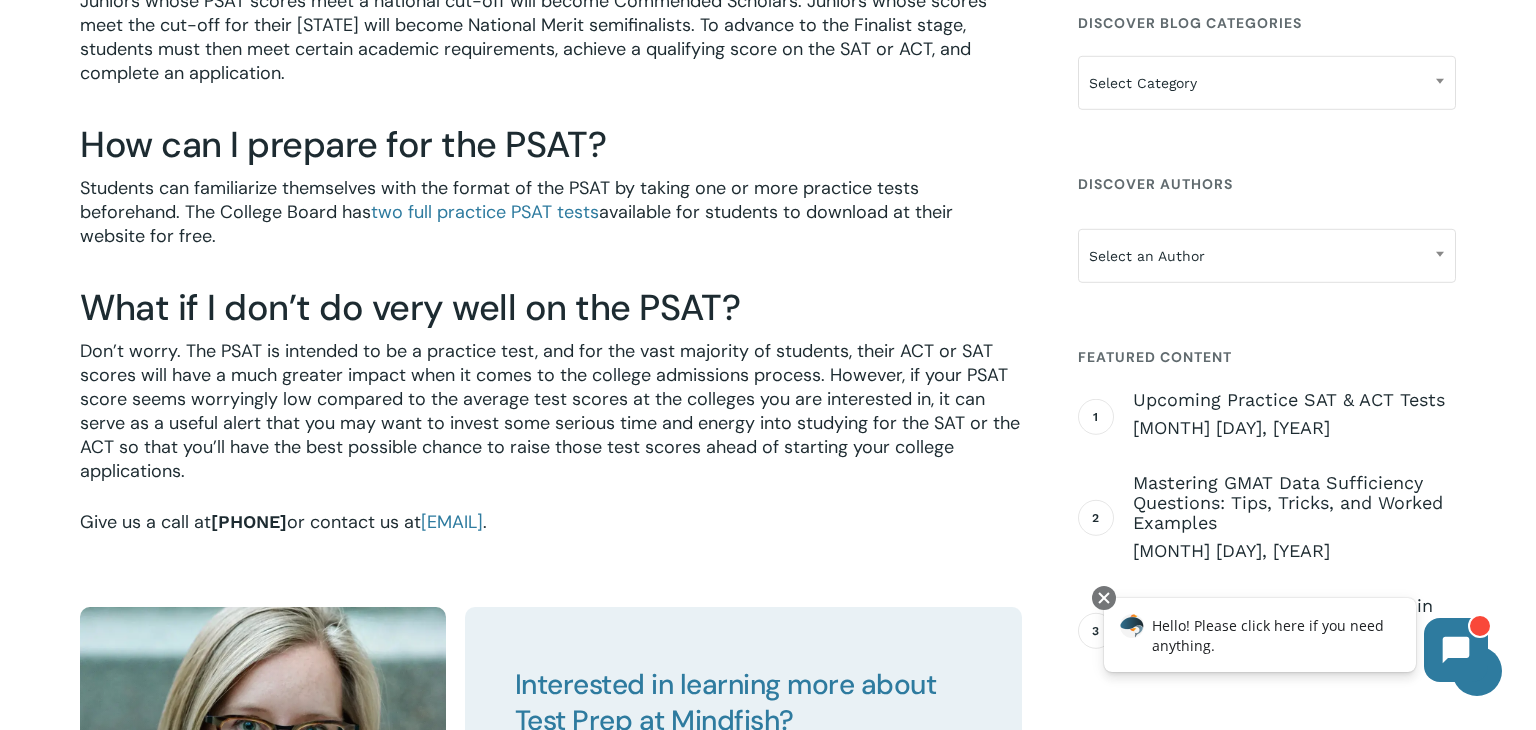 scroll, scrollTop: 1682, scrollLeft: 0, axis: vertical 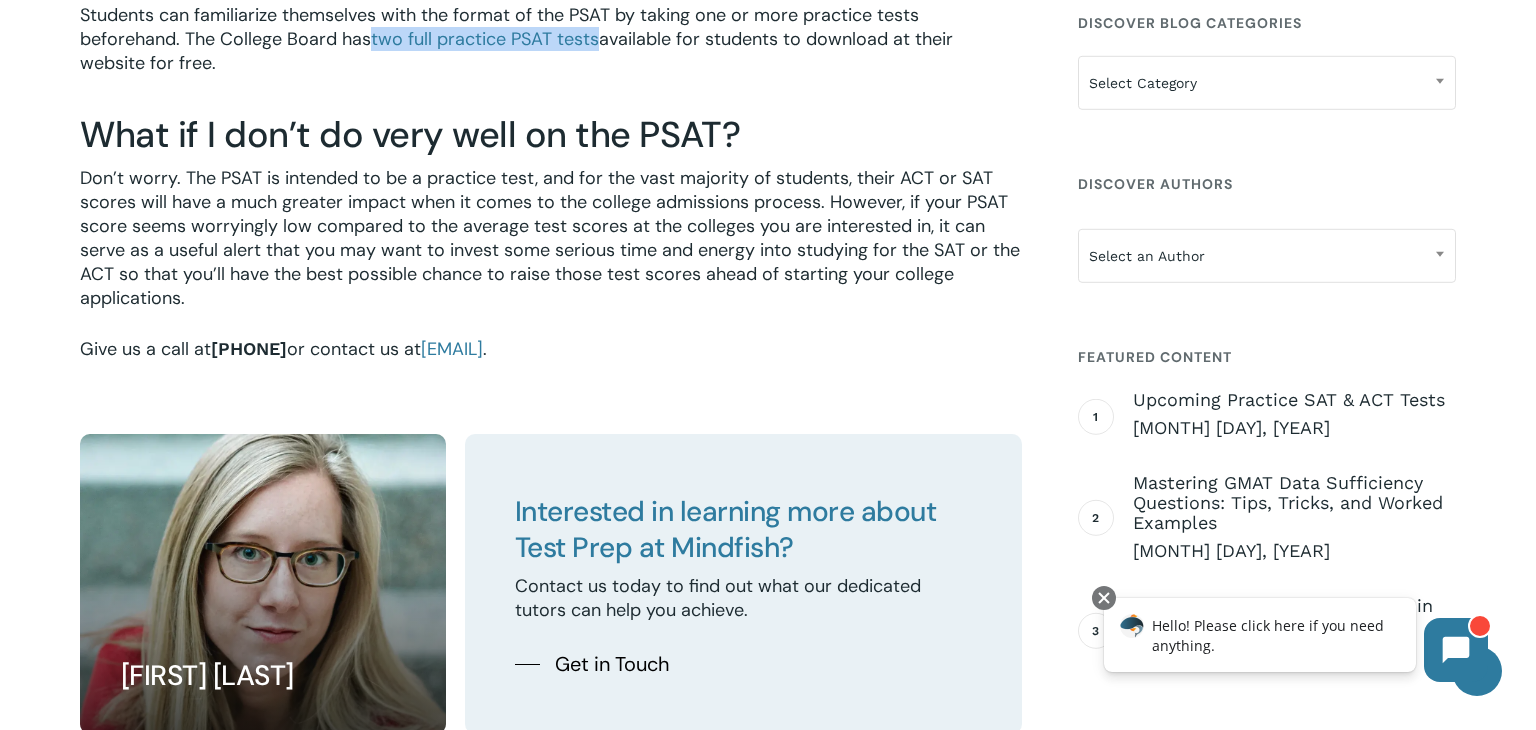 click on "Don’t worry. The PSAT is intended to be a practice test, and for the vast majority of students, their ACT or SAT scores will have a much greater impact when it comes to the college admissions process. However, if your PSAT score seems worryingly low compared to the average test scores at the colleges you are interested in, it can serve as a useful alert that you may want to invest some serious time and energy into studying for the SAT or the ACT so that you’ll have the best possible chance to raise those test scores ahead of starting your college applications." at bounding box center (551, 251) 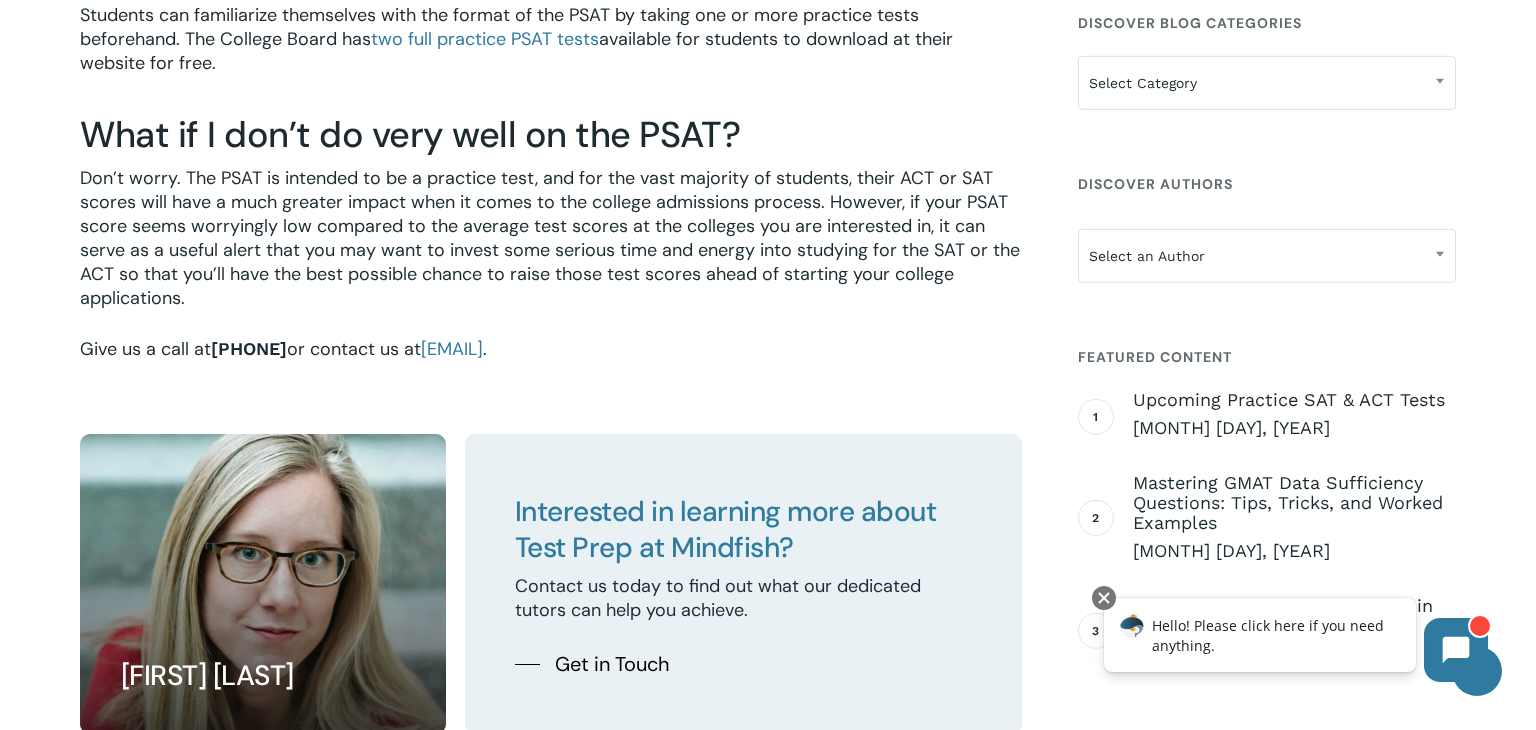 click on "Don’t worry. The PSAT is intended to be a practice test, and for the vast majority of students, their ACT or SAT scores will have a much greater impact when it comes to the college admissions process. However, if your PSAT score seems worryingly low compared to the average test scores at the colleges you are interested in, it can serve as a useful alert that you may want to invest some serious time and energy into studying for the SAT or the ACT so that you’ll have the best possible chance to raise those test scores ahead of starting your college applications." at bounding box center (551, 251) 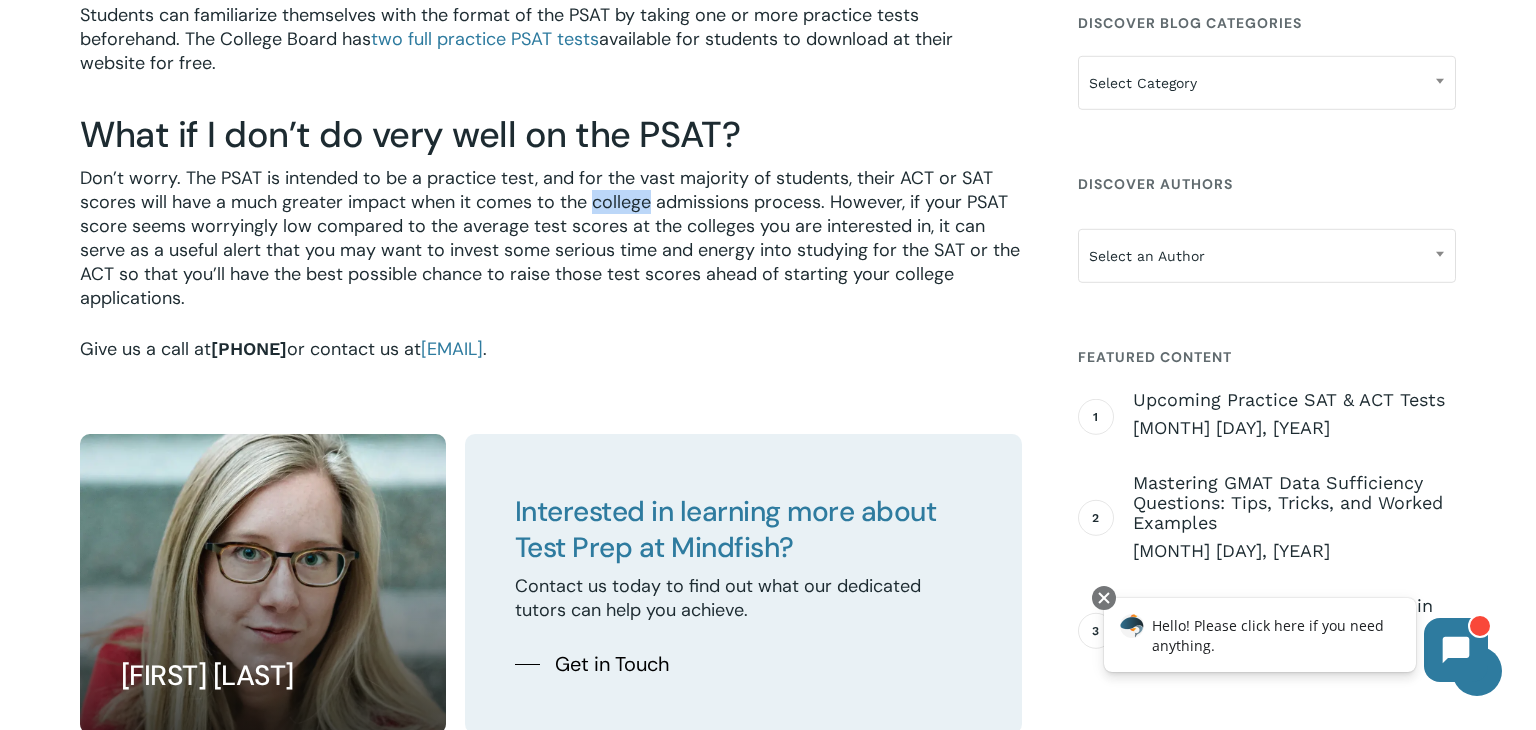 click on "Don’t worry. The PSAT is intended to be a practice test, and for the vast majority of students, their ACT or SAT scores will have a much greater impact when it comes to the college admissions process. However, if your PSAT score seems worryingly low compared to the average test scores at the colleges you are interested in, it can serve as a useful alert that you may want to invest some serious time and energy into studying for the SAT or the ACT so that you’ll have the best possible chance to raise those test scores ahead of starting your college applications." at bounding box center (551, 251) 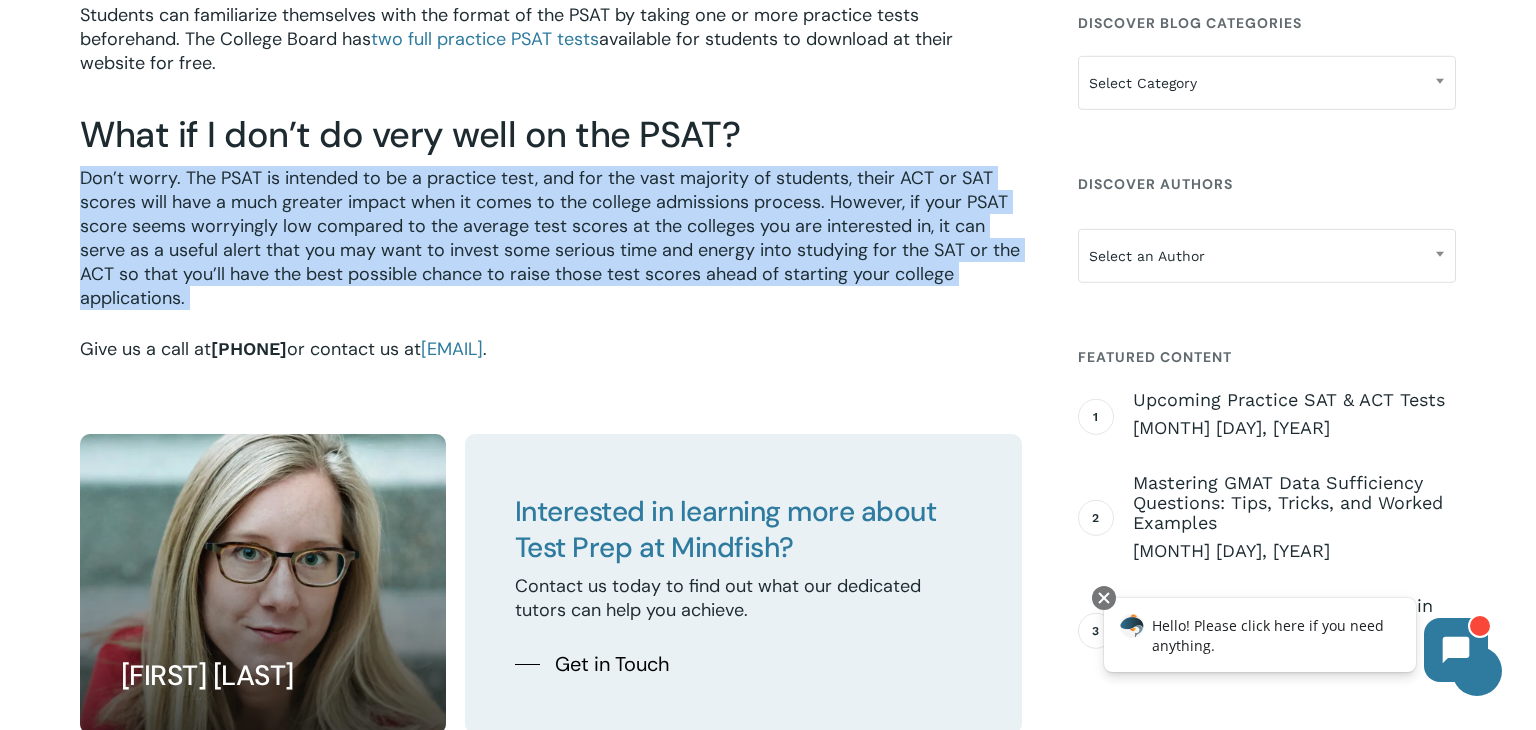 click on "Don’t worry. The PSAT is intended to be a practice test, and for the vast majority of students, their ACT or SAT scores will have a much greater impact when it comes to the college admissions process. However, if your PSAT score seems worryingly low compared to the average test scores at the colleges you are interested in, it can serve as a useful alert that you may want to invest some serious time and energy into studying for the SAT or the ACT so that you’ll have the best possible chance to raise those test scores ahead of starting your college applications." at bounding box center (551, 251) 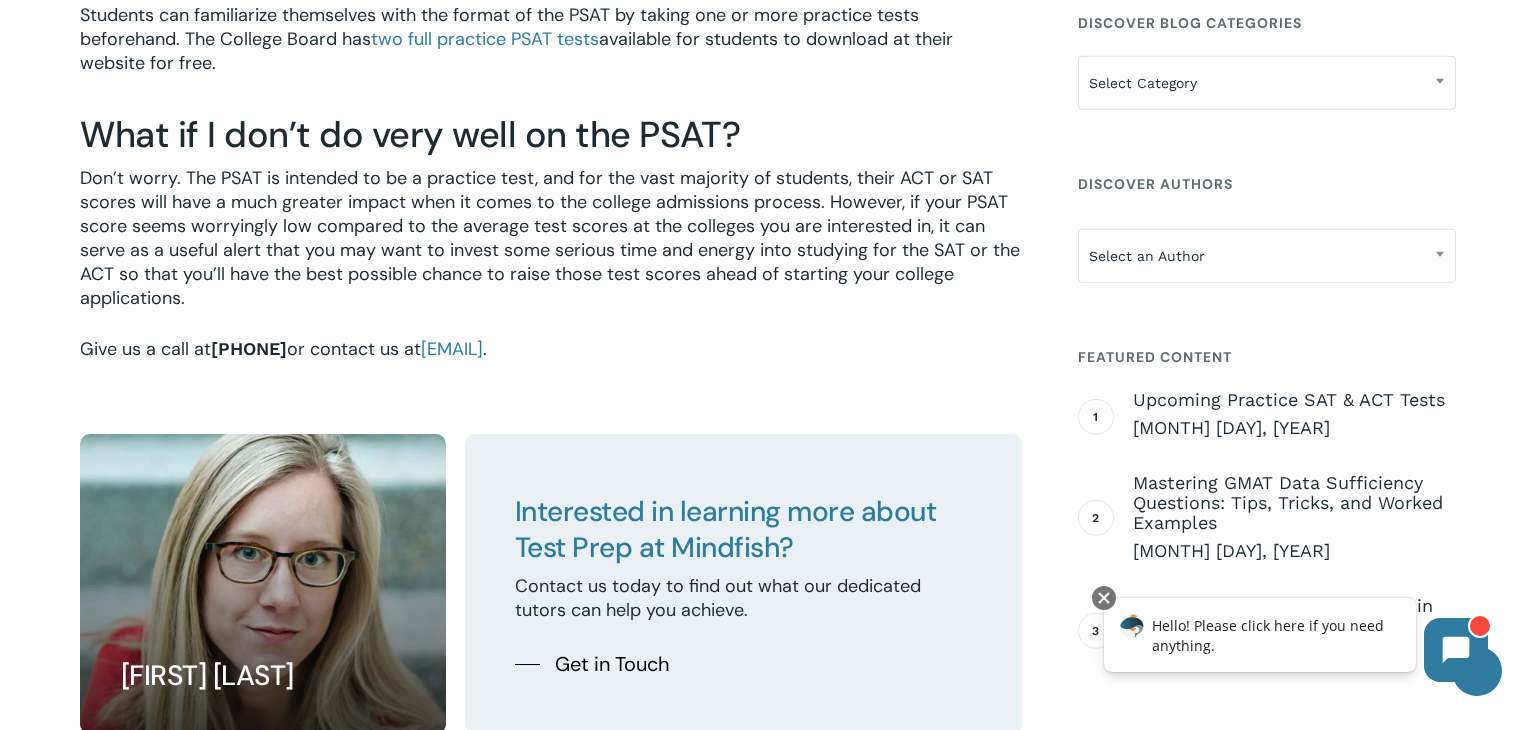 click on "Don’t worry. The PSAT is intended to be a practice test, and for the vast majority of students, their ACT or SAT scores will have a much greater impact when it comes to the college admissions process. However, if your PSAT score seems worryingly low compared to the average test scores at the colleges you are interested in, it can serve as a useful alert that you may want to invest some serious time and energy into studying for the SAT or the ACT so that you’ll have the best possible chance to raise those test scores ahead of starting your college applications." at bounding box center (551, 251) 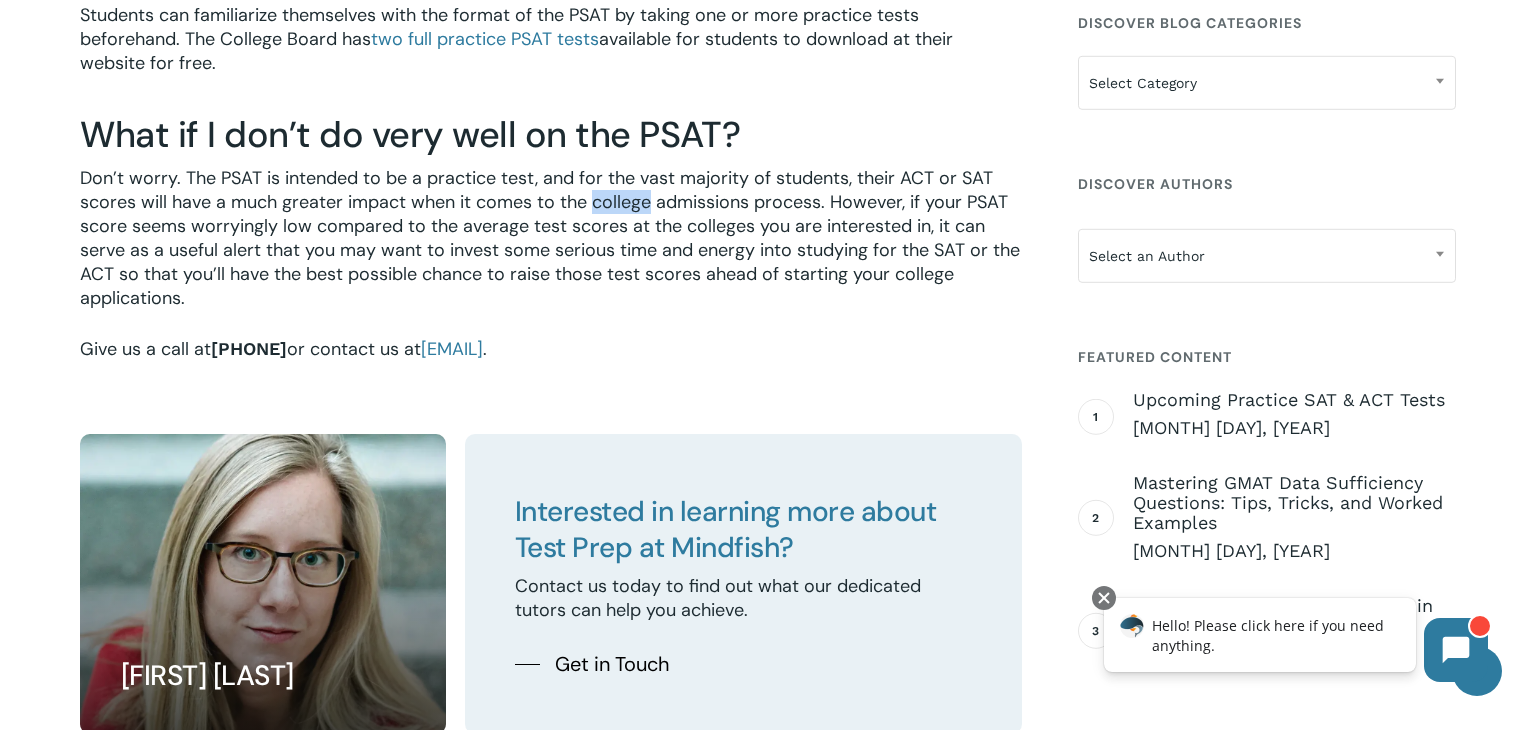 click on "Don’t worry. The PSAT is intended to be a practice test, and for the vast majority of students, their ACT or SAT scores will have a much greater impact when it comes to the college admissions process. However, if your PSAT score seems worryingly low compared to the average test scores at the colleges you are interested in, it can serve as a useful alert that you may want to invest some serious time and energy into studying for the SAT or the ACT so that you’ll have the best possible chance to raise those test scores ahead of starting your college applications." at bounding box center (551, 251) 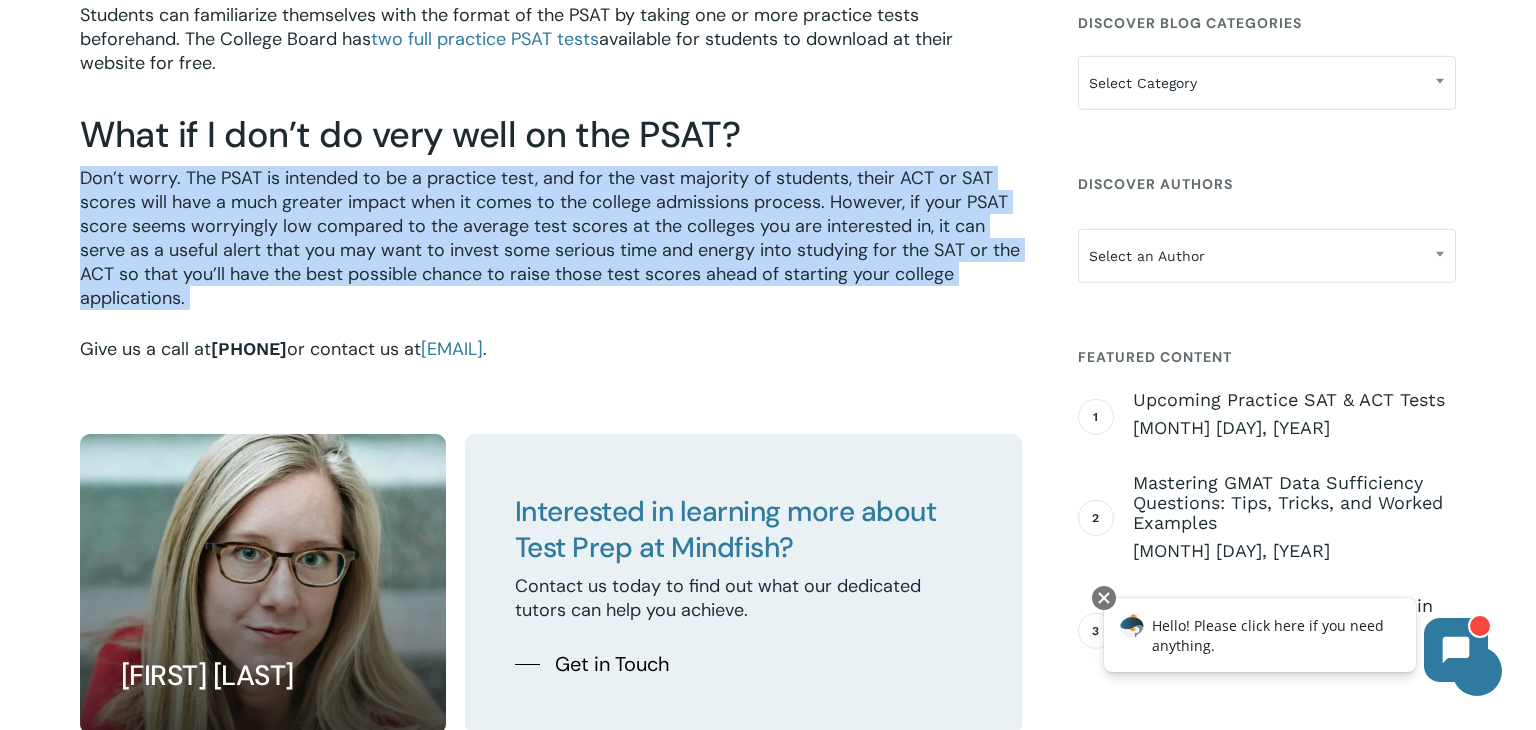click on "Don’t worry. The PSAT is intended to be a practice test, and for the vast majority of students, their ACT or SAT scores will have a much greater impact when it comes to the college admissions process. However, if your PSAT score seems worryingly low compared to the average test scores at the colleges you are interested in, it can serve as a useful alert that you may want to invest some serious time and energy into studying for the SAT or the ACT so that you’ll have the best possible chance to raise those test scores ahead of starting your college applications." at bounding box center (551, 251) 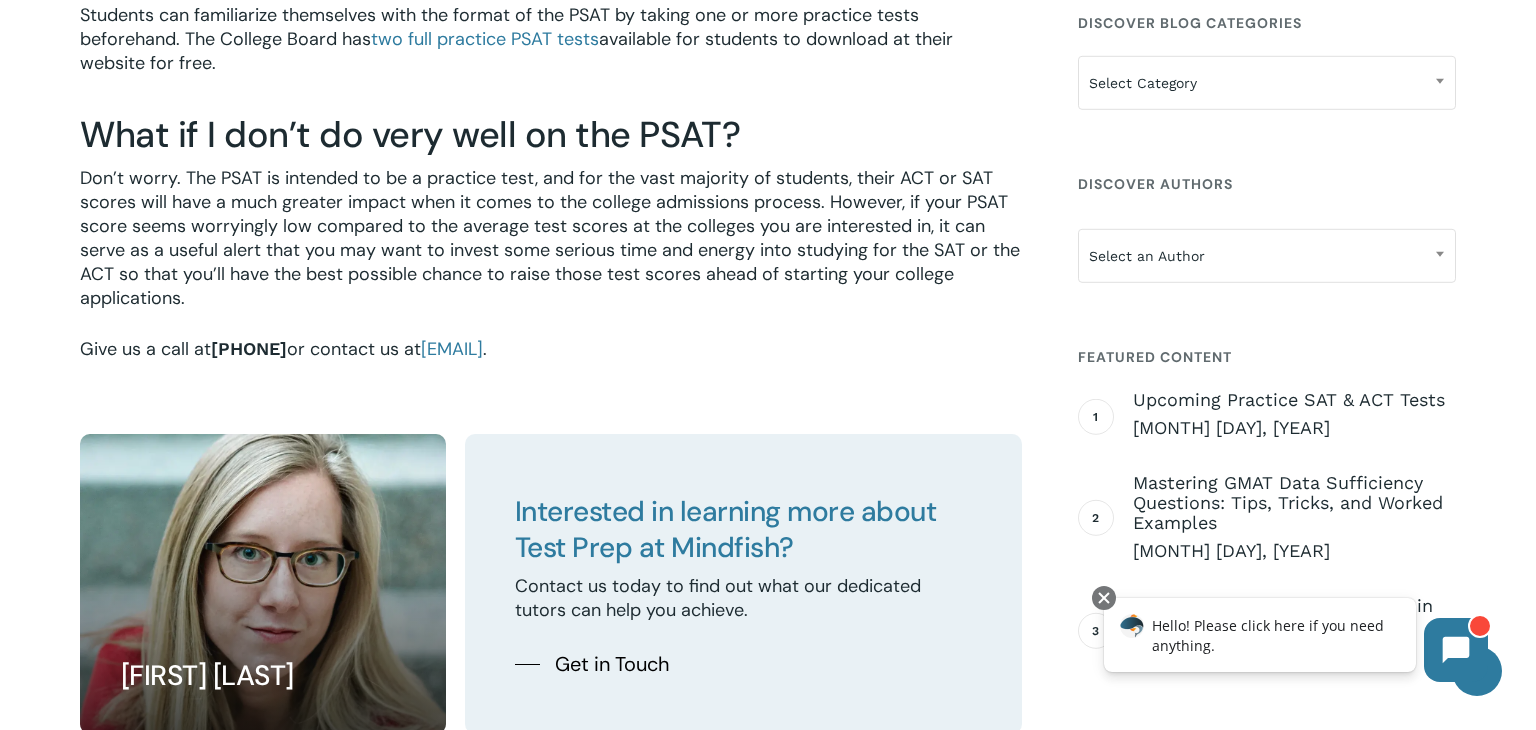 click on "Don’t worry. The PSAT is intended to be a practice test, and for the vast majority of students, their ACT or SAT scores will have a much greater impact when it comes to the college admissions process. However, if your PSAT score seems worryingly low compared to the average test scores at the colleges you are interested in, it can serve as a useful alert that you may want to invest some serious time and energy into studying for the SAT or the ACT so that you’ll have the best possible chance to raise those test scores ahead of starting your college applications." at bounding box center (551, 251) 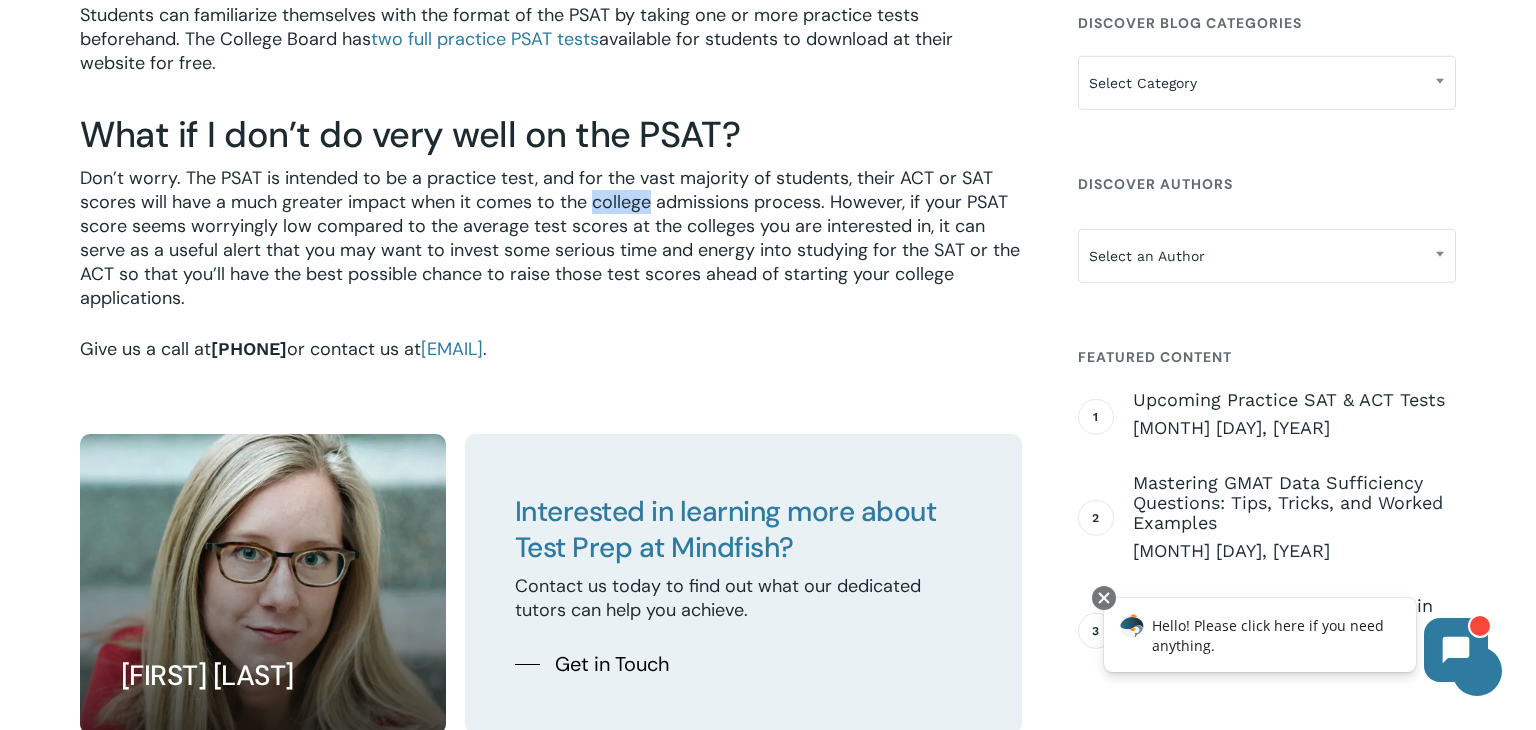 click on "Don’t worry. The PSAT is intended to be a practice test, and for the vast majority of students, their ACT or SAT scores will have a much greater impact when it comes to the college admissions process. However, if your PSAT score seems worryingly low compared to the average test scores at the colleges you are interested in, it can serve as a useful alert that you may want to invest some serious time and energy into studying for the SAT or the ACT so that you’ll have the best possible chance to raise those test scores ahead of starting your college applications." at bounding box center (551, 251) 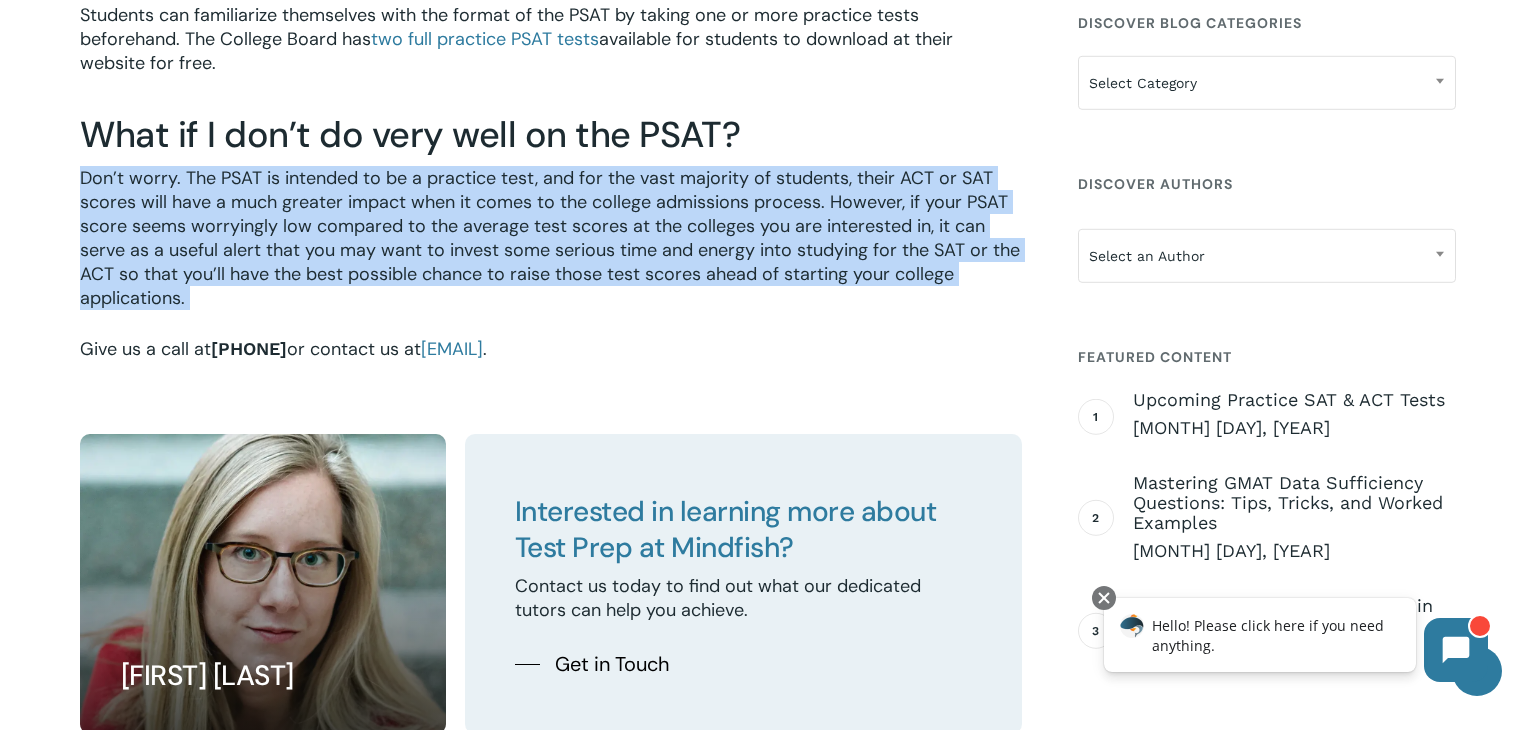 click on "Don’t worry. The PSAT is intended to be a practice test, and for the vast majority of students, their ACT or SAT scores will have a much greater impact when it comes to the college admissions process. However, if your PSAT score seems worryingly low compared to the average test scores at the colleges you are interested in, it can serve as a useful alert that you may want to invest some serious time and energy into studying for the SAT or the ACT so that you’ll have the best possible chance to raise those test scores ahead of starting your college applications." at bounding box center [551, 251] 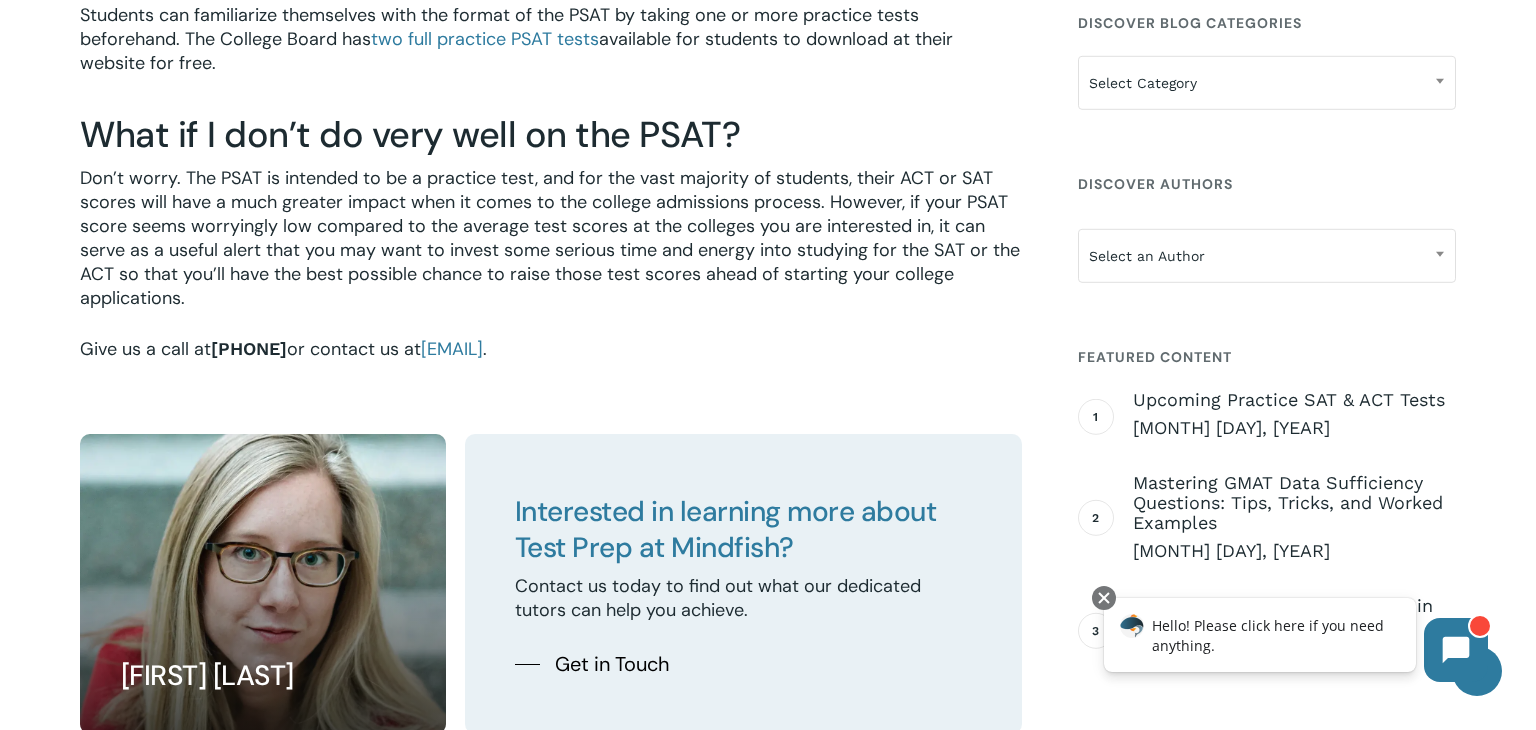click on "Don’t worry. The PSAT is intended to be a practice test, and for the vast majority of students, their ACT or SAT scores will have a much greater impact when it comes to the college admissions process. However, if your PSAT score seems worryingly low compared to the average test scores at the colleges you are interested in, it can serve as a useful alert that you may want to invest some serious time and energy into studying for the SAT or the ACT so that you’ll have the best possible chance to raise those test scores ahead of starting your college applications." at bounding box center [551, 251] 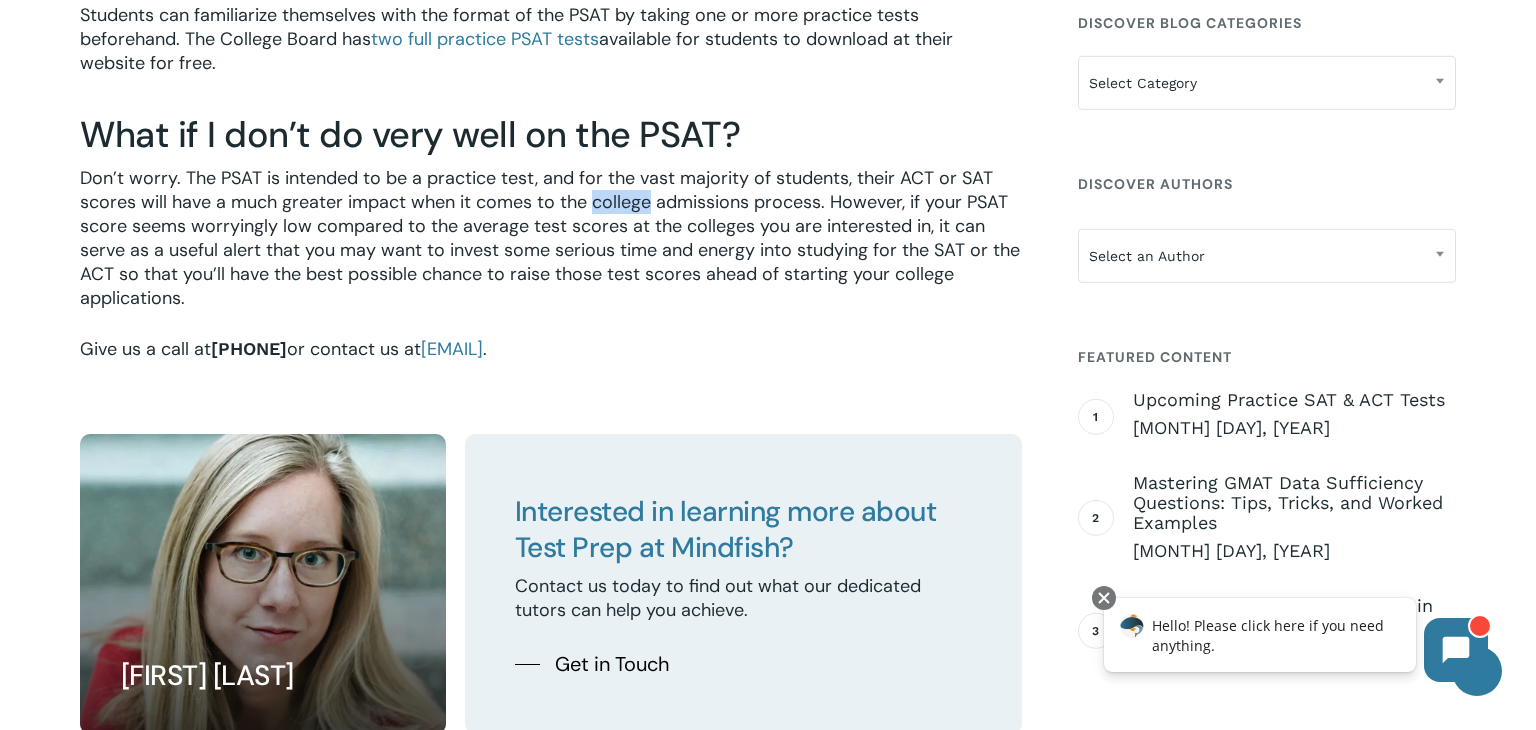 click on "Don’t worry. The PSAT is intended to be a practice test, and for the vast majority of students, their ACT or SAT scores will have a much greater impact when it comes to the college admissions process. However, if your PSAT score seems worryingly low compared to the average test scores at the colleges you are interested in, it can serve as a useful alert that you may want to invest some serious time and energy into studying for the SAT or the ACT so that you’ll have the best possible chance to raise those test scores ahead of starting your college applications." at bounding box center (551, 251) 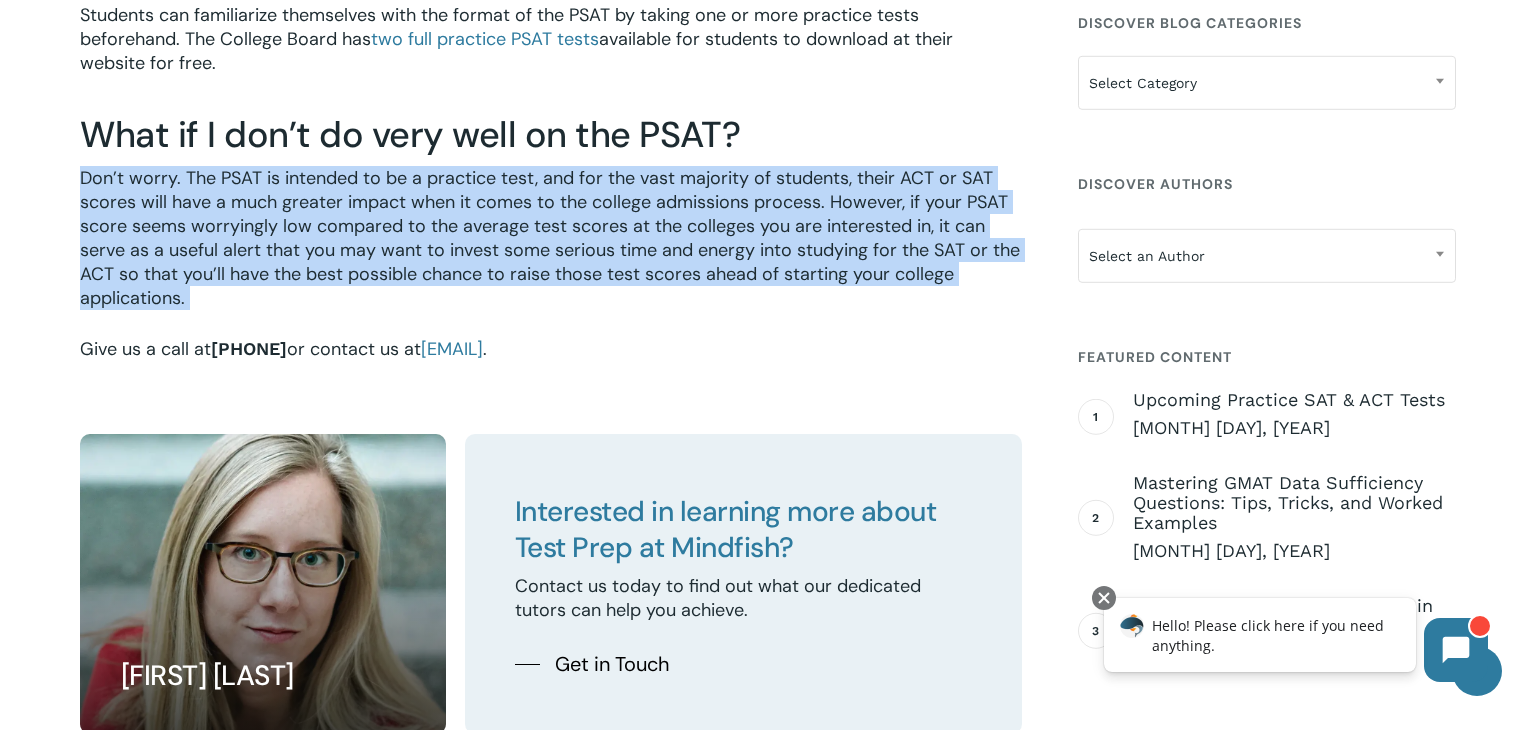 click on "Don’t worry. The PSAT is intended to be a practice test, and for the vast majority of students, their ACT or SAT scores will have a much greater impact when it comes to the college admissions process. However, if your PSAT score seems worryingly low compared to the average test scores at the colleges you are interested in, it can serve as a useful alert that you may want to invest some serious time and energy into studying for the SAT or the ACT so that you’ll have the best possible chance to raise those test scores ahead of starting your college applications." at bounding box center [551, 251] 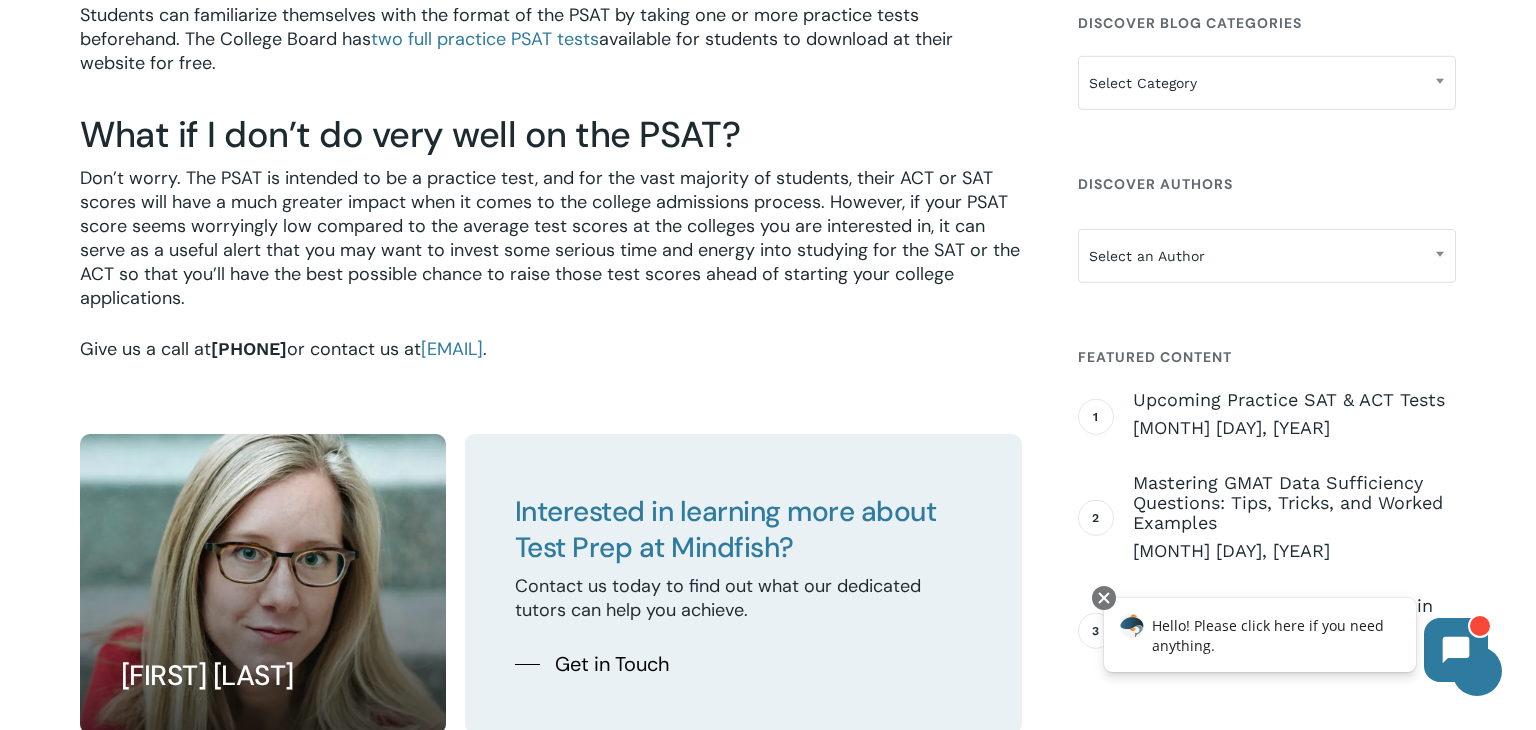 click on "Don’t worry. The PSAT is intended to be a practice test, and for the vast majority of students, their ACT or SAT scores will have a much greater impact when it comes to the college admissions process. However, if your PSAT score seems worryingly low compared to the average test scores at the colleges you are interested in, it can serve as a useful alert that you may want to invest some serious time and energy into studying for the SAT or the ACT so that you’ll have the best possible chance to raise those test scores ahead of starting your college applications." at bounding box center (551, 251) 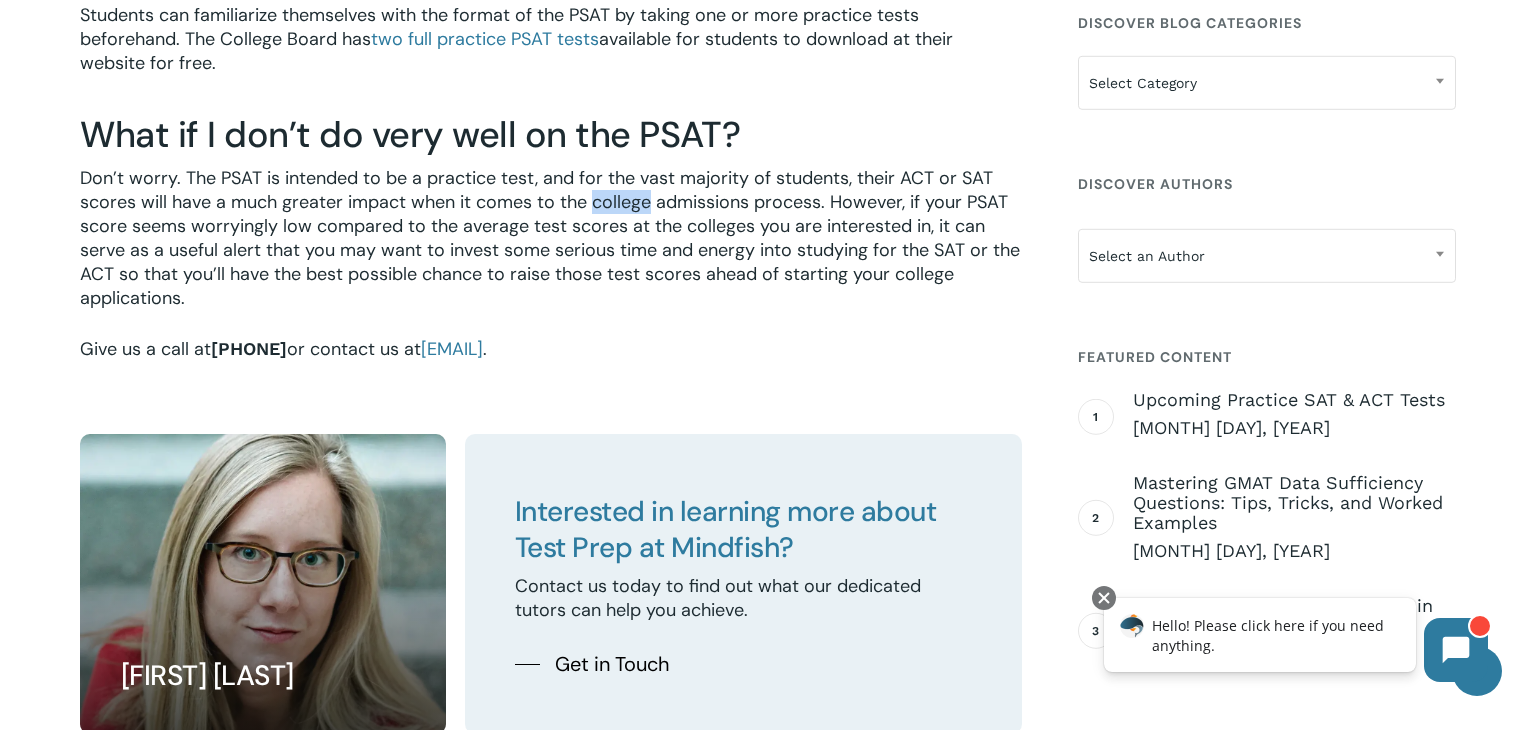 click on "Don’t worry. The PSAT is intended to be a practice test, and for the vast majority of students, their ACT or SAT scores will have a much greater impact when it comes to the college admissions process. However, if your PSAT score seems worryingly low compared to the average test scores at the colleges you are interested in, it can serve as a useful alert that you may want to invest some serious time and energy into studying for the SAT or the ACT so that you’ll have the best possible chance to raise those test scores ahead of starting your college applications." at bounding box center (551, 251) 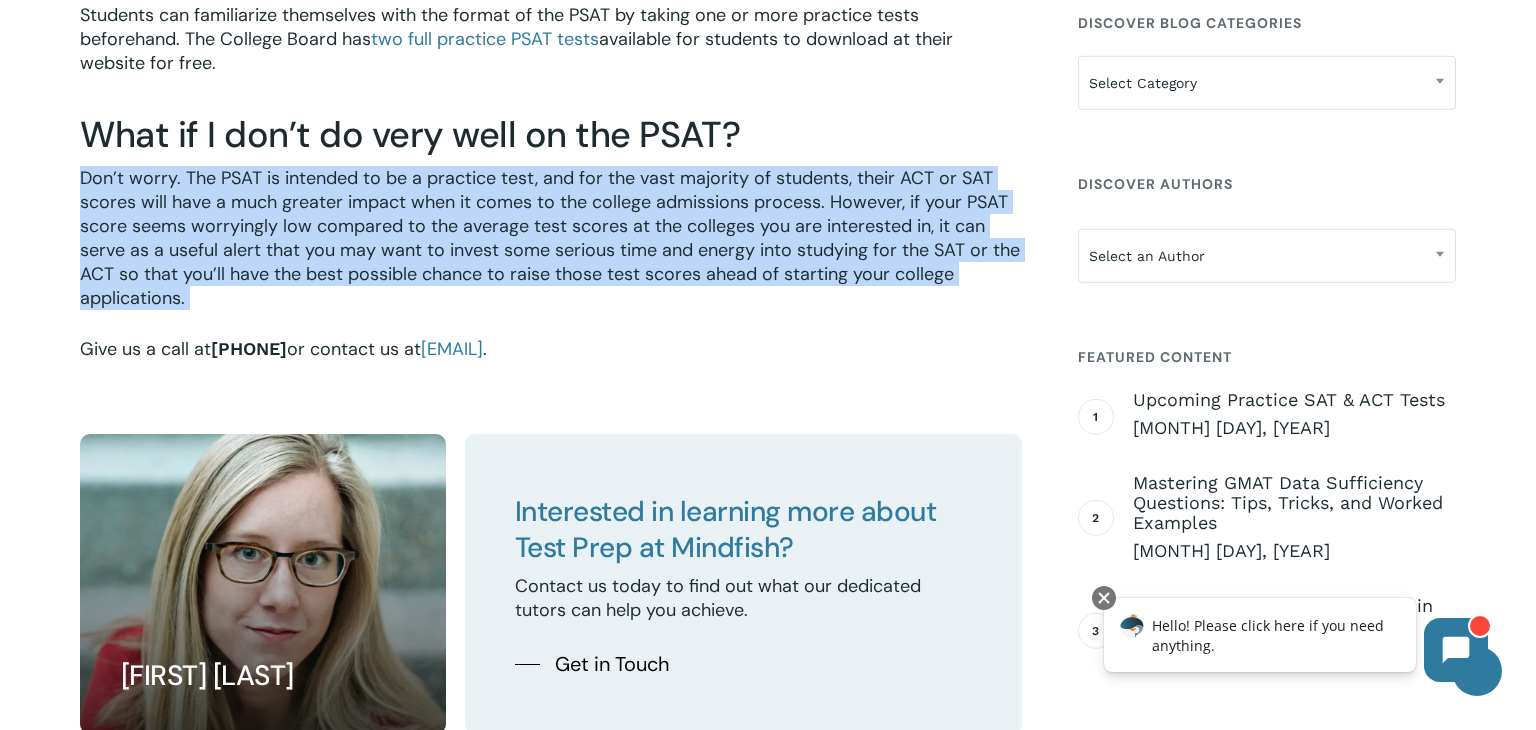 click on "Don’t worry. The PSAT is intended to be a practice test, and for the vast majority of students, their ACT or SAT scores will have a much greater impact when it comes to the college admissions process. However, if your PSAT score seems worryingly low compared to the average test scores at the colleges you are interested in, it can serve as a useful alert that you may want to invest some serious time and energy into studying for the SAT or the ACT so that you’ll have the best possible chance to raise those test scores ahead of starting your college applications." at bounding box center [551, 251] 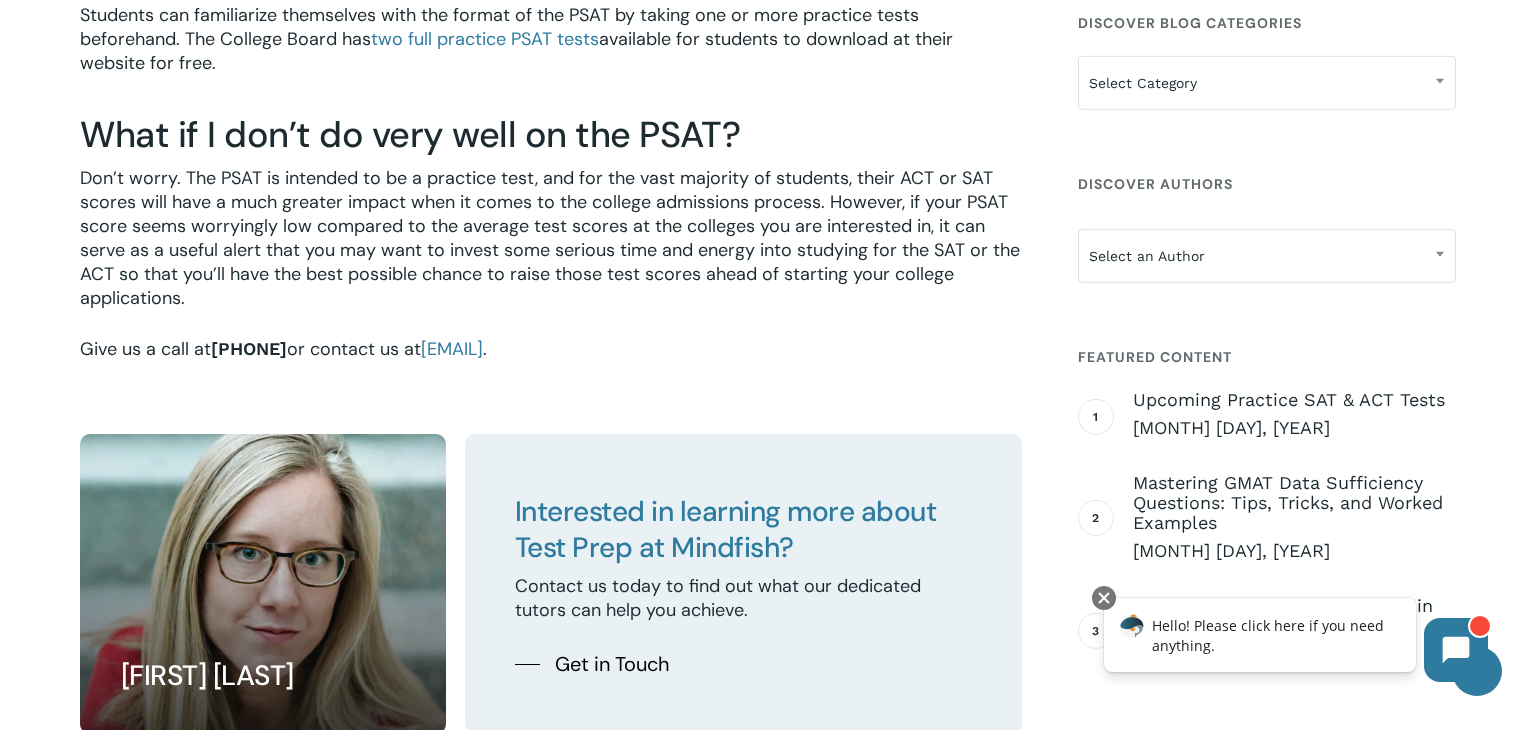 click on "Don’t worry. The PSAT is intended to be a practice test, and for the vast majority of students, their ACT or SAT scores will have a much greater impact when it comes to the college admissions process. However, if your PSAT score seems worryingly low compared to the average test scores at the colleges you are interested in, it can serve as a useful alert that you may want to invest some serious time and energy into studying for the SAT or the ACT so that you’ll have the best possible chance to raise those test scores ahead of starting your college applications." at bounding box center [551, 251] 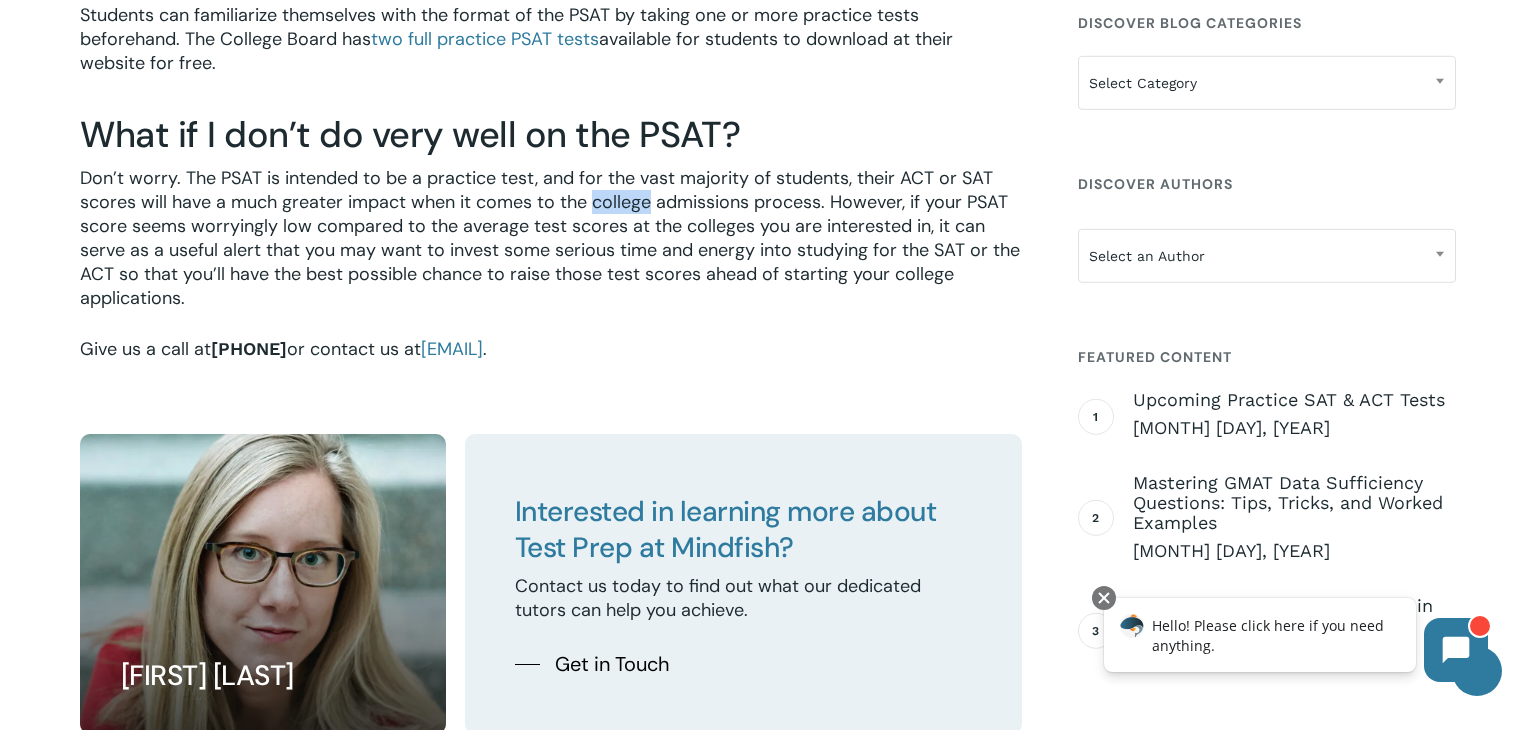 click on "Don’t worry. The PSAT is intended to be a practice test, and for the vast majority of students, their ACT or SAT scores will have a much greater impact when it comes to the college admissions process. However, if your PSAT score seems worryingly low compared to the average test scores at the colleges you are interested in, it can serve as a useful alert that you may want to invest some serious time and energy into studying for the SAT or the ACT so that you’ll have the best possible chance to raise those test scores ahead of starting your college applications." at bounding box center [551, 251] 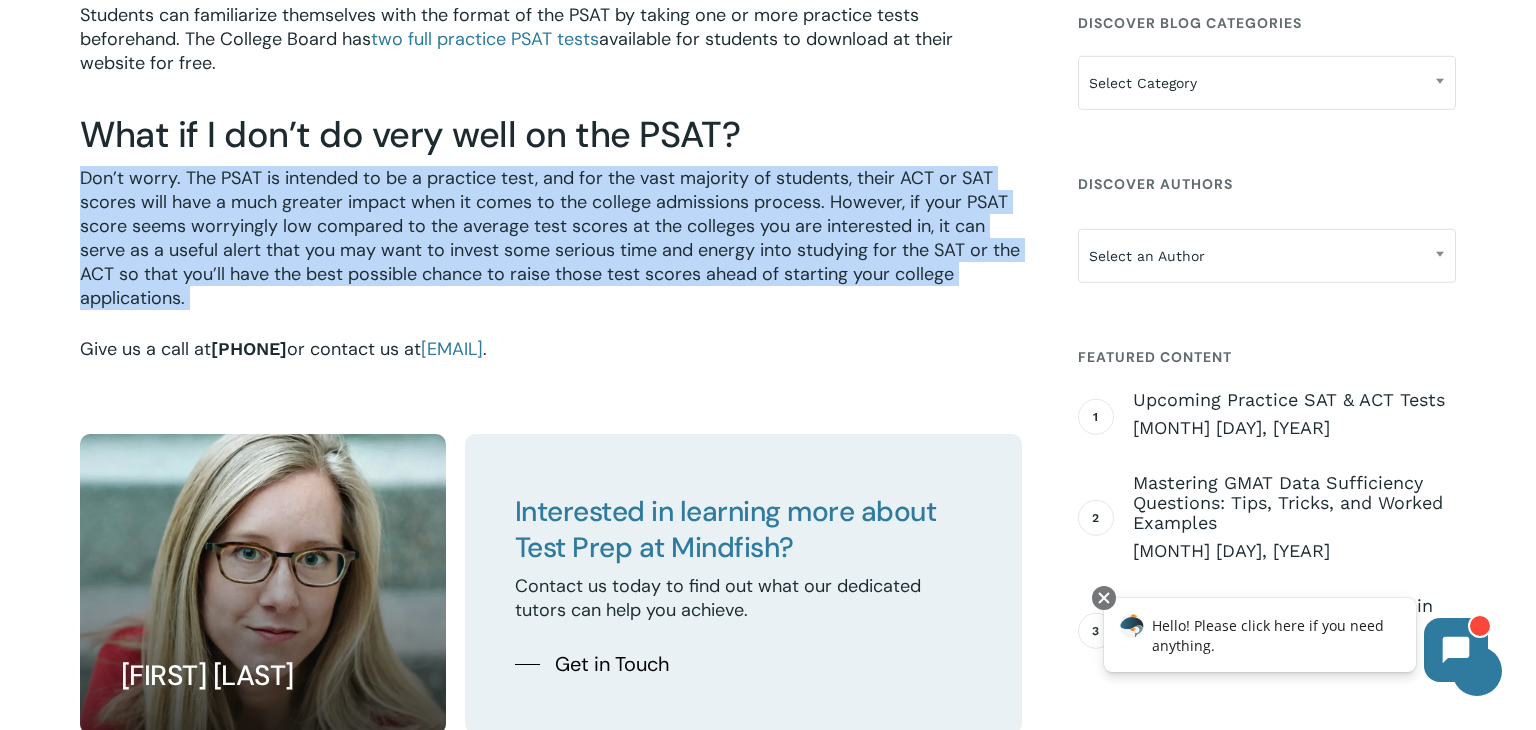 click on "Don’t worry. The PSAT is intended to be a practice test, and for the vast majority of students, their ACT or SAT scores will have a much greater impact when it comes to the college admissions process. However, if your PSAT score seems worryingly low compared to the average test scores at the colleges you are interested in, it can serve as a useful alert that you may want to invest some serious time and energy into studying for the SAT or the ACT so that you’ll have the best possible chance to raise those test scores ahead of starting your college applications." at bounding box center [551, 251] 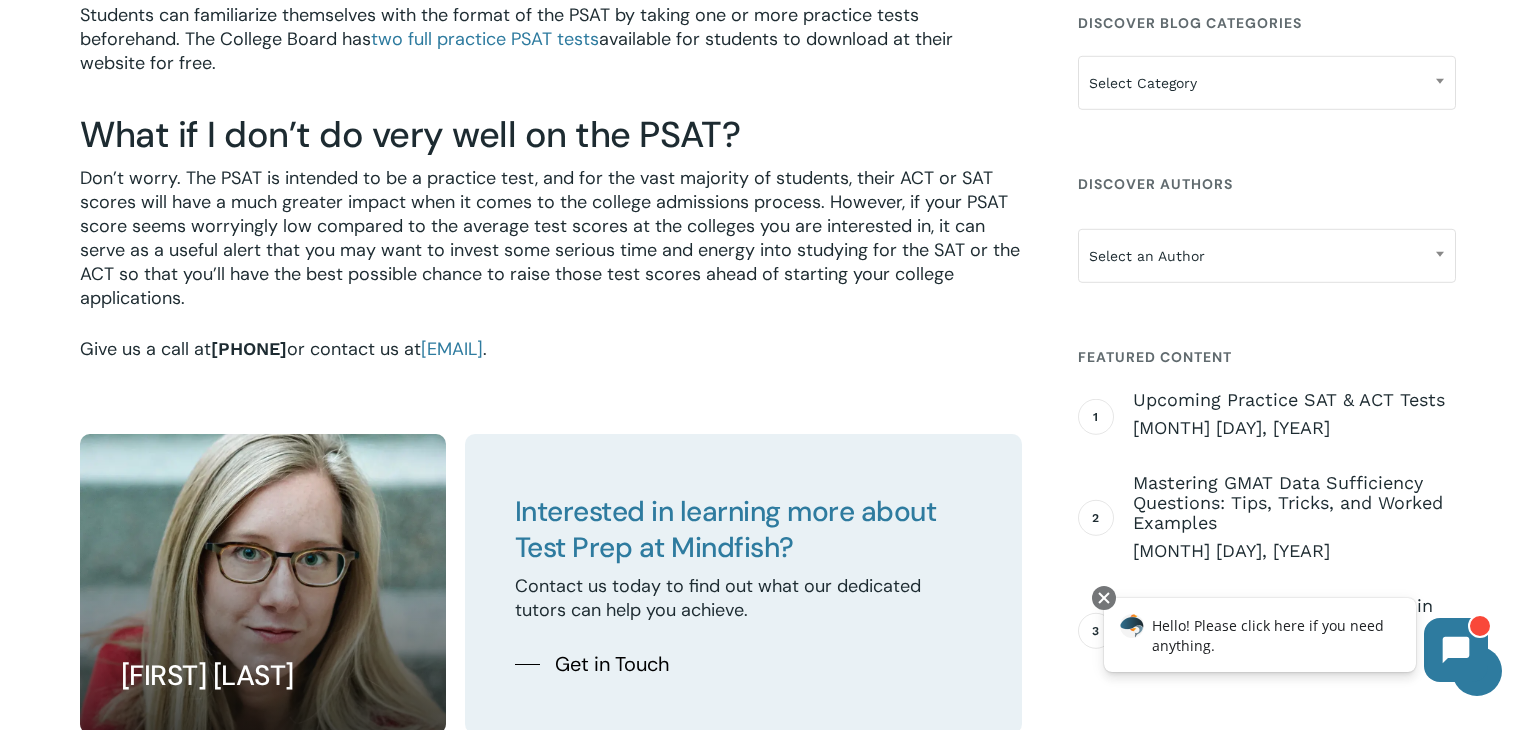 click on "Don’t worry. The PSAT is intended to be a practice test, and for the vast majority of students, their ACT or SAT scores will have a much greater impact when it comes to the college admissions process. However, if your PSAT score seems worryingly low compared to the average test scores at the colleges you are interested in, it can serve as a useful alert that you may want to invest some serious time and energy into studying for the SAT or the ACT so that you’ll have the best possible chance to raise those test scores ahead of starting your college applications." at bounding box center (551, 251) 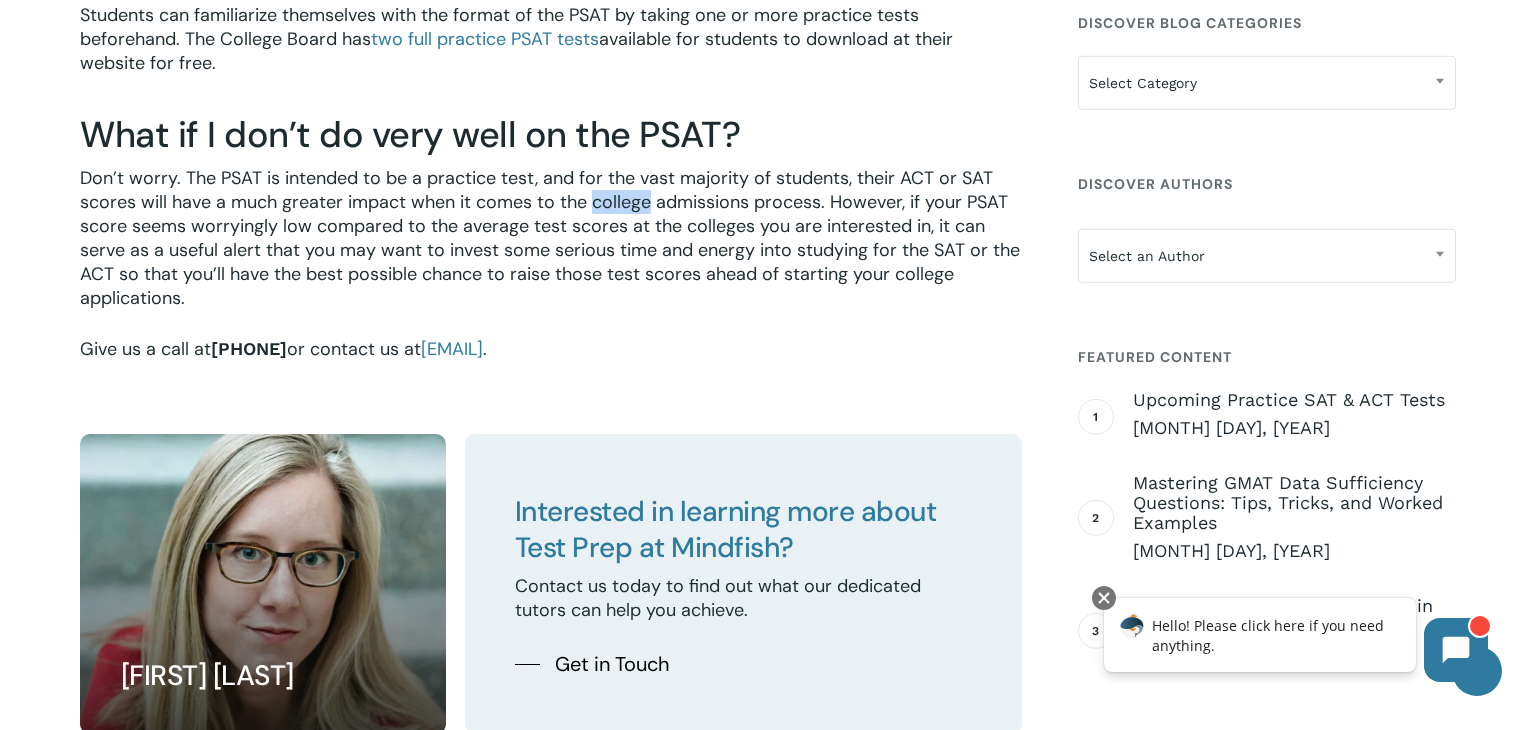 click on "Don’t worry. The PSAT is intended to be a practice test, and for the vast majority of students, their ACT or SAT scores will have a much greater impact when it comes to the college admissions process. However, if your PSAT score seems worryingly low compared to the average test scores at the colleges you are interested in, it can serve as a useful alert that you may want to invest some serious time and energy into studying for the SAT or the ACT so that you’ll have the best possible chance to raise those test scores ahead of starting your college applications." at bounding box center [551, 251] 